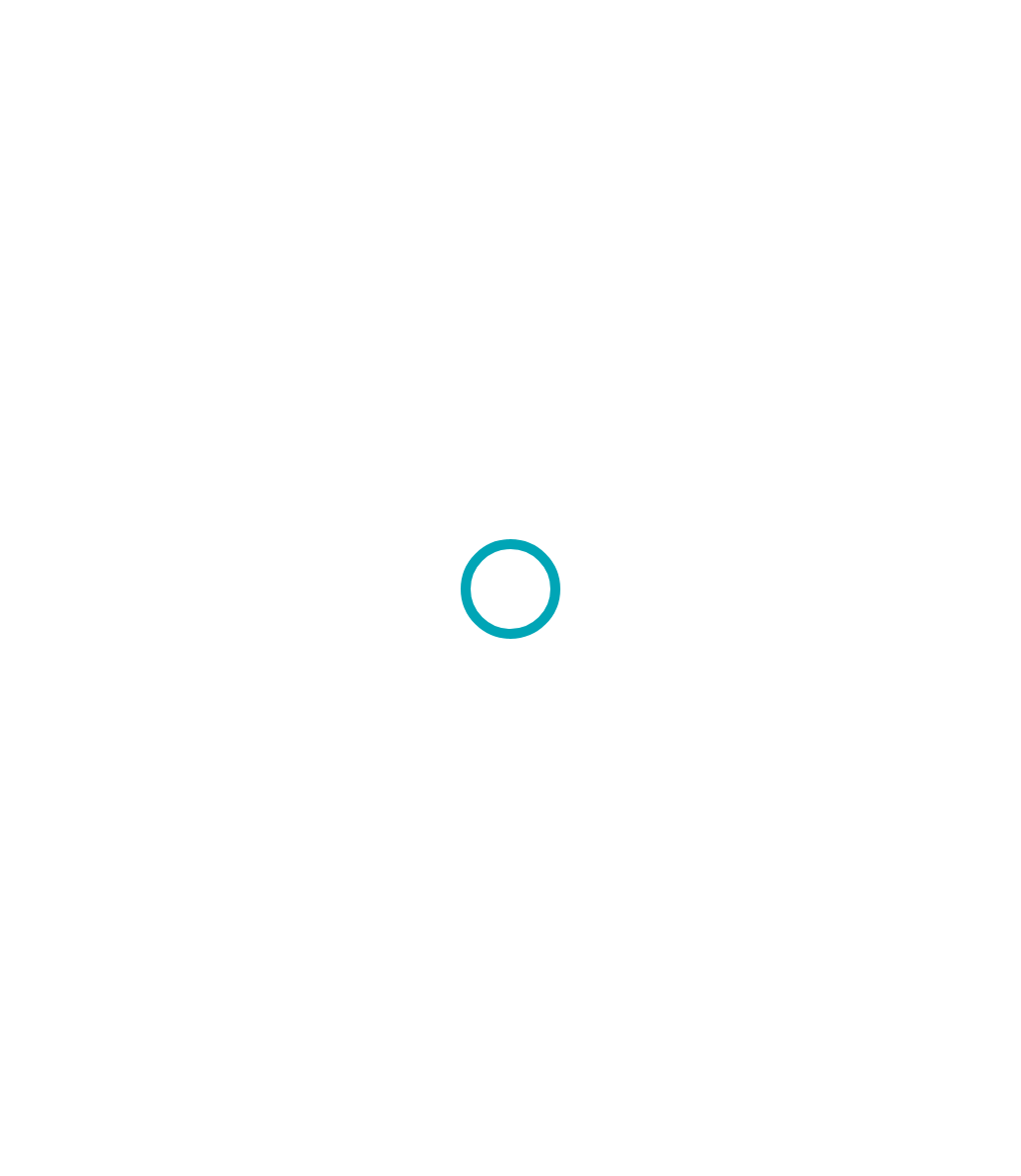 scroll, scrollTop: 0, scrollLeft: 0, axis: both 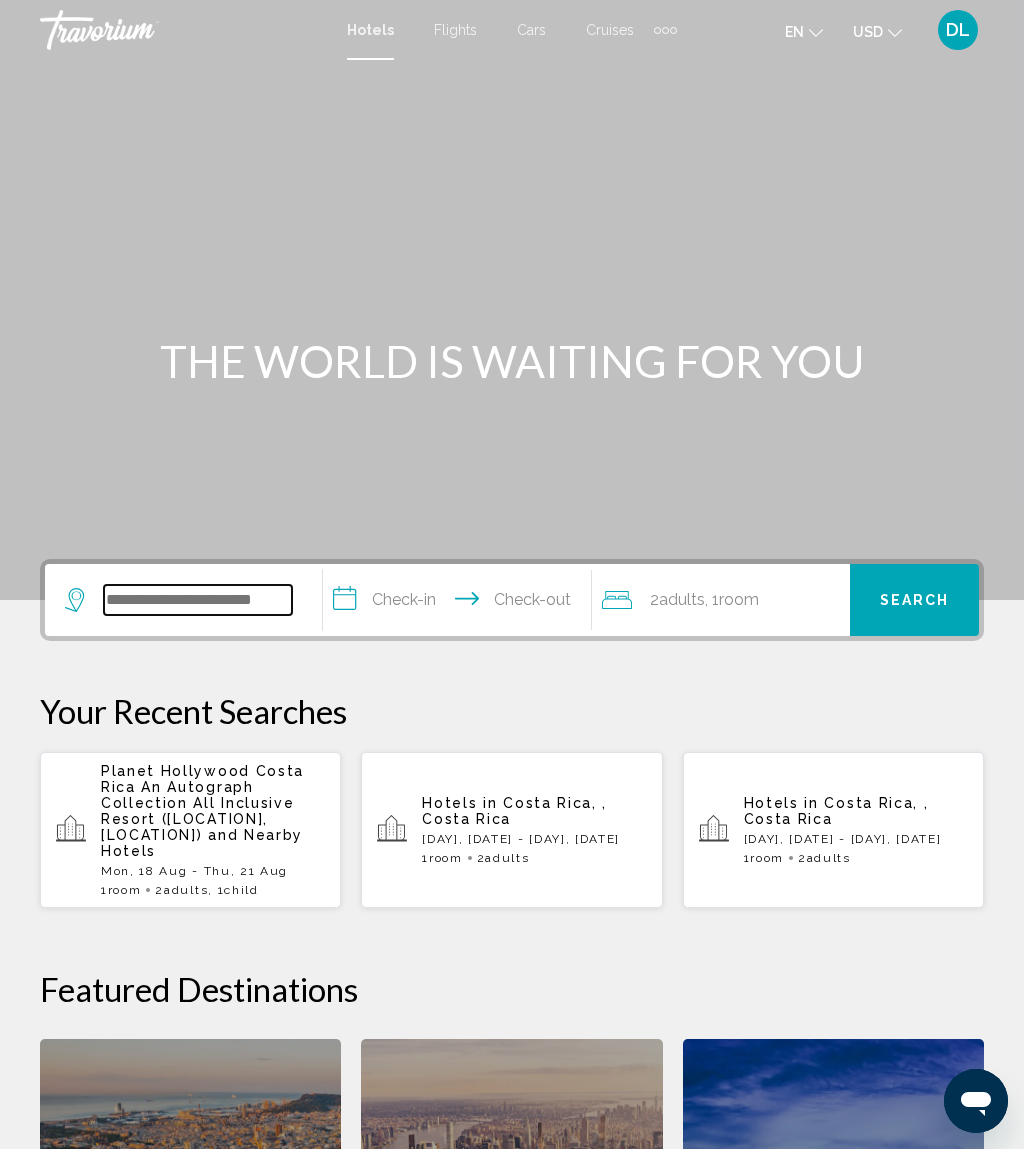 click at bounding box center [198, 600] 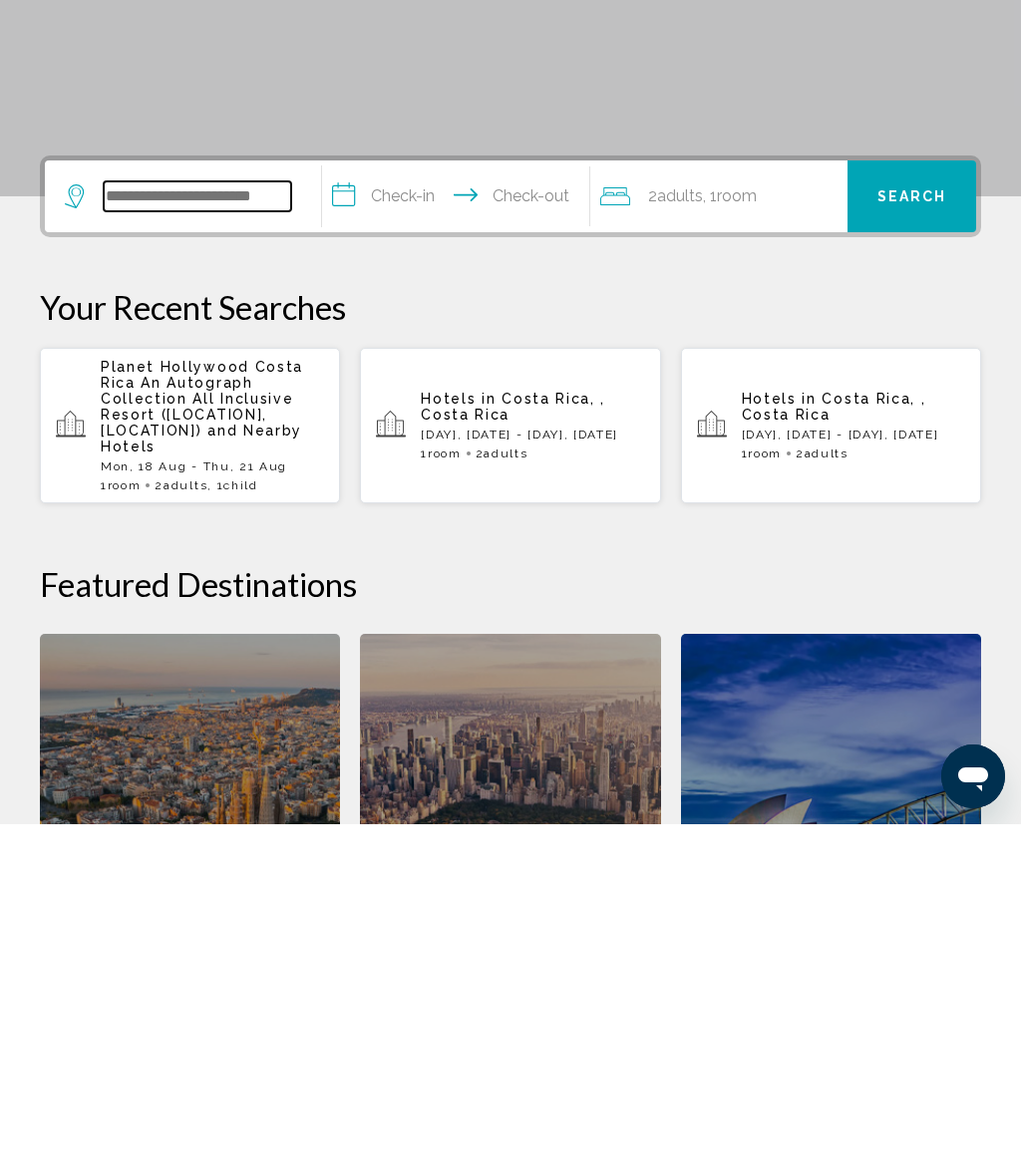 scroll, scrollTop: 141, scrollLeft: 0, axis: vertical 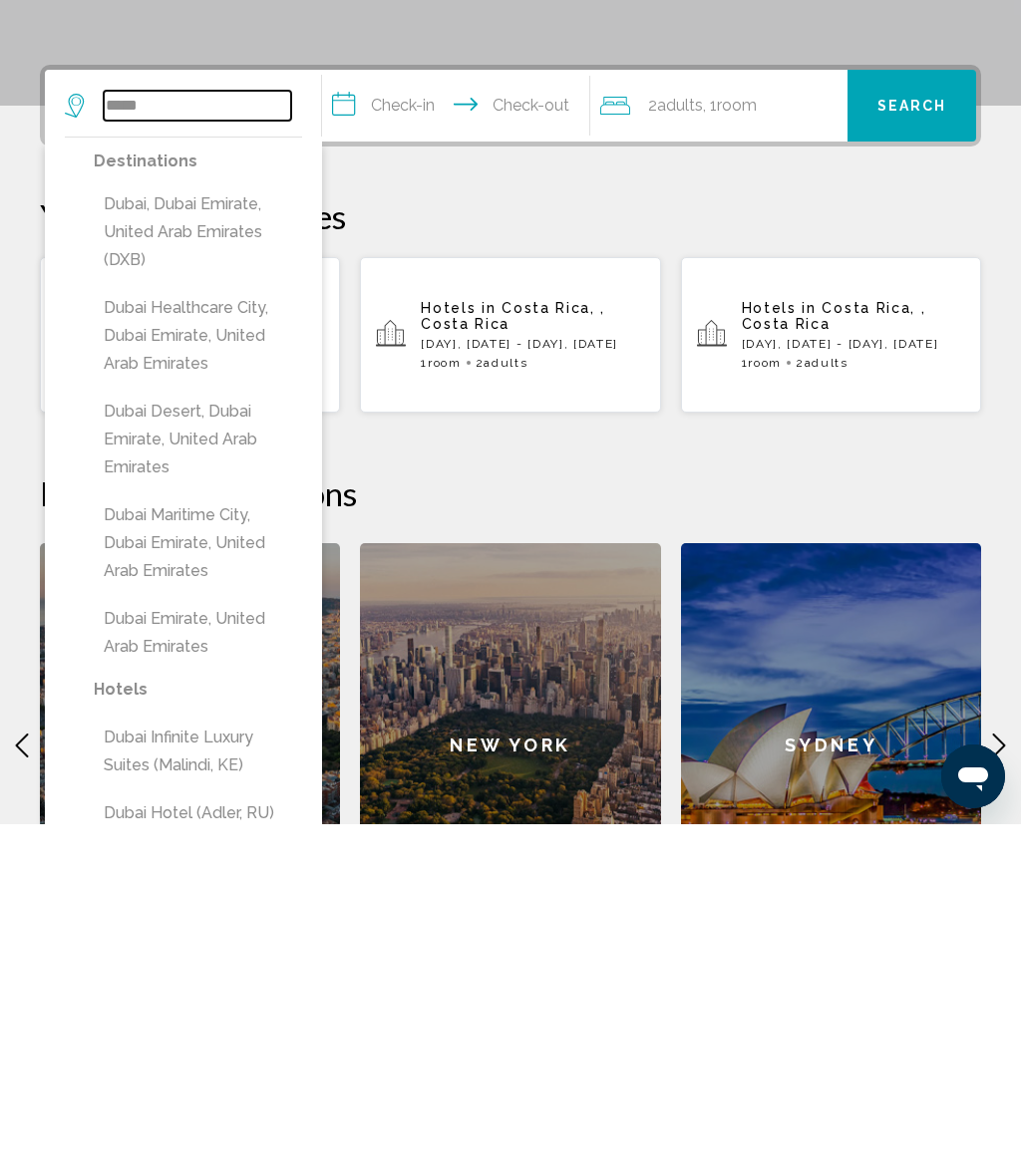type on "*****" 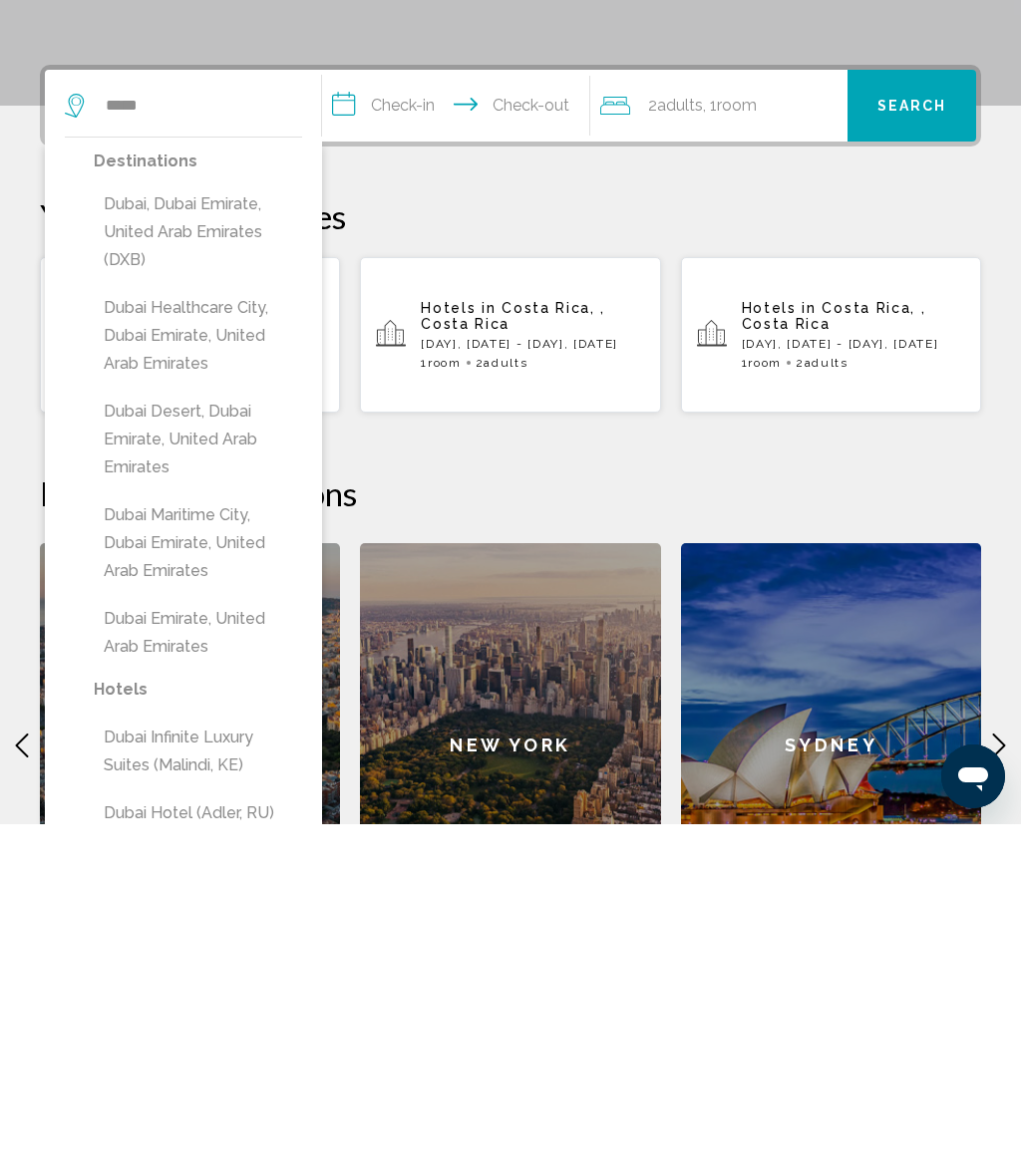 click on "Dubai, Dubai Emirate, United Arab Emirates (DXB)" at bounding box center [197, 584] 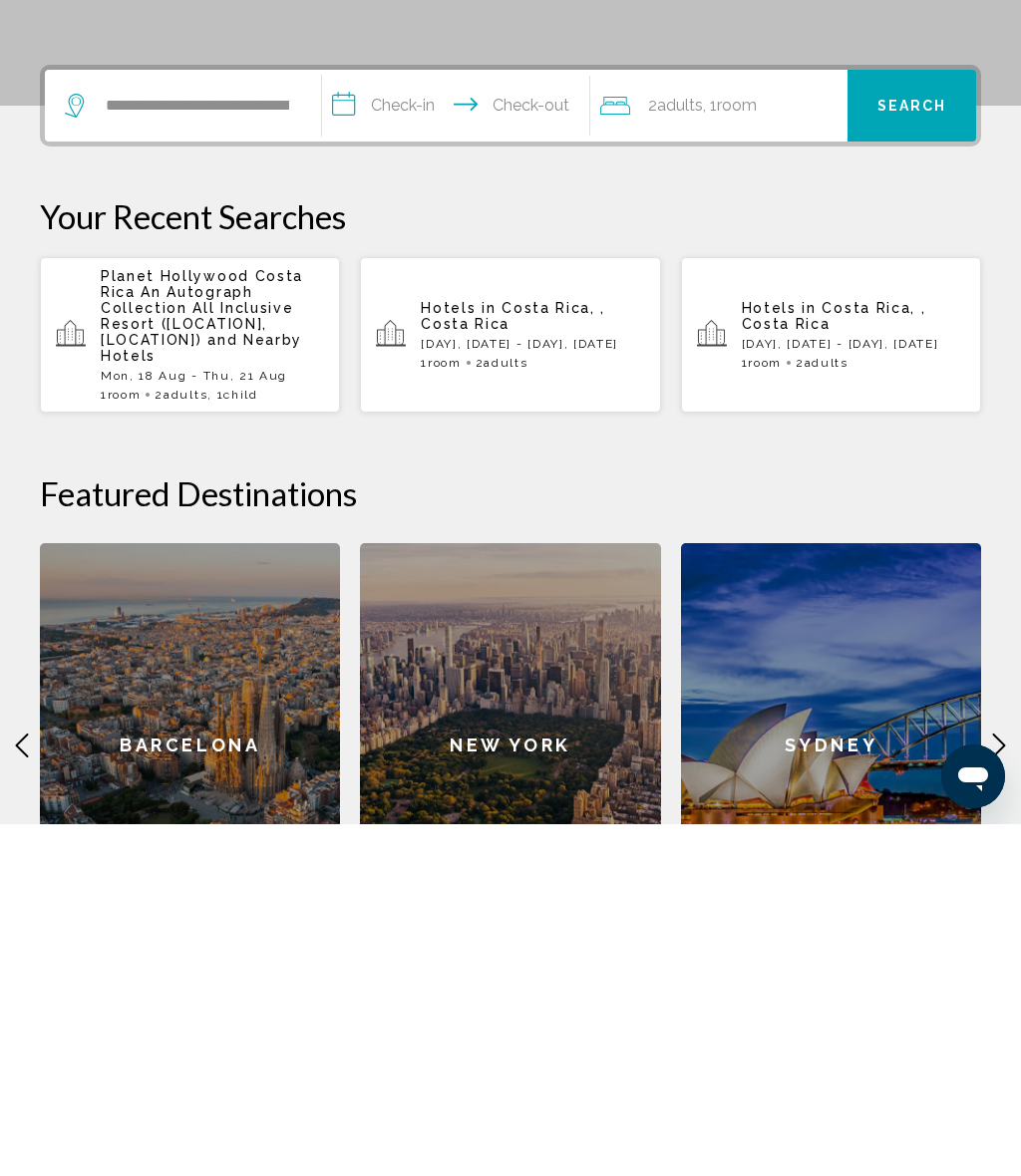click on "**********" at bounding box center (460, 460) 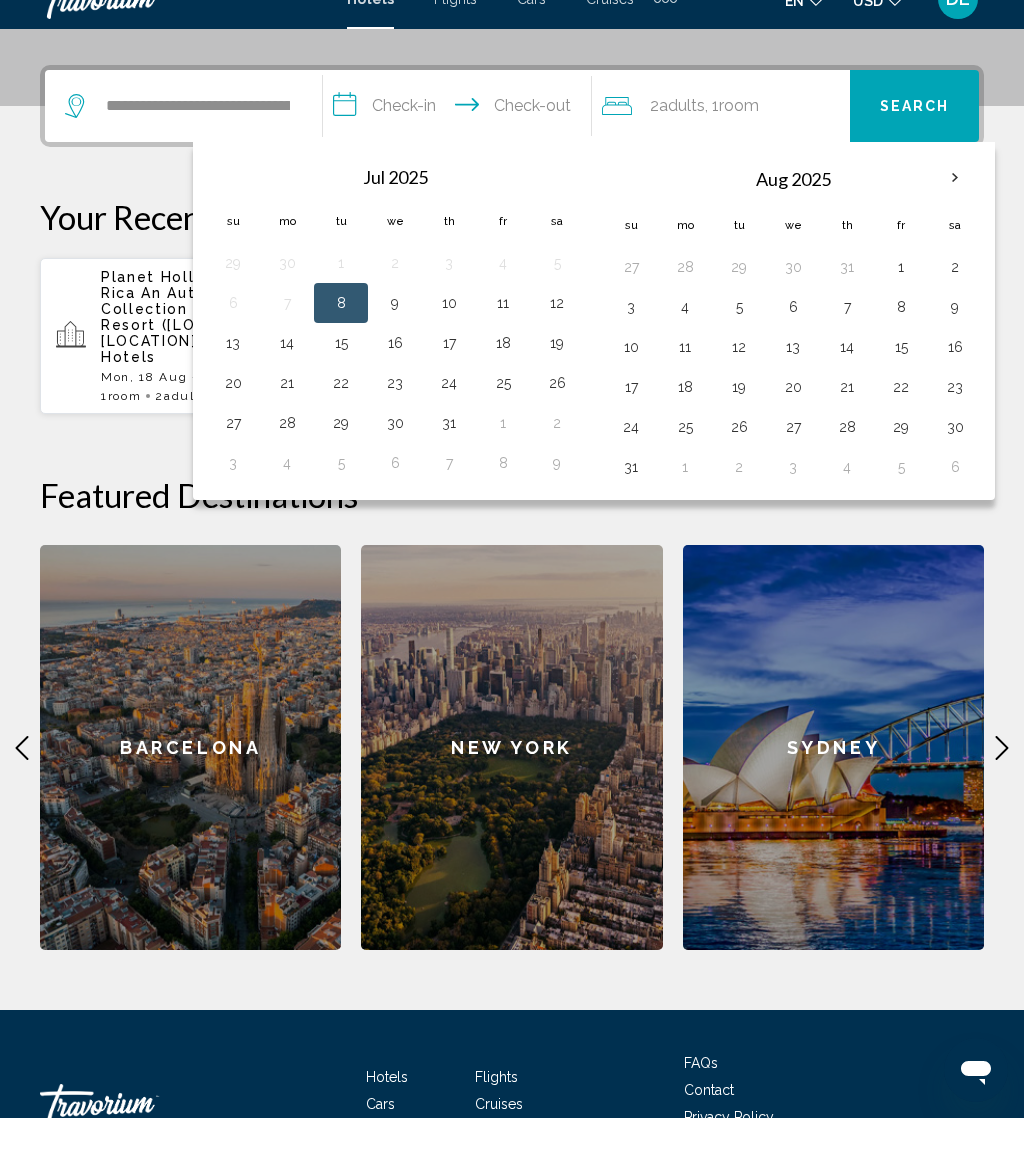 scroll, scrollTop: 494, scrollLeft: 0, axis: vertical 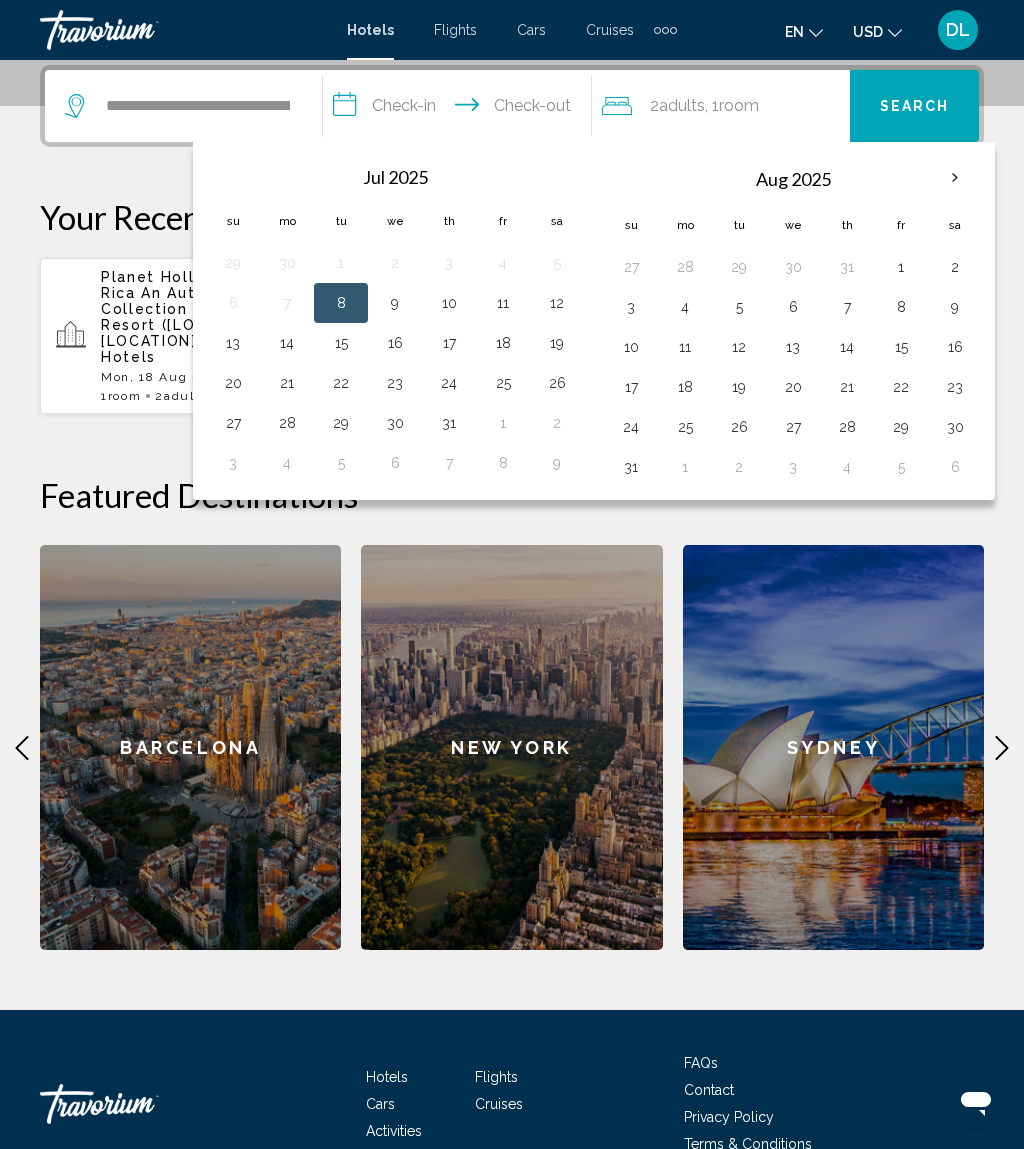 click at bounding box center (955, 178) 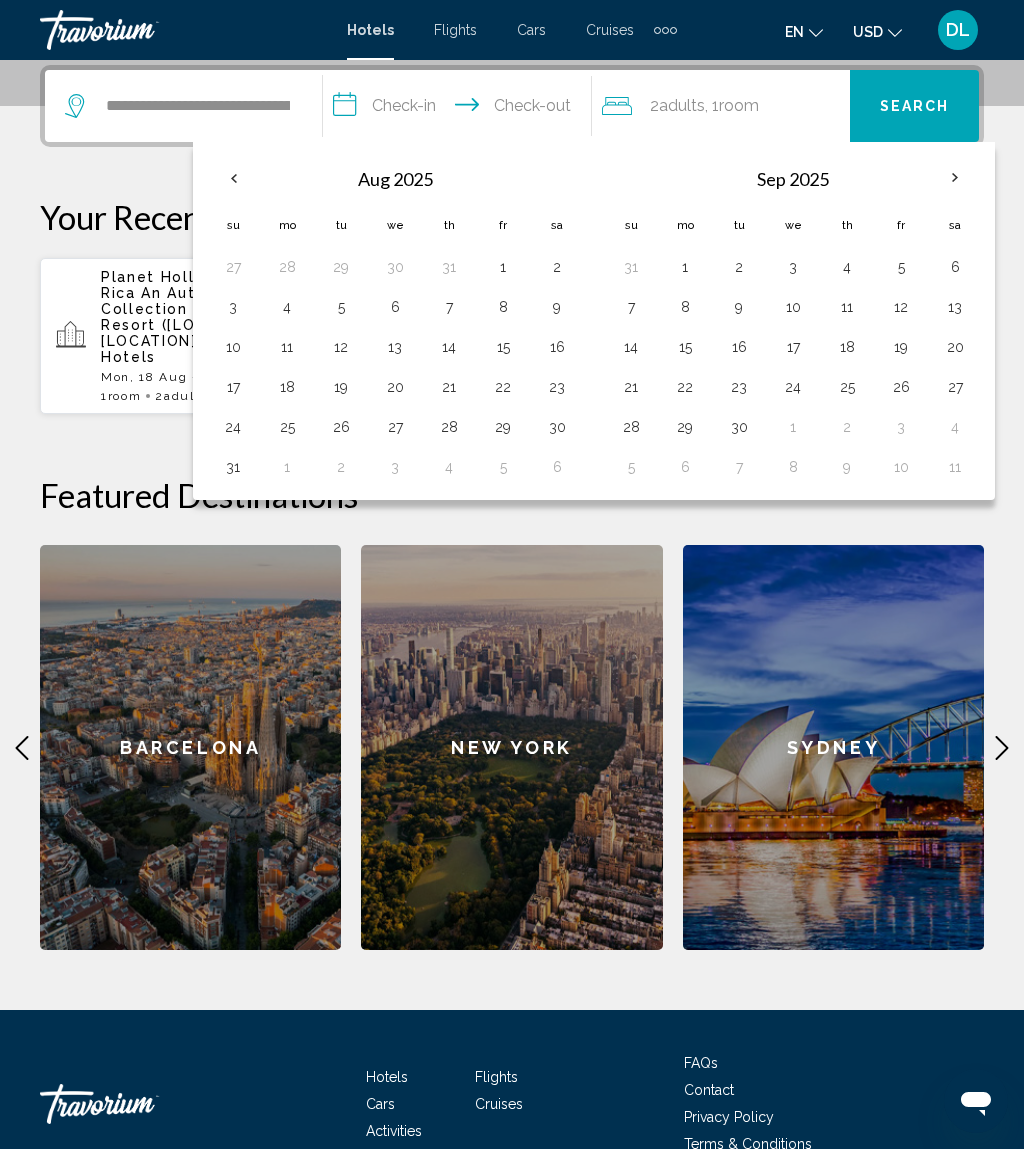 click on "14" at bounding box center [631, 347] 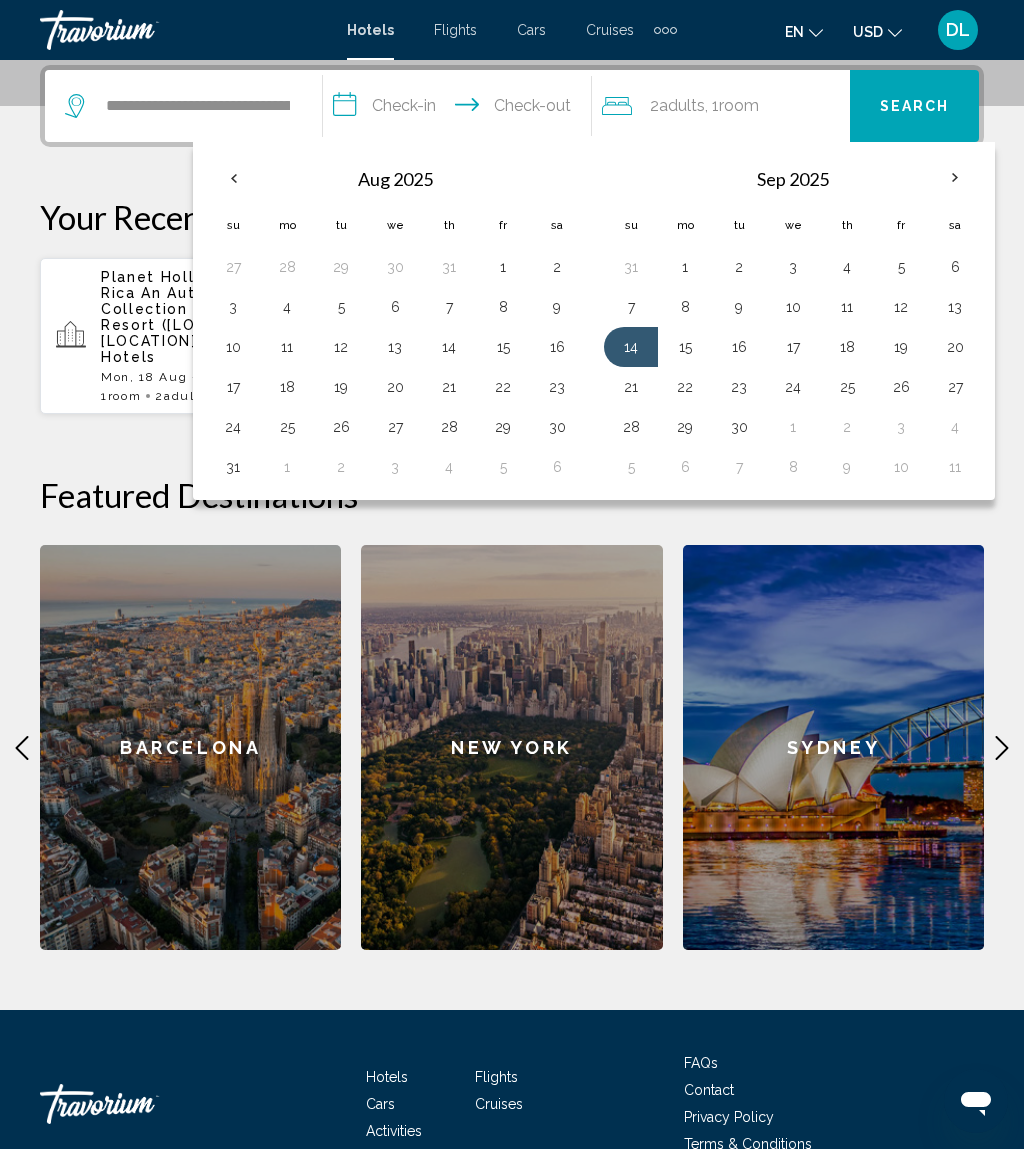 click on "21" at bounding box center (631, 387) 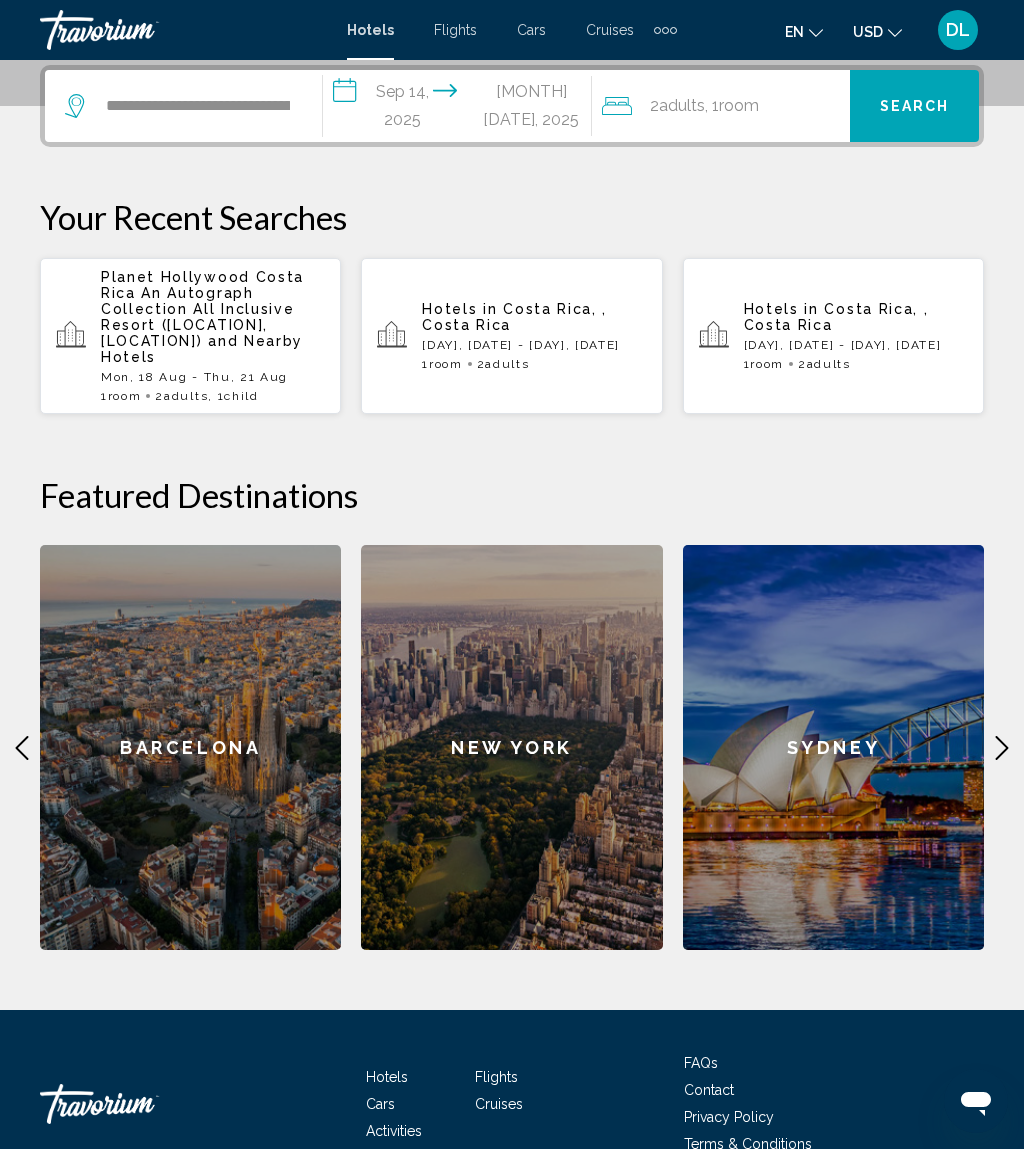 click on "Search" at bounding box center [915, 107] 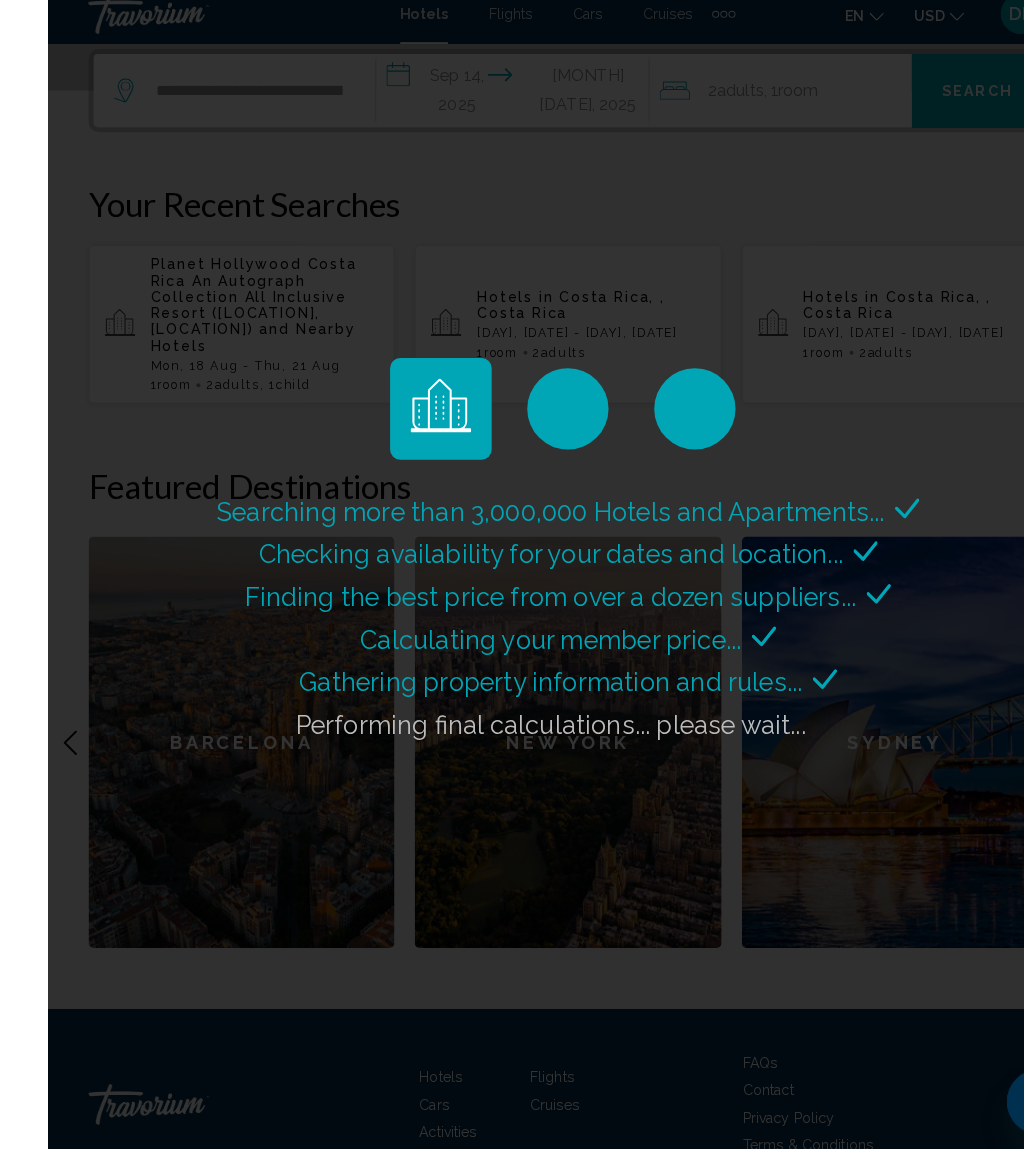 scroll, scrollTop: 511, scrollLeft: 0, axis: vertical 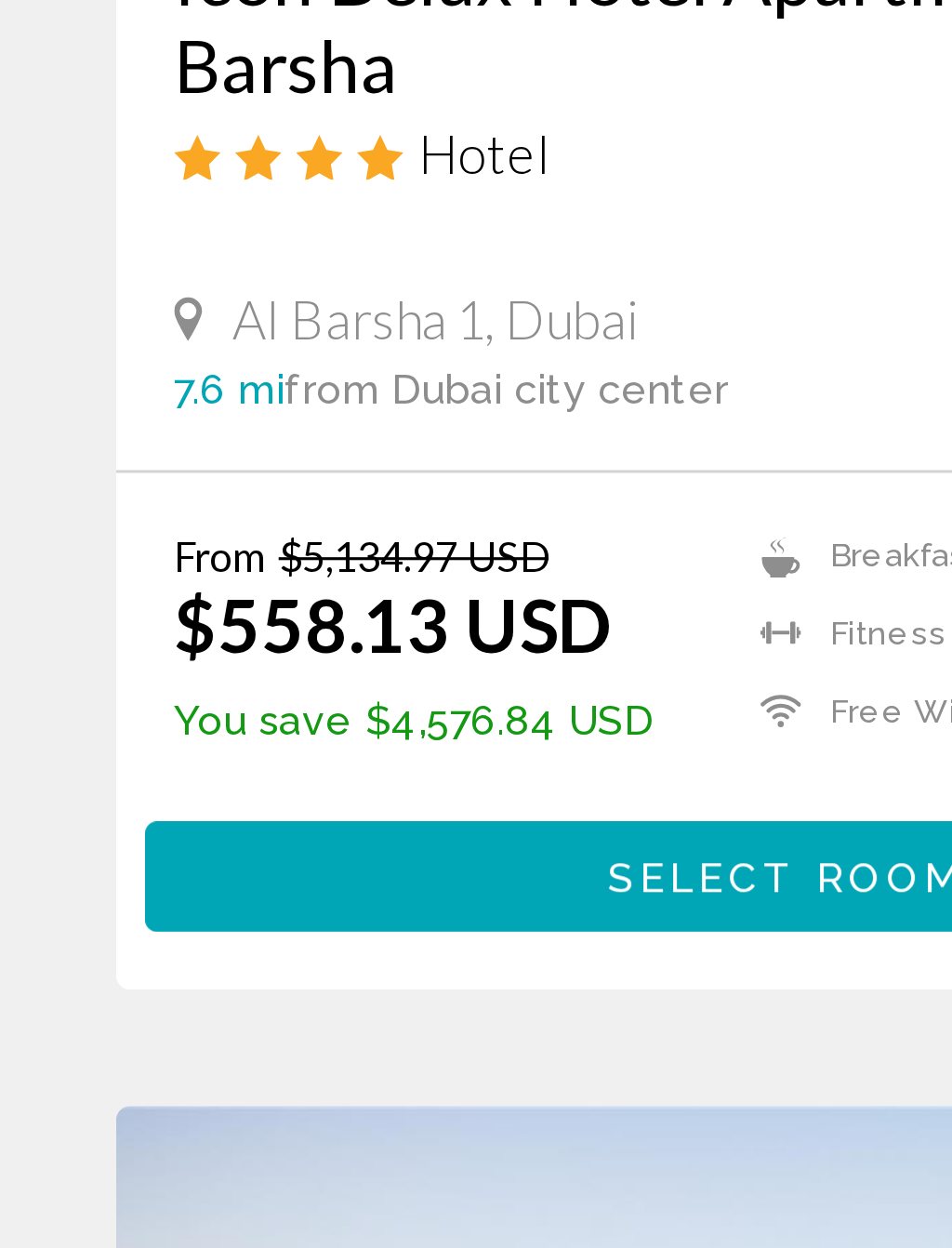 click on "Select Room" at bounding box center (251, 852) 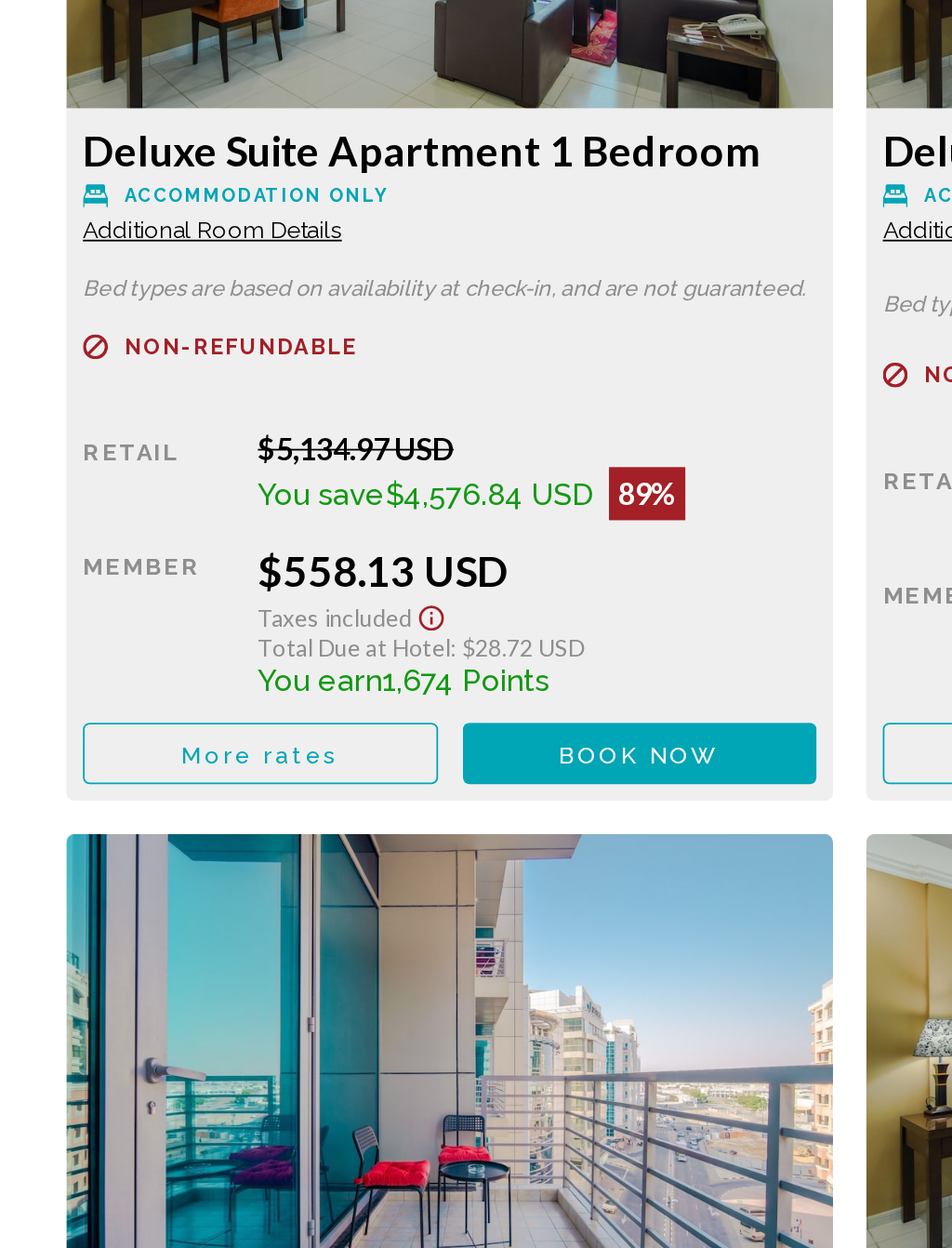 scroll, scrollTop: 2972, scrollLeft: 0, axis: vertical 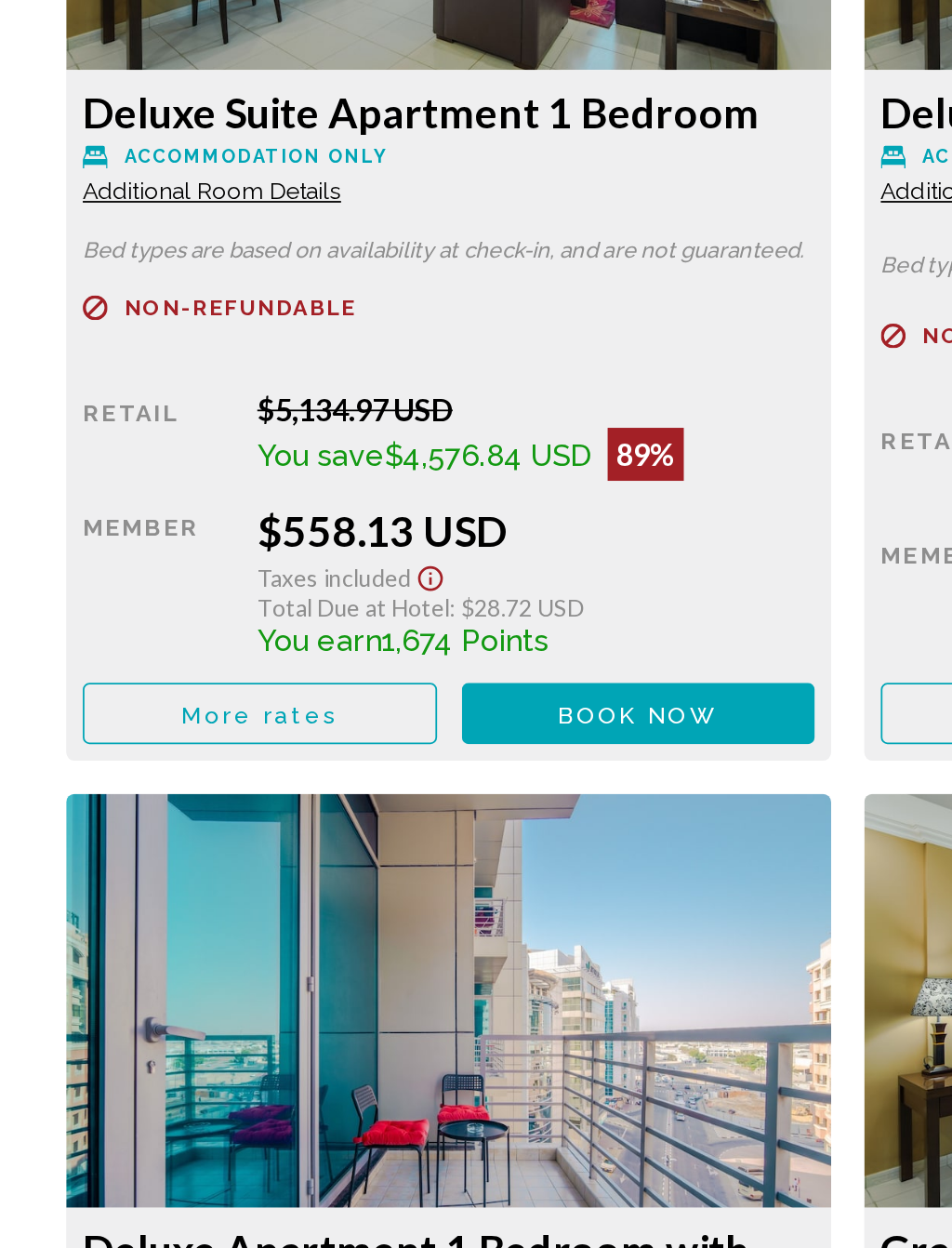 click on "Book now" at bounding box center [358, 949] 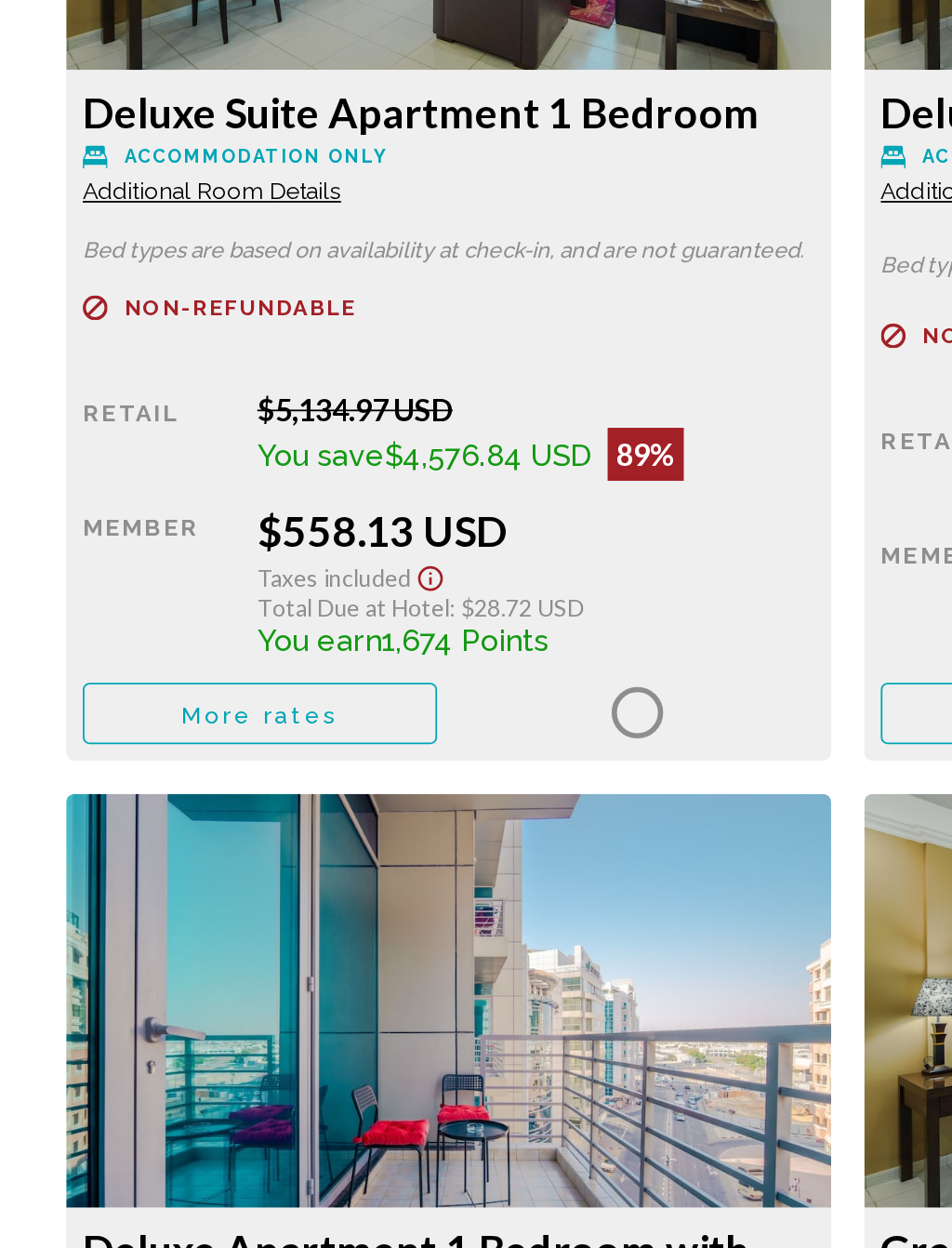 scroll, scrollTop: 2973, scrollLeft: 0, axis: vertical 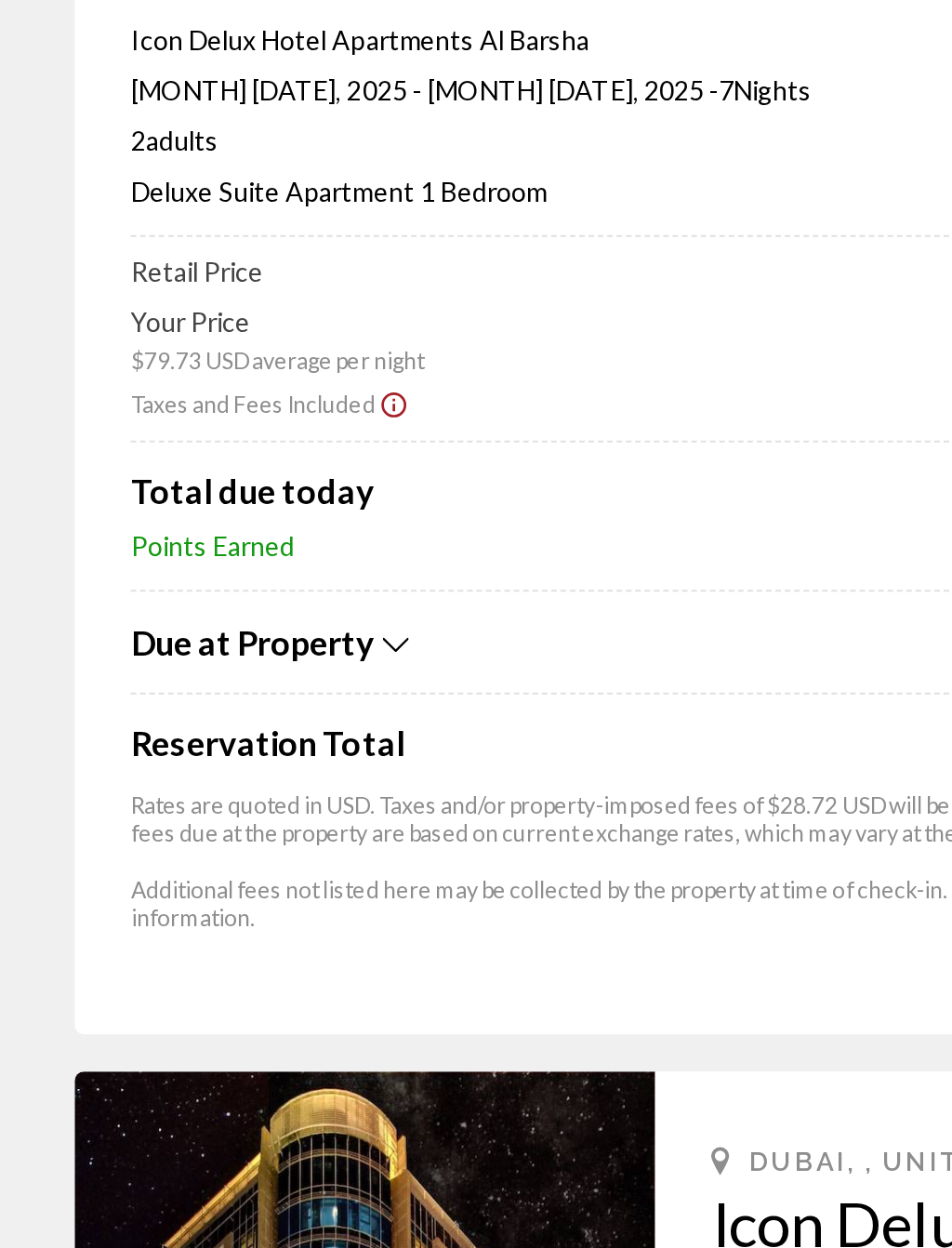click on "Due at Property" at bounding box center (430, 531) 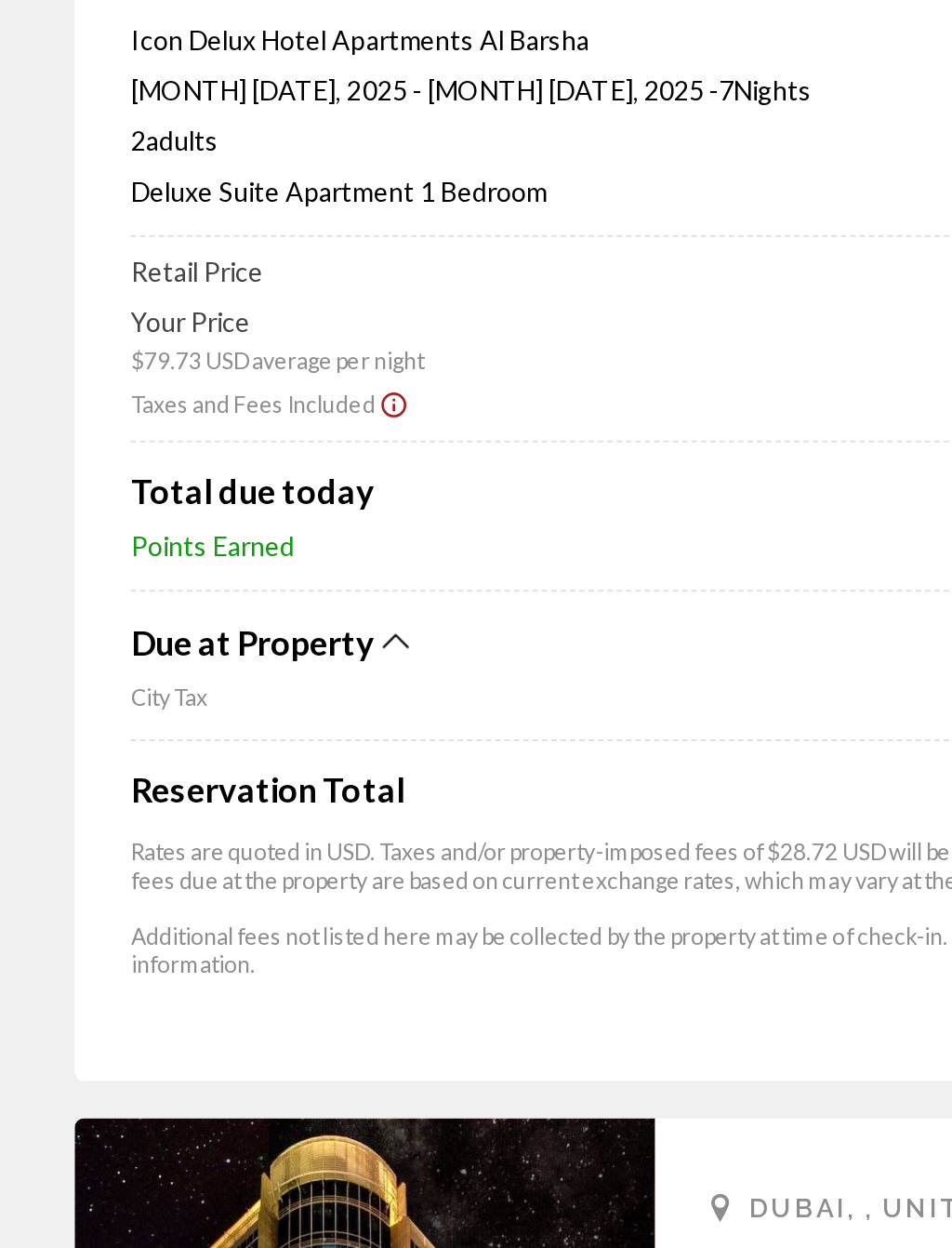 click on "Due at Property" at bounding box center (430, 531) 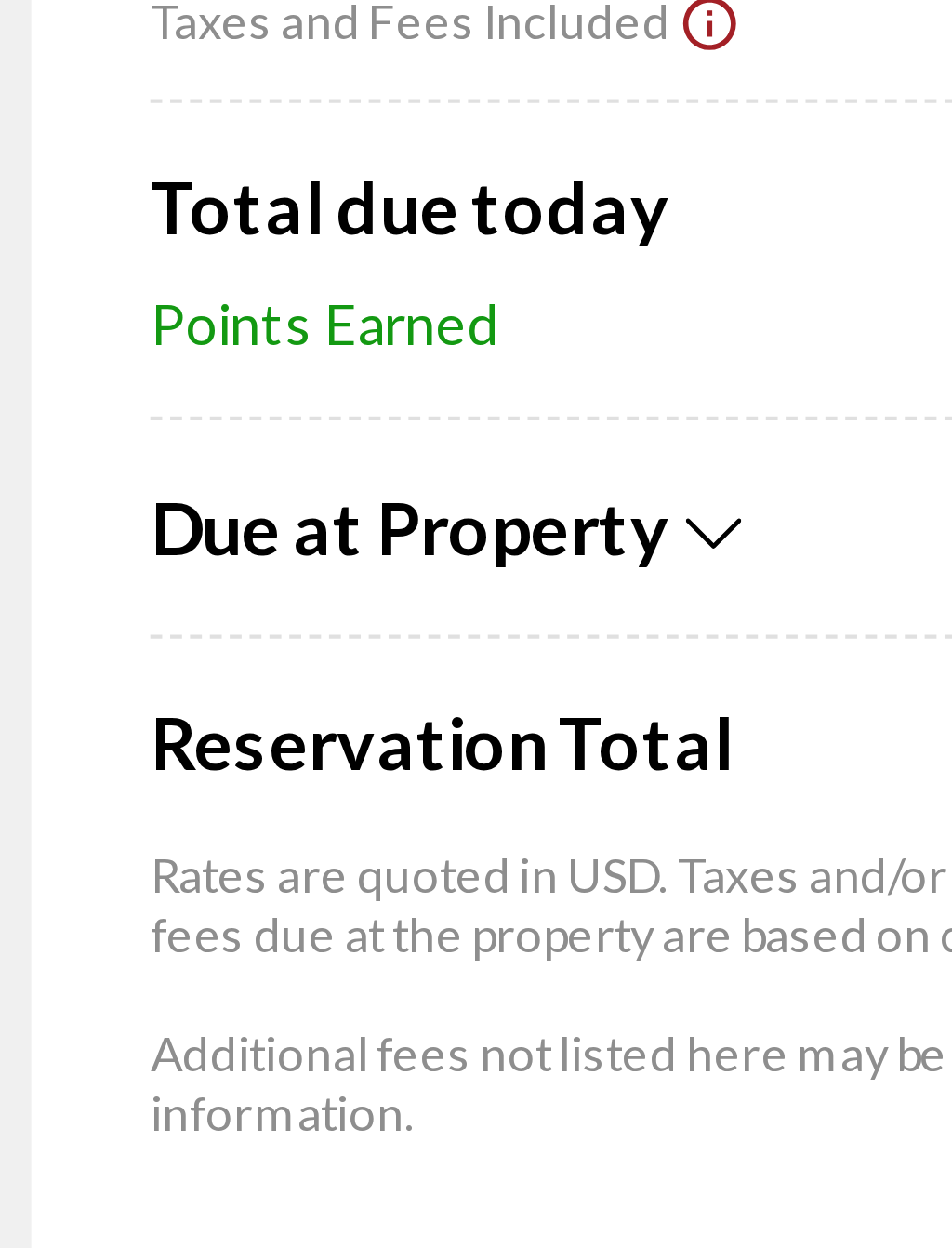 click at bounding box center [197, 532] 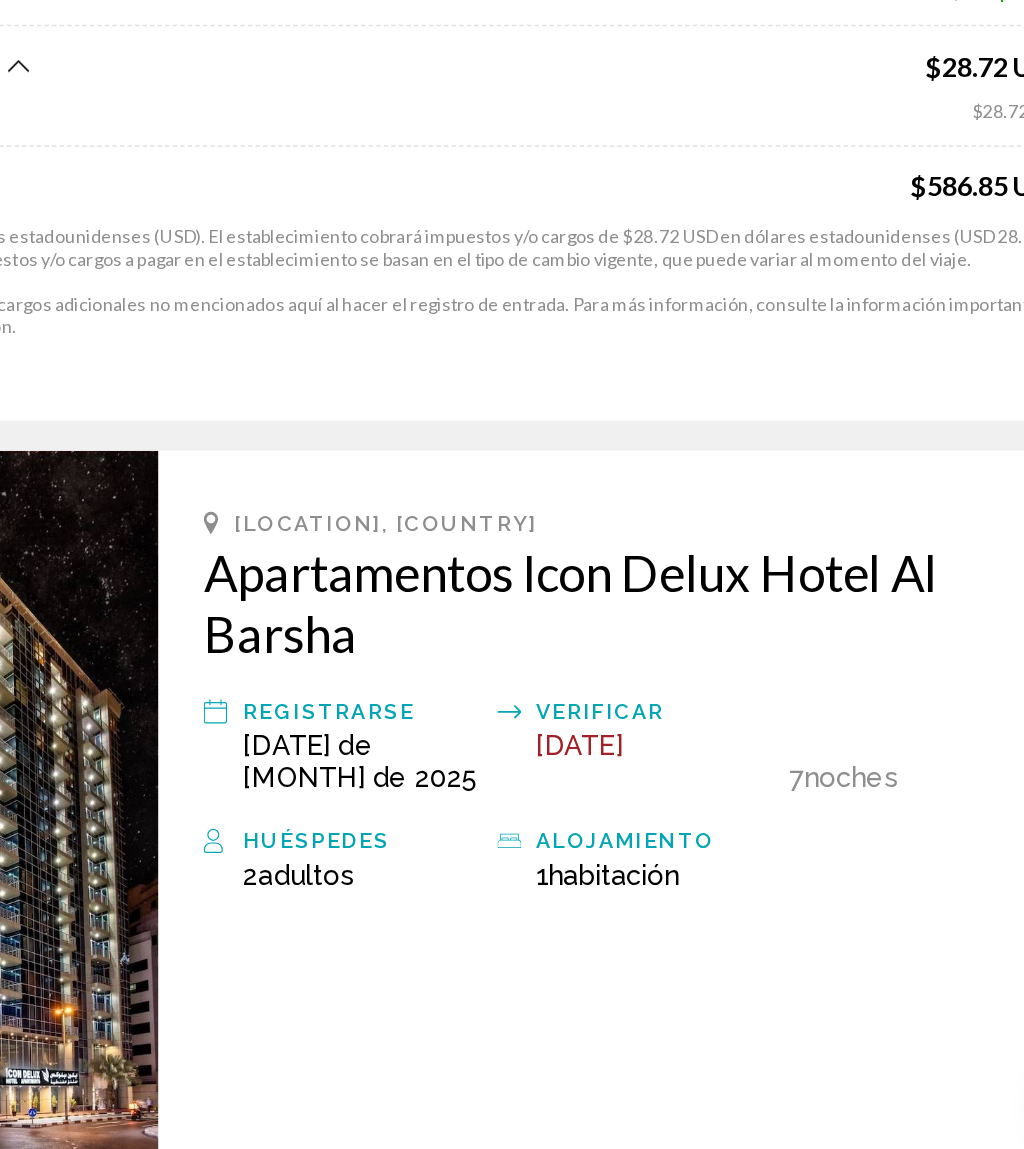 scroll, scrollTop: 174, scrollLeft: 0, axis: vertical 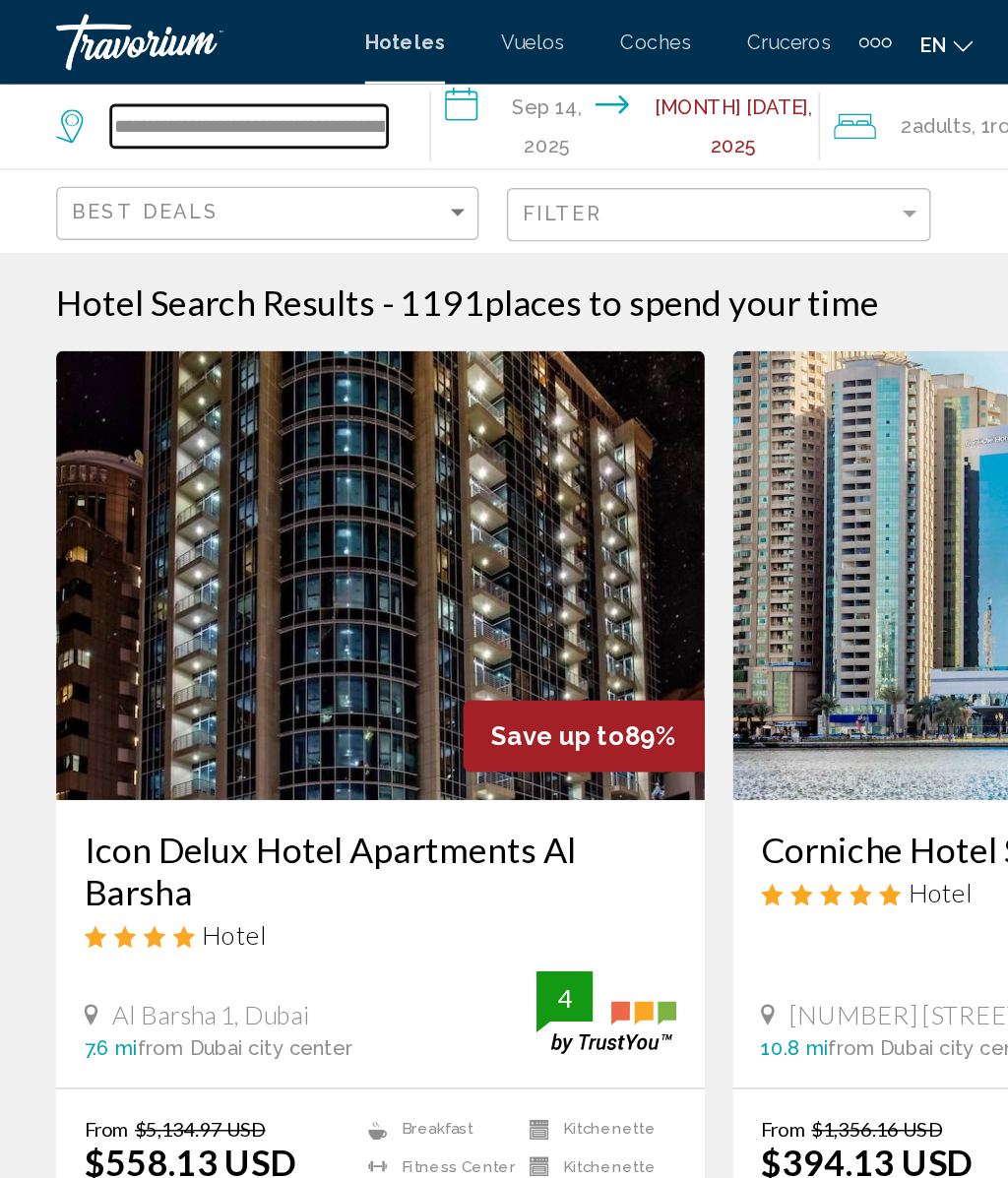 click on "**********" at bounding box center [174, 89] 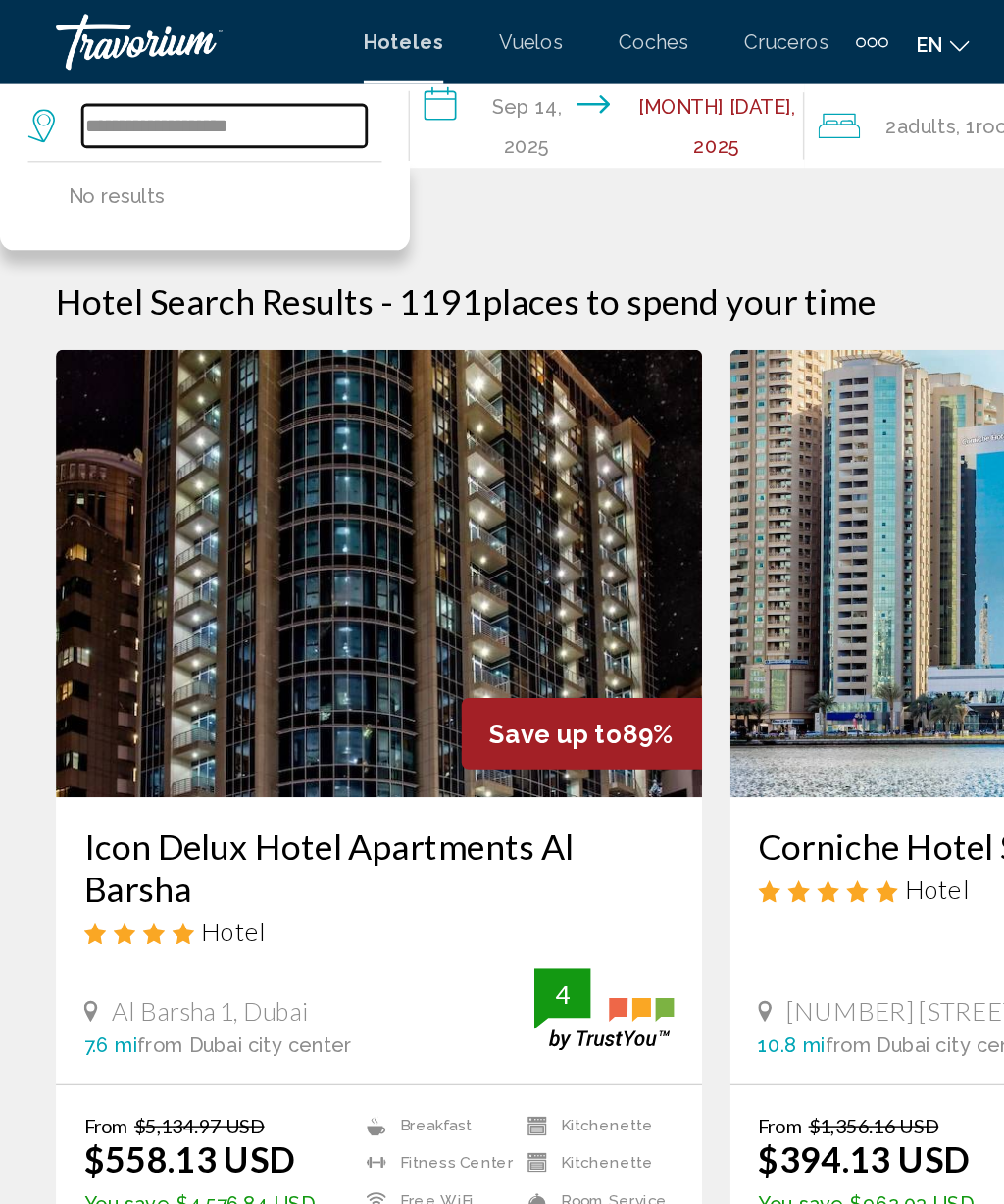 click on "**********" at bounding box center (157, 88) 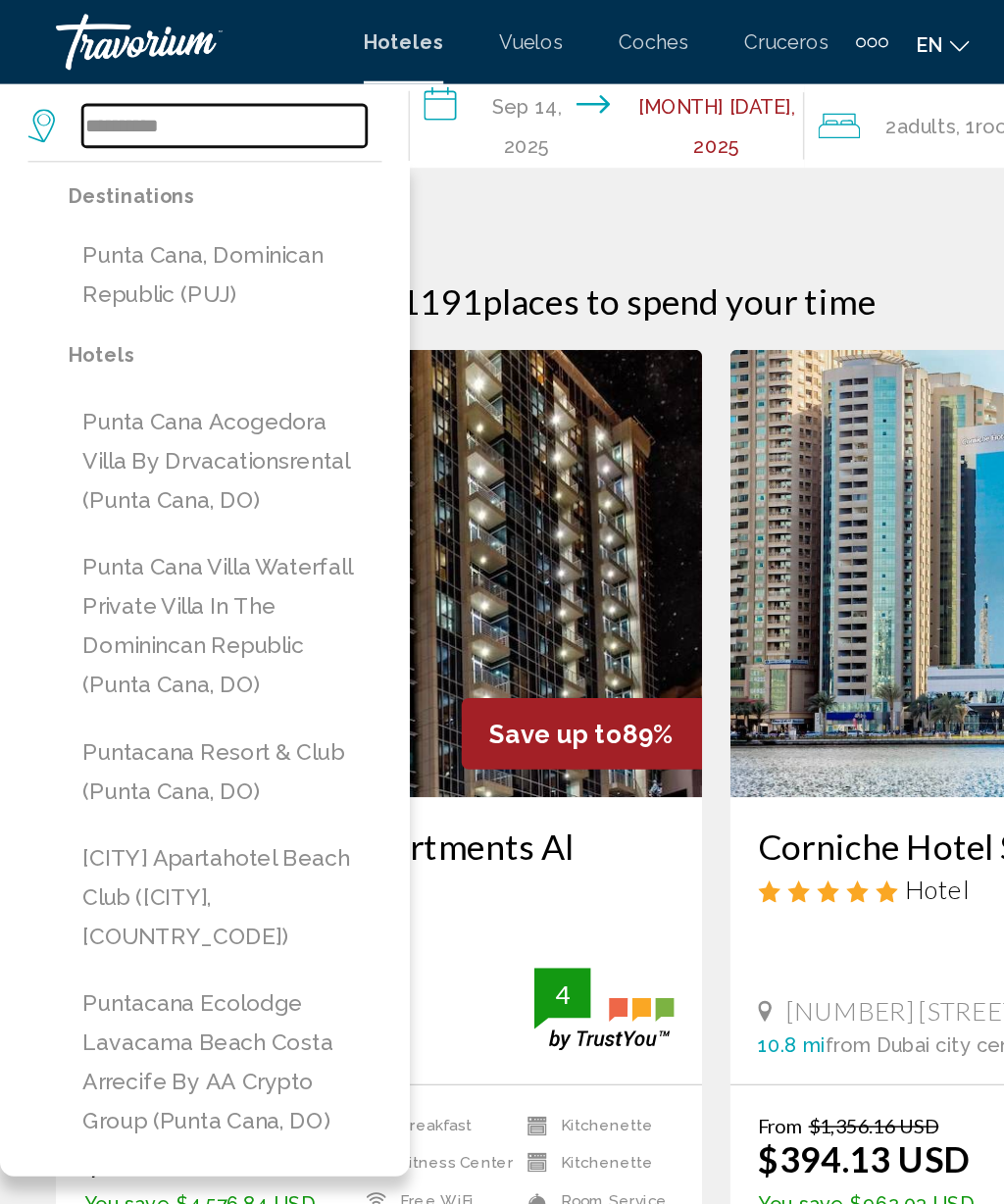 type on "**********" 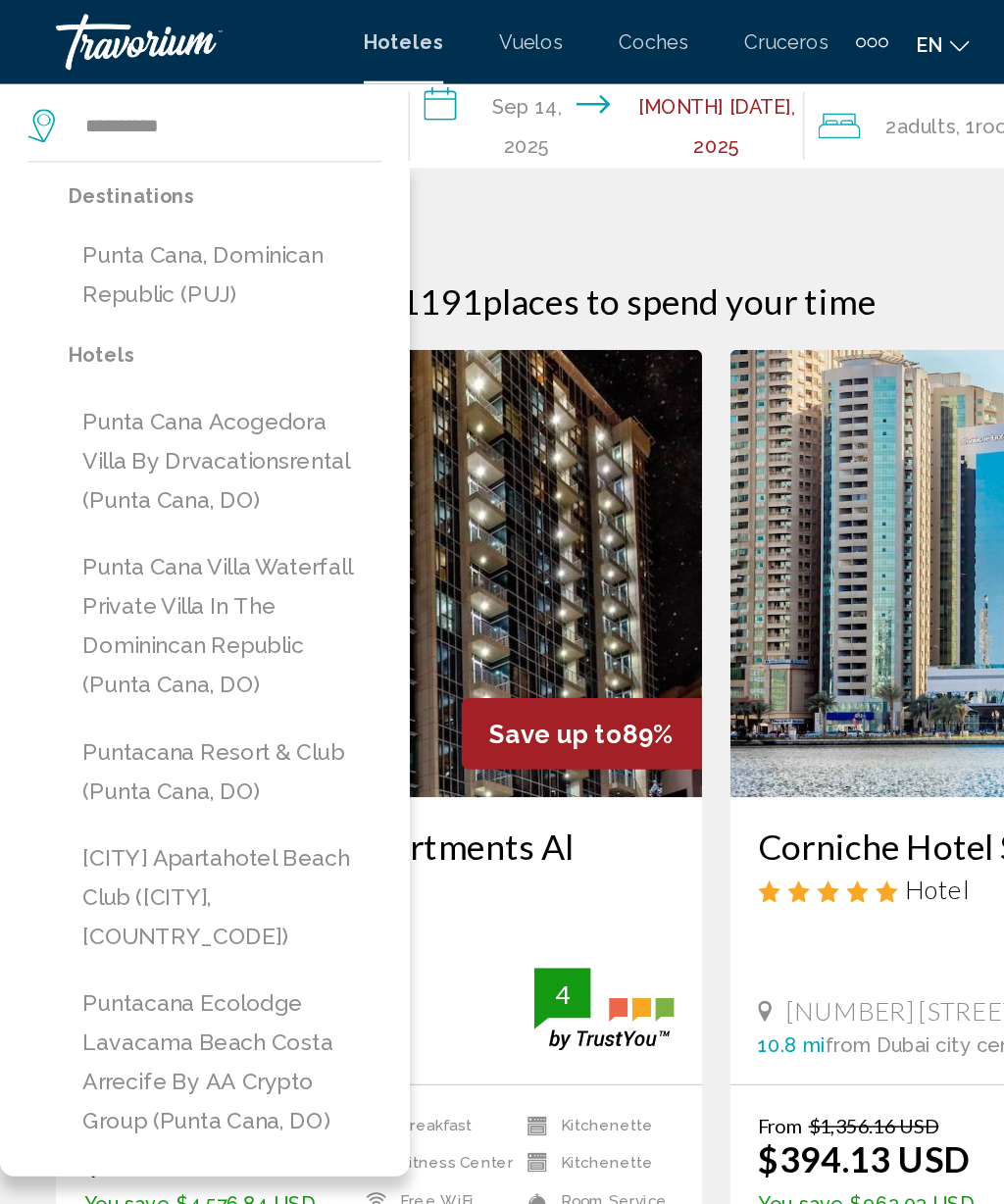click on "Punta Cana, Dominican Republic (PUJ)" at bounding box center (158, 193) 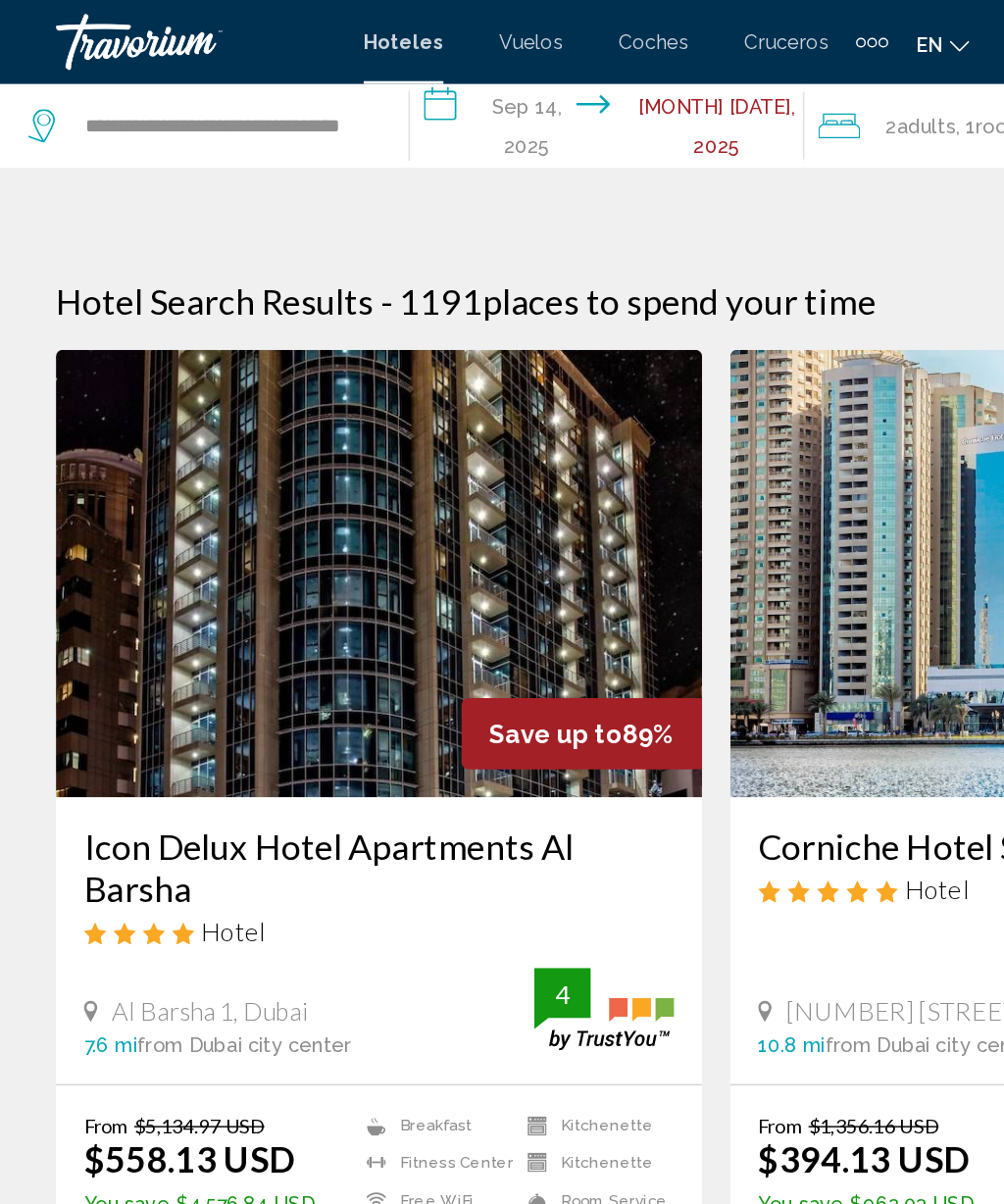 click on "**********" at bounding box center (429, 91) 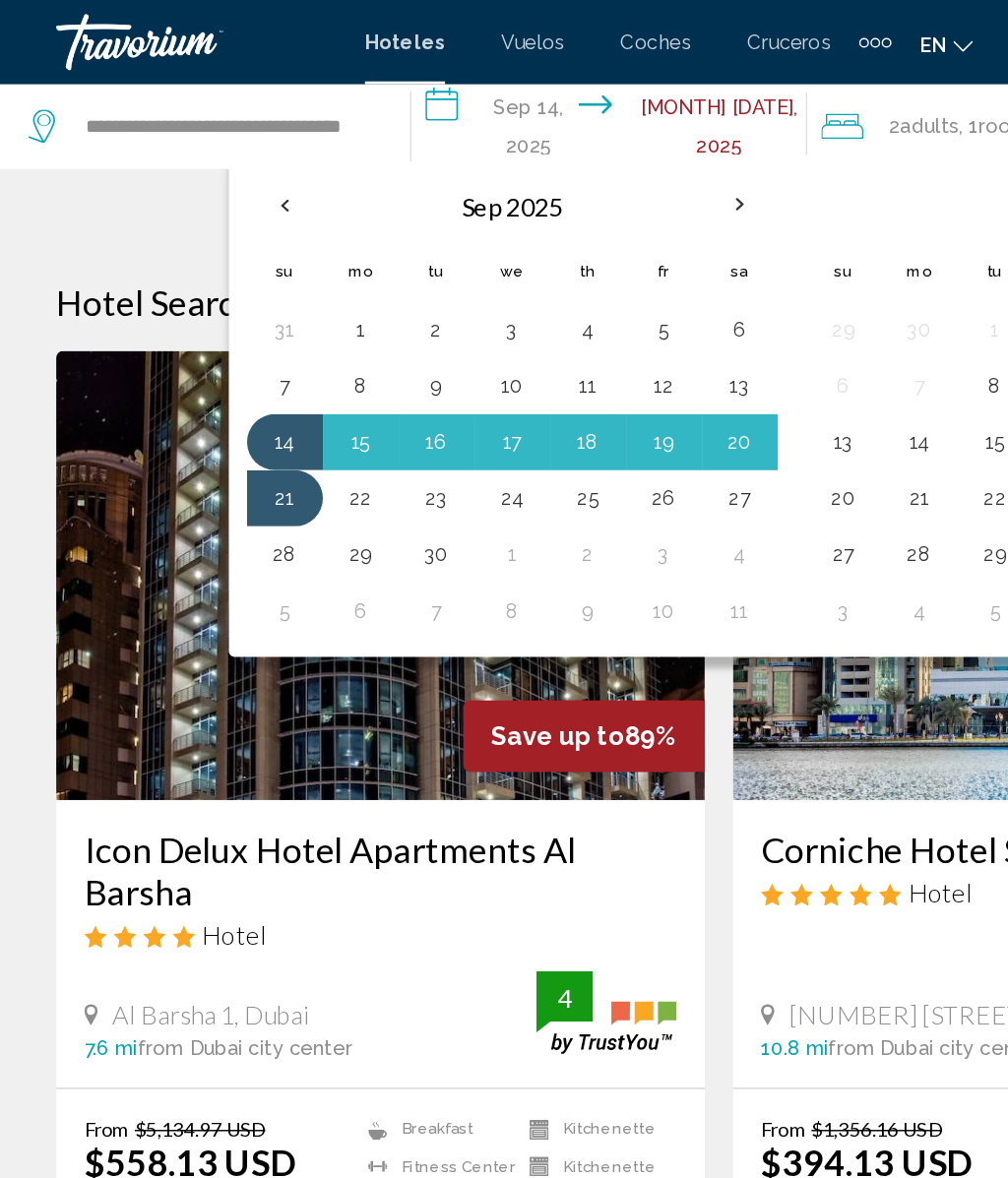 click at bounding box center (200, 144) 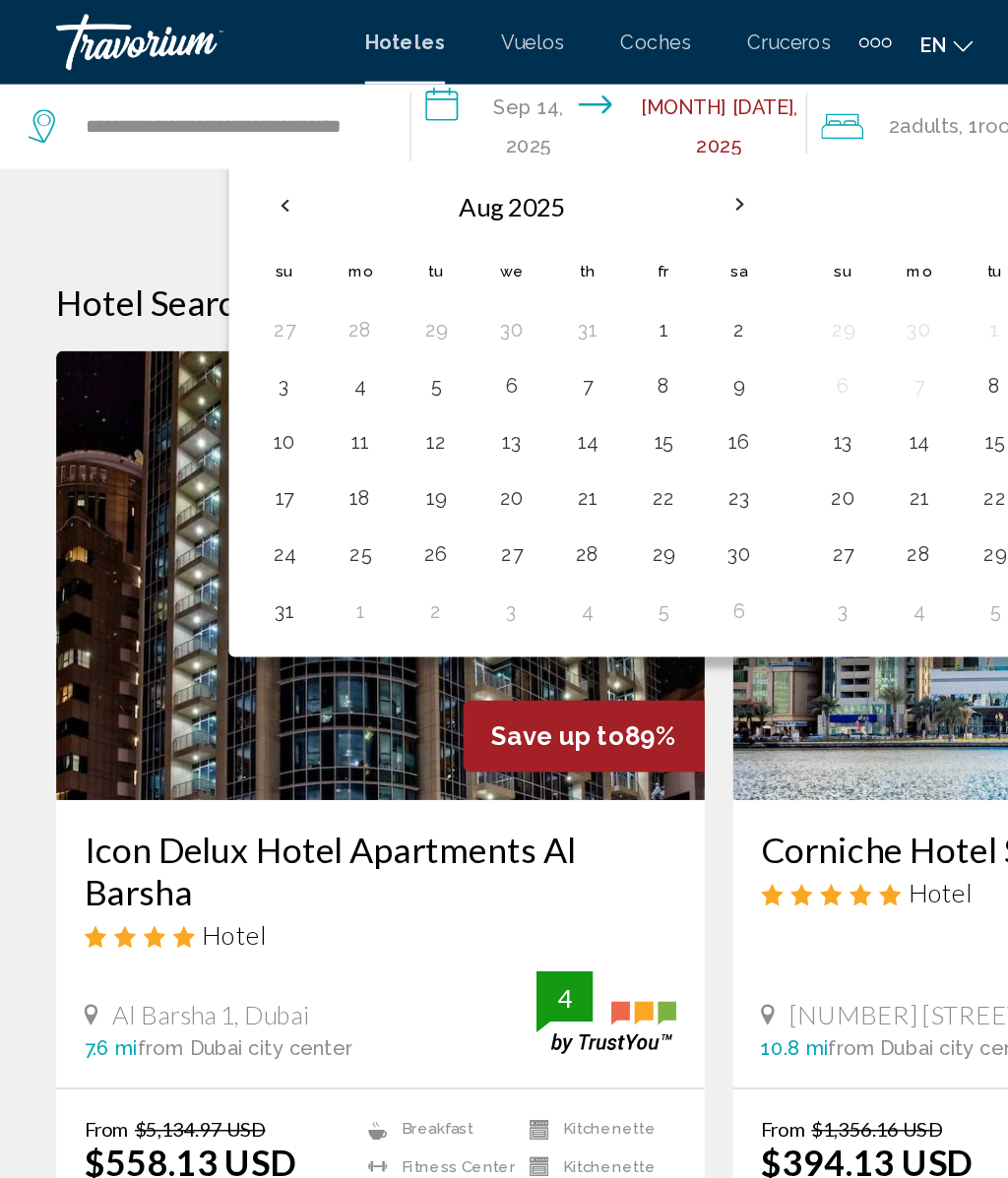 click on "1" at bounding box center [466, 231] 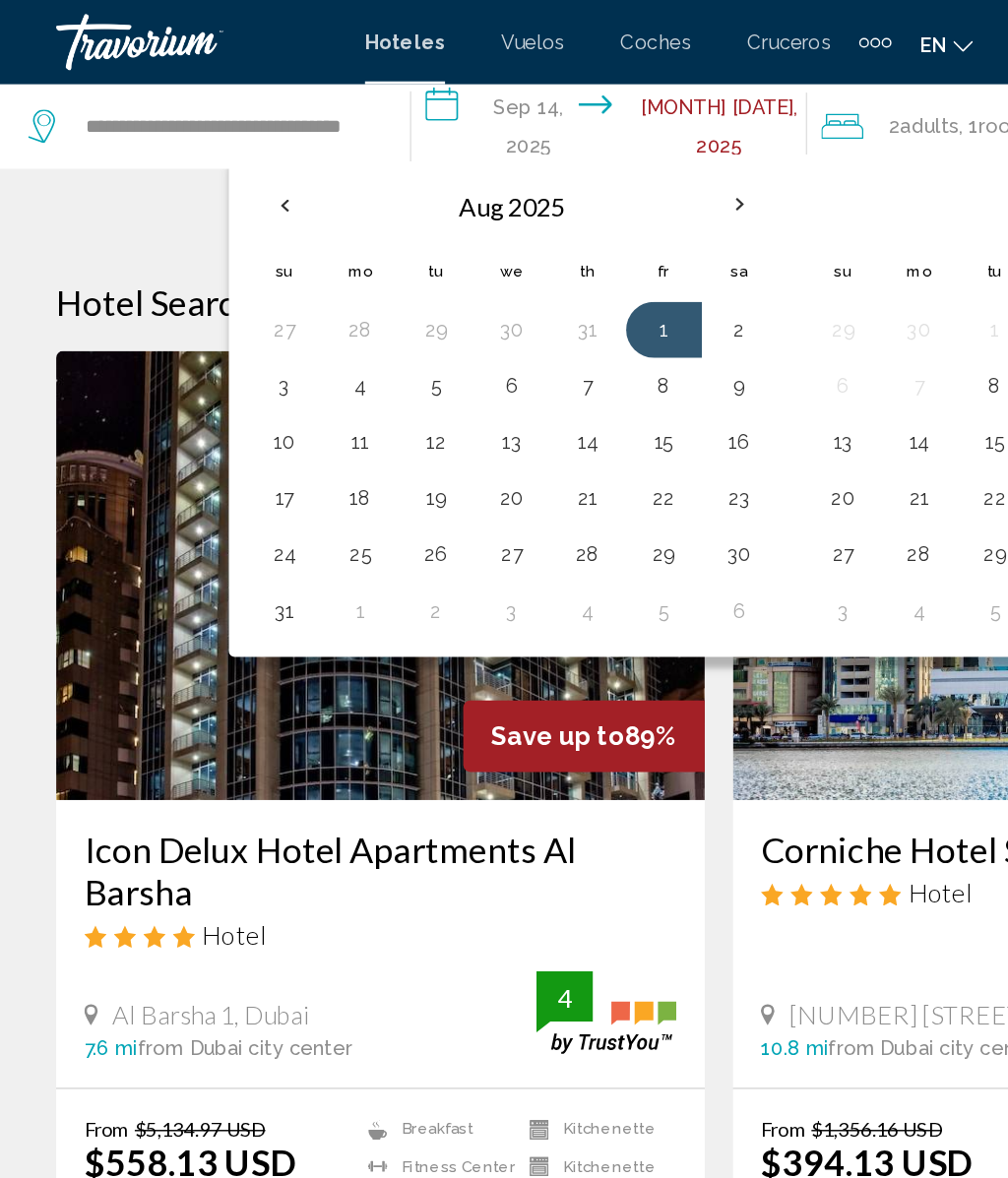 click on "6" at bounding box center [359, 271] 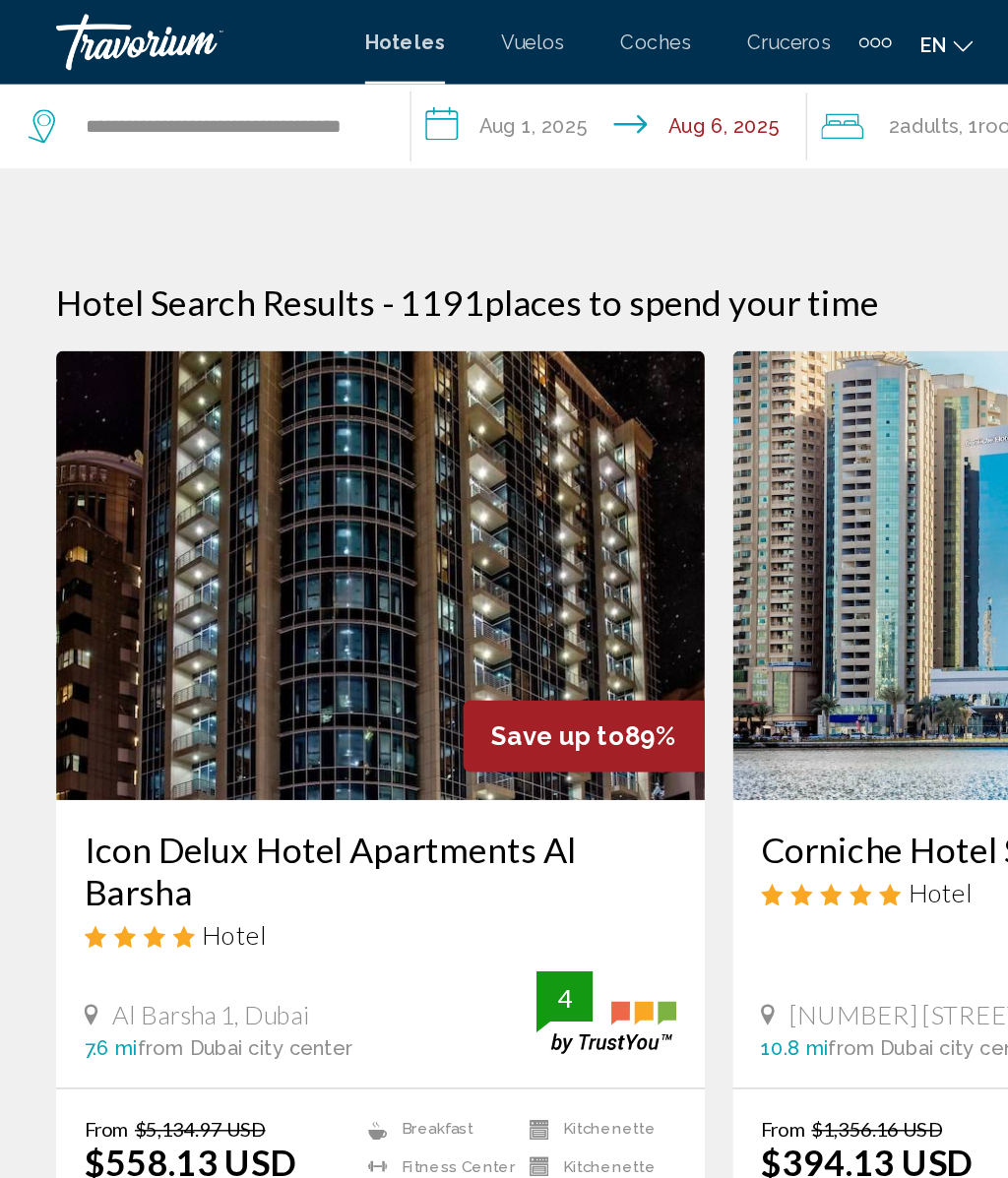 click on "Adults" at bounding box center (652, 89) 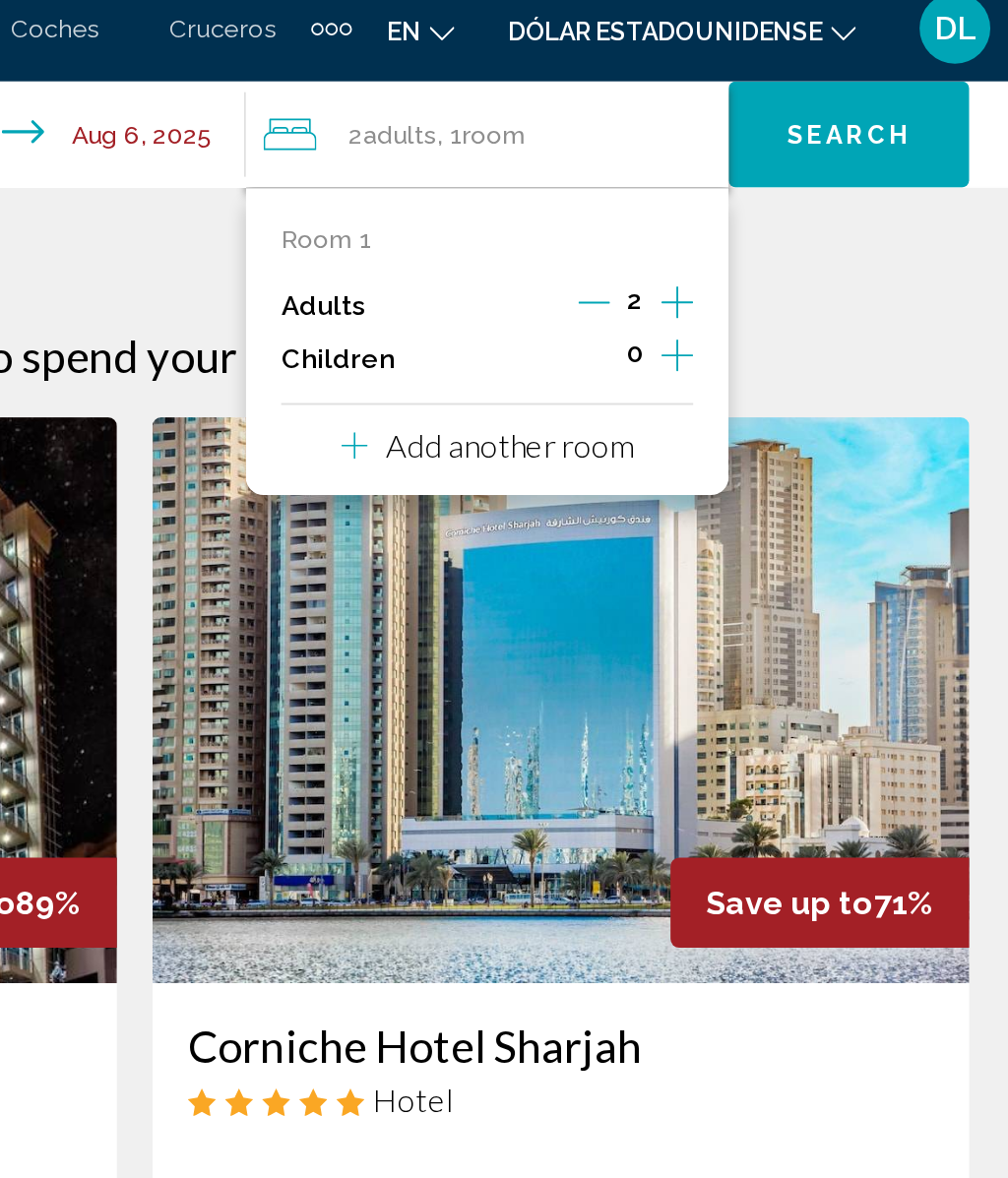 click at bounding box center (806, 212) 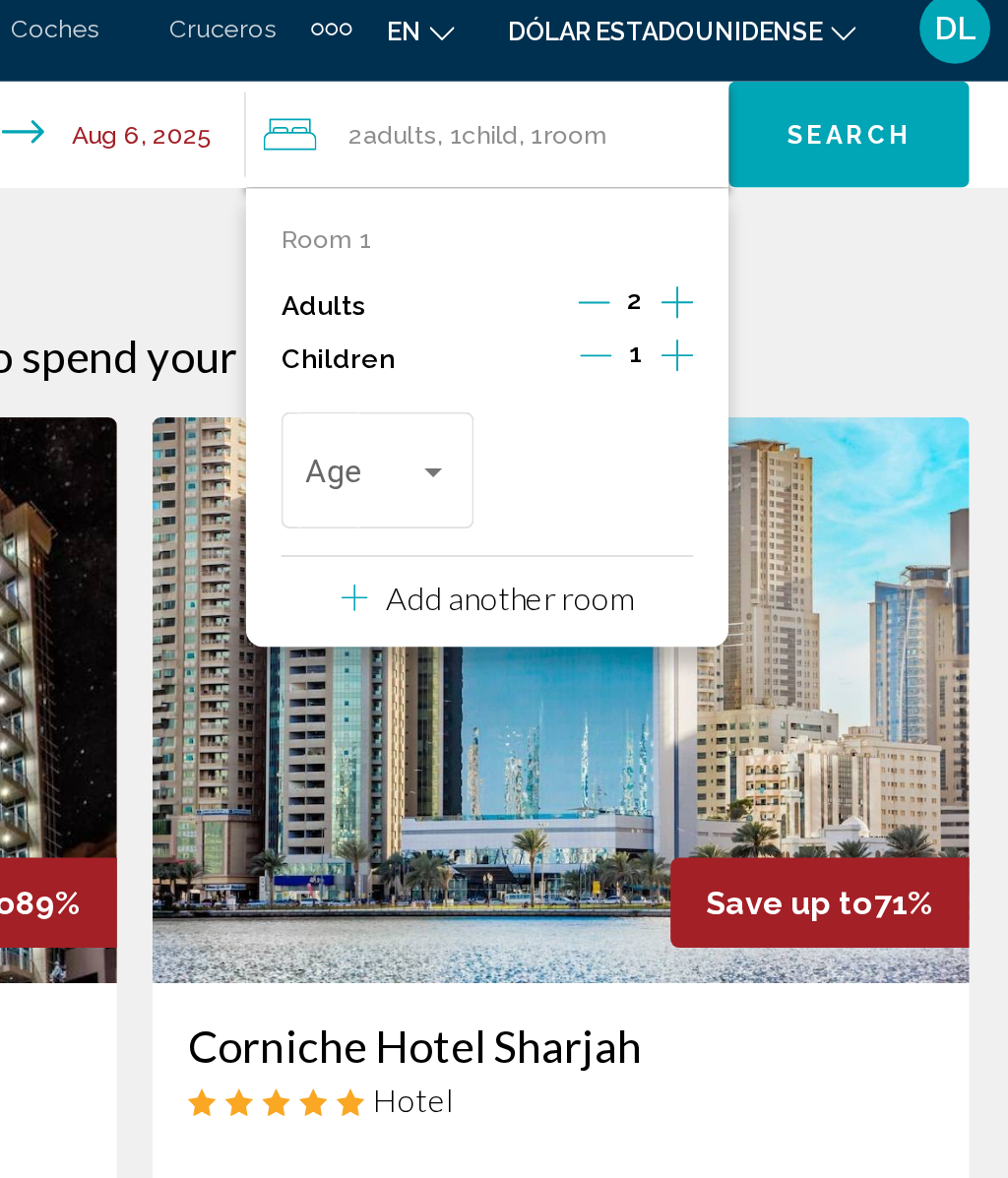 click on "Age" at bounding box center (639, 273) 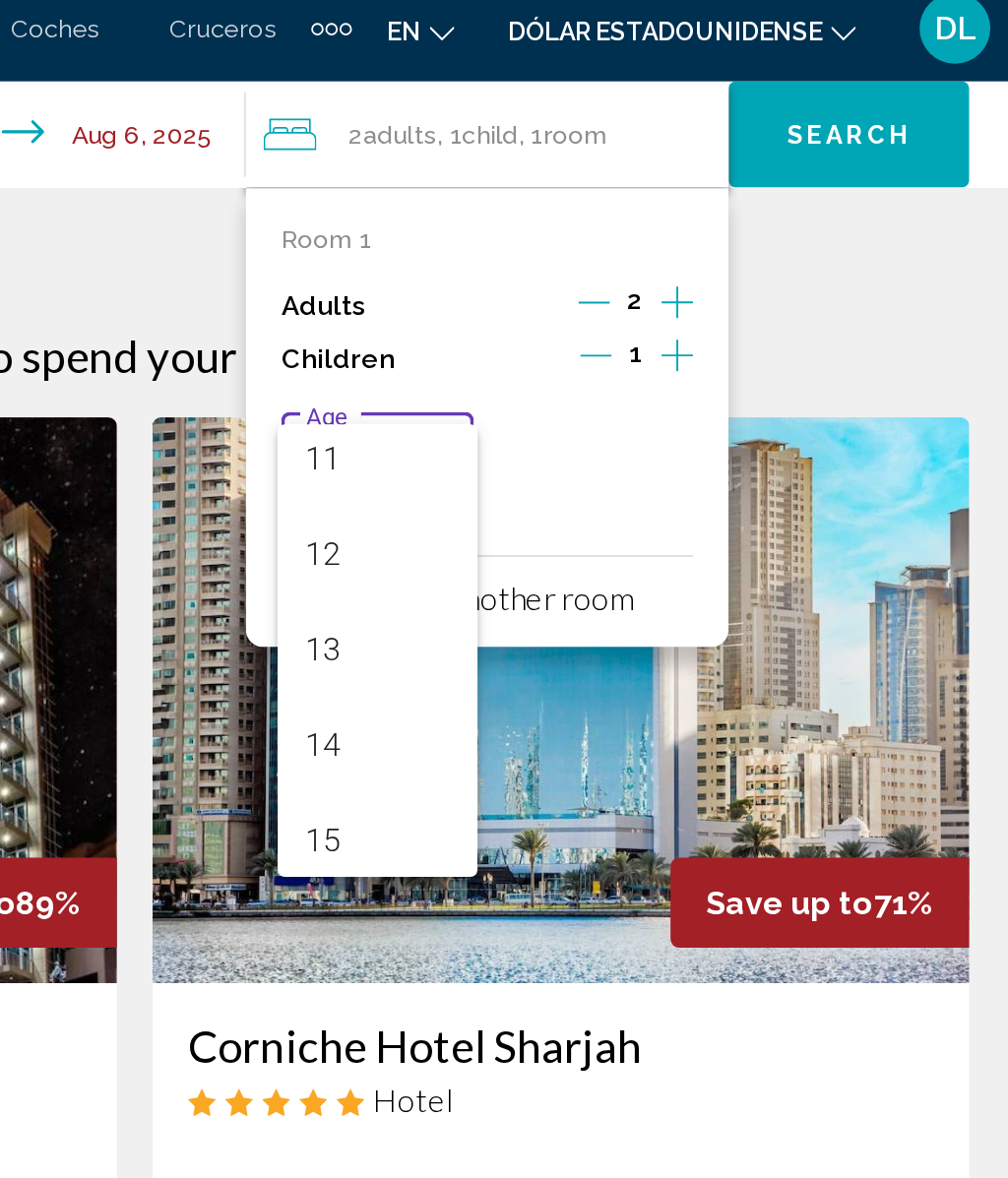 scroll, scrollTop: 705, scrollLeft: 0, axis: vertical 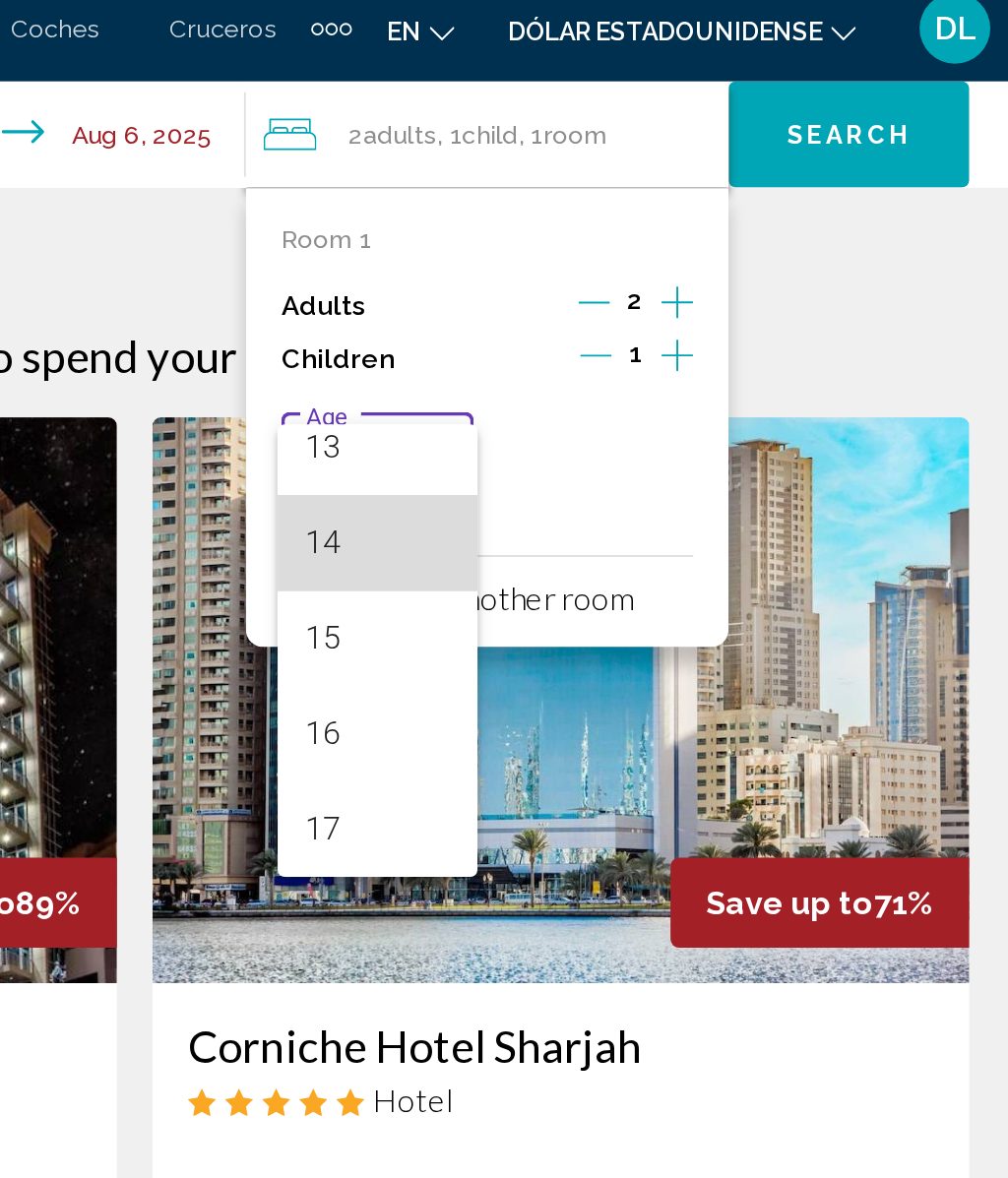 click on "14" at bounding box center (640, 316) 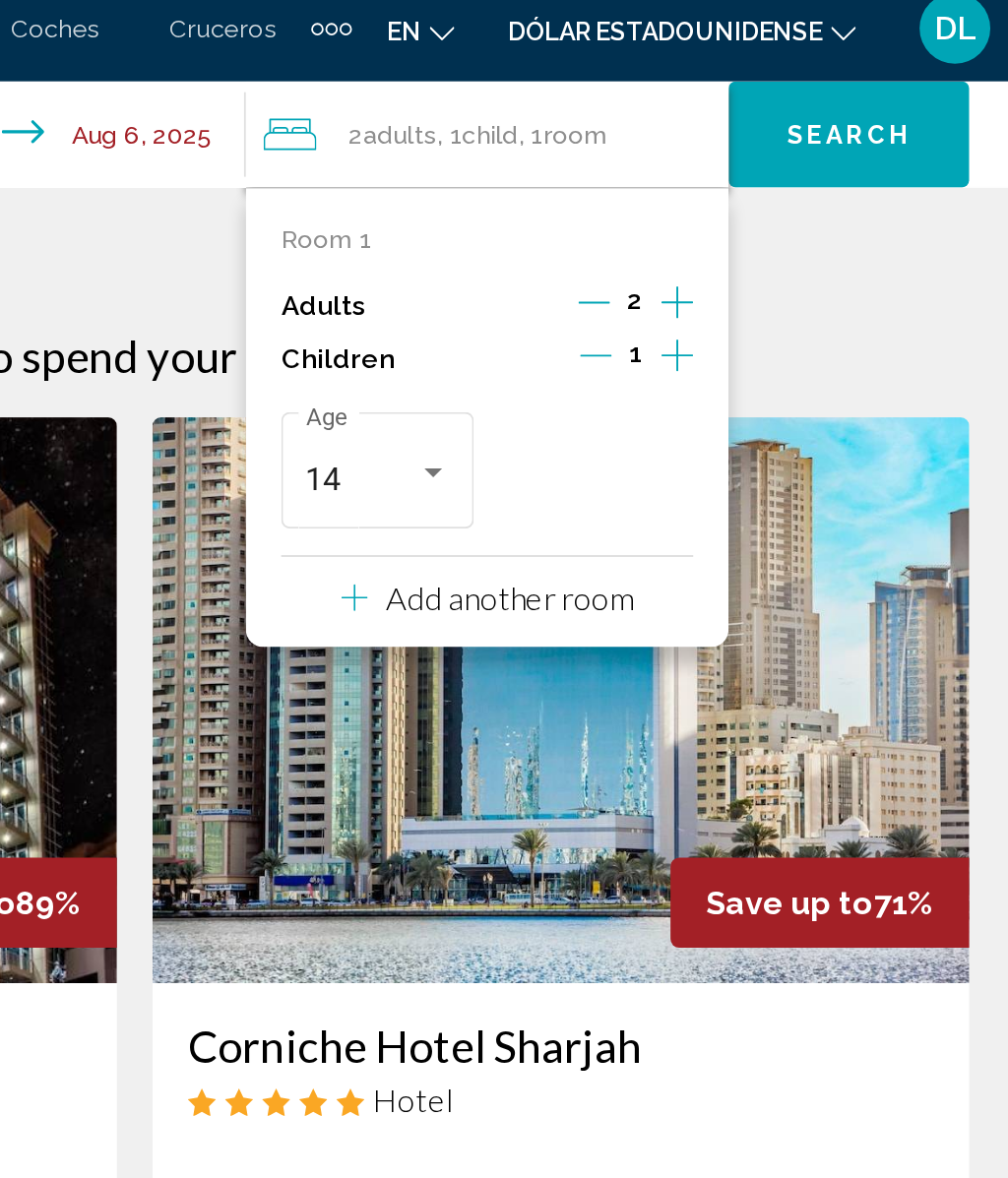 click on "Search" at bounding box center (902, 90) 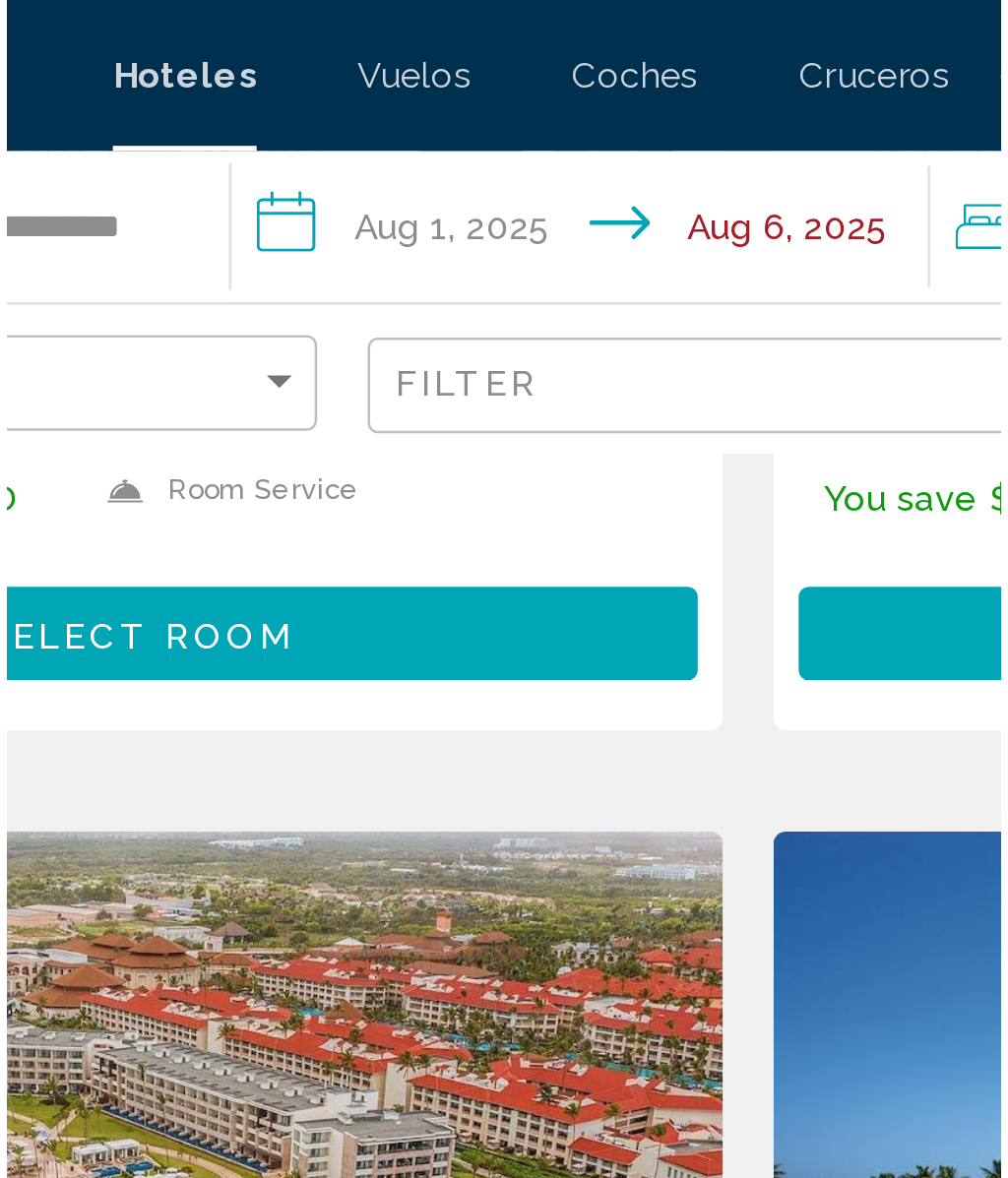 scroll, scrollTop: 589, scrollLeft: 0, axis: vertical 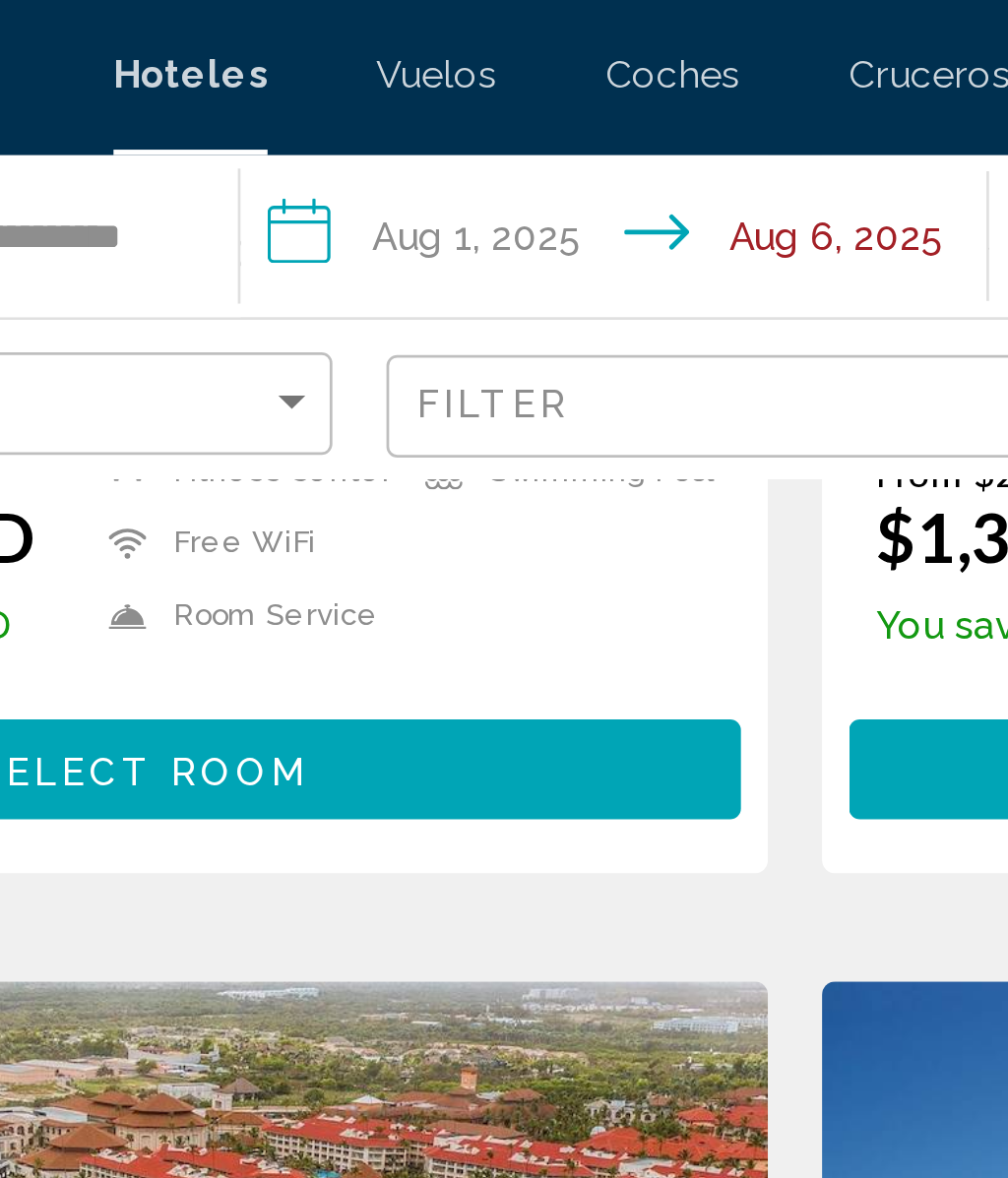 click on "**********" at bounding box center [442, 92] 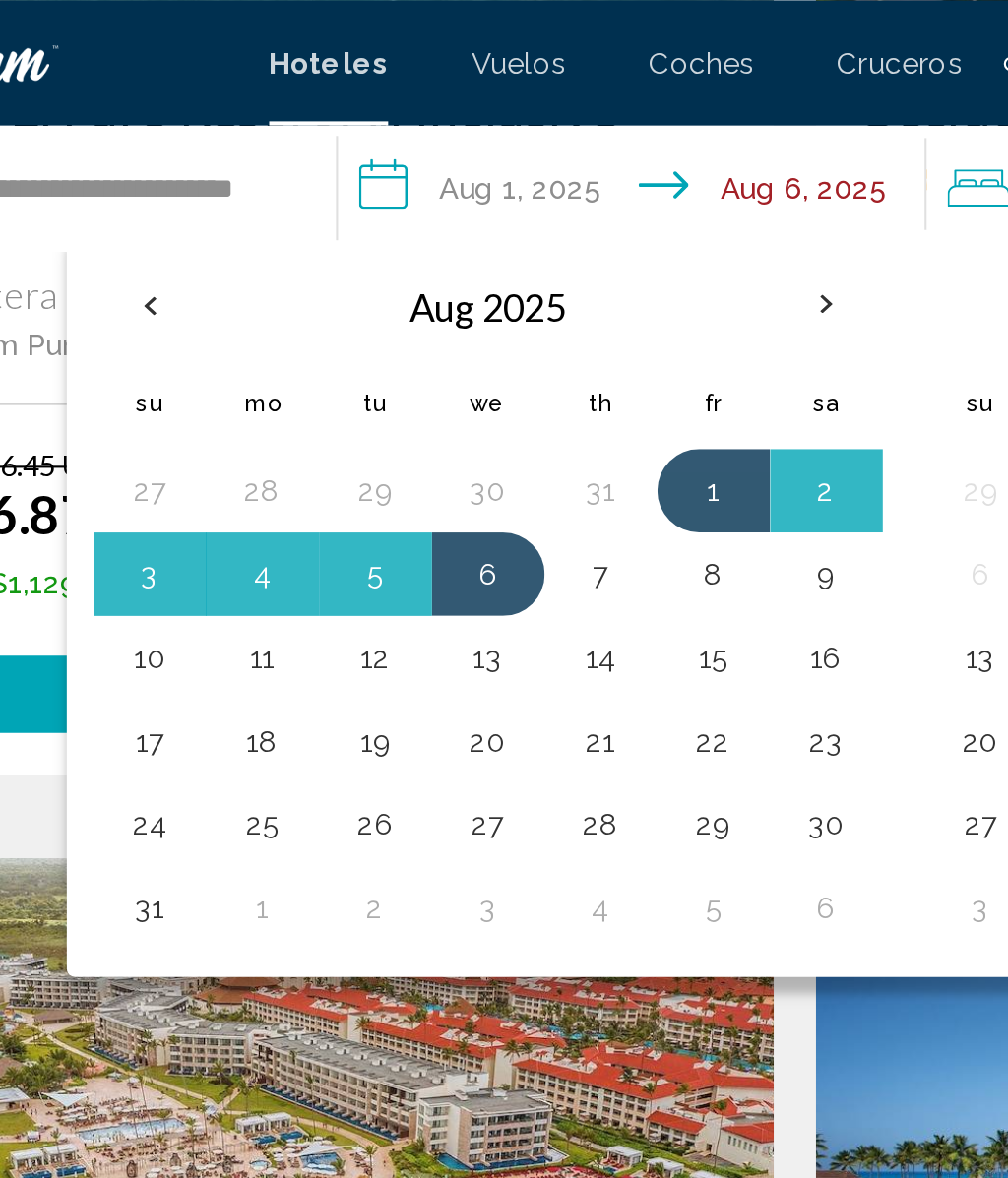 scroll, scrollTop: 435, scrollLeft: 0, axis: vertical 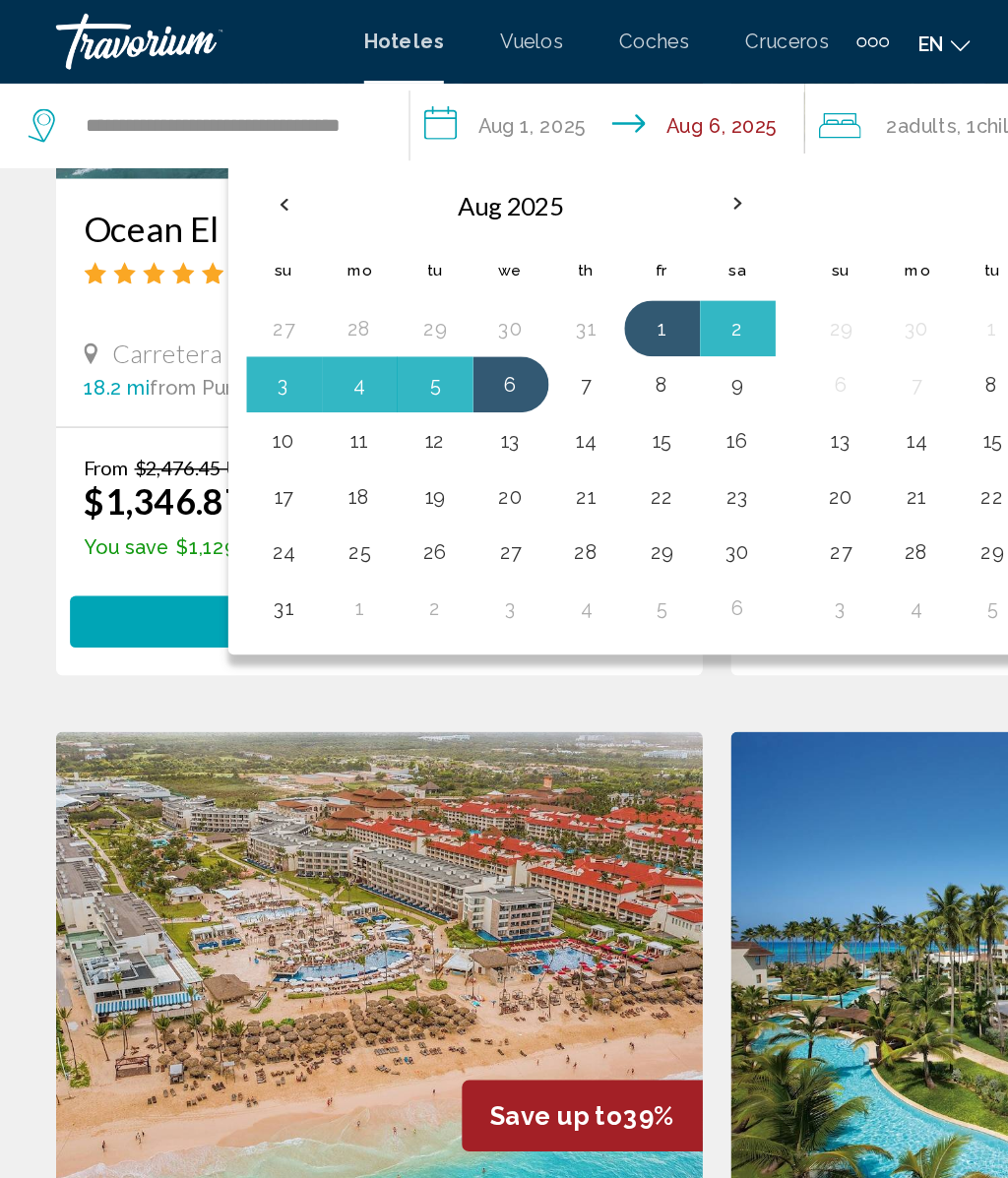 click at bounding box center [200, 144] 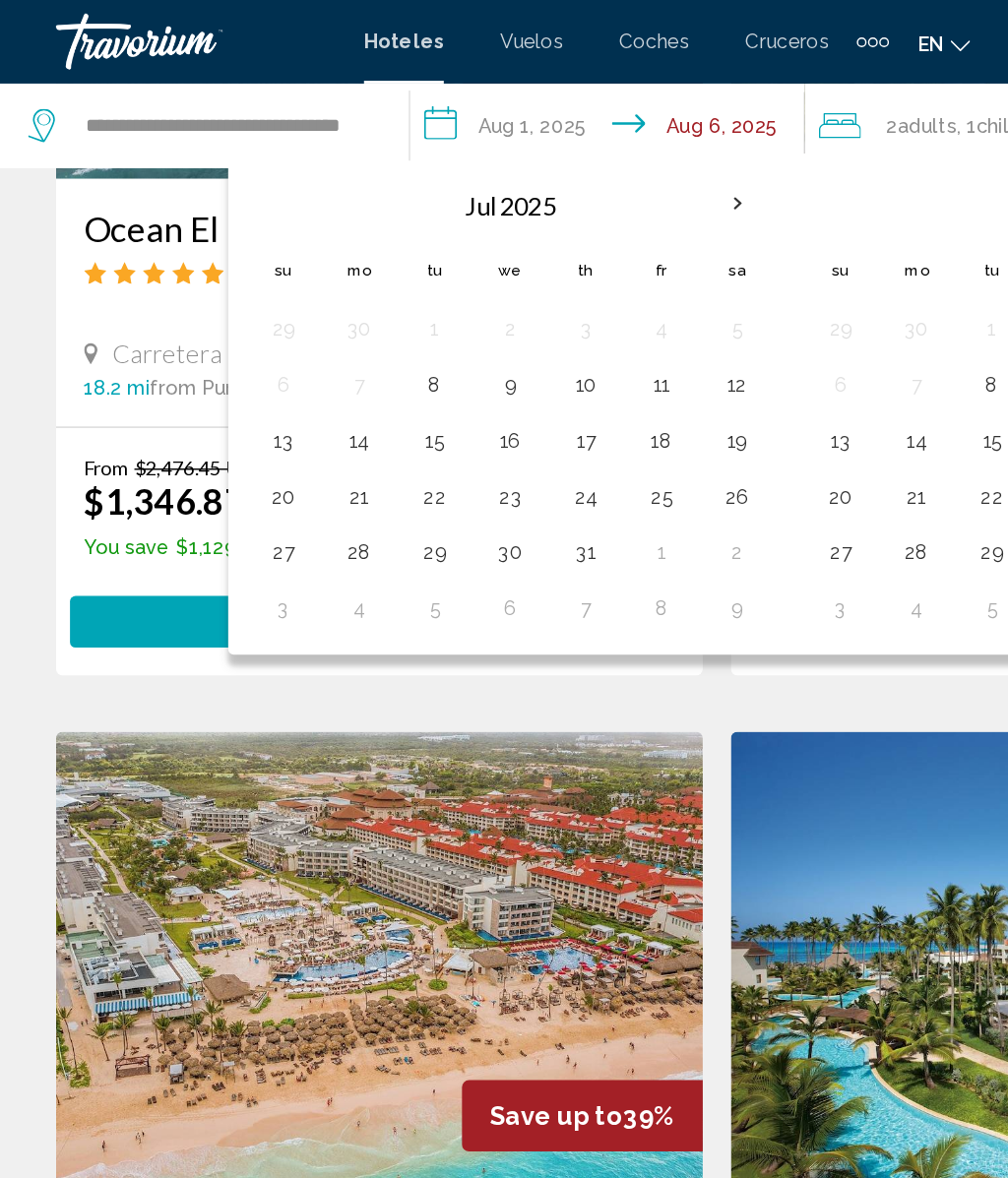 scroll, scrollTop: 434, scrollLeft: 0, axis: vertical 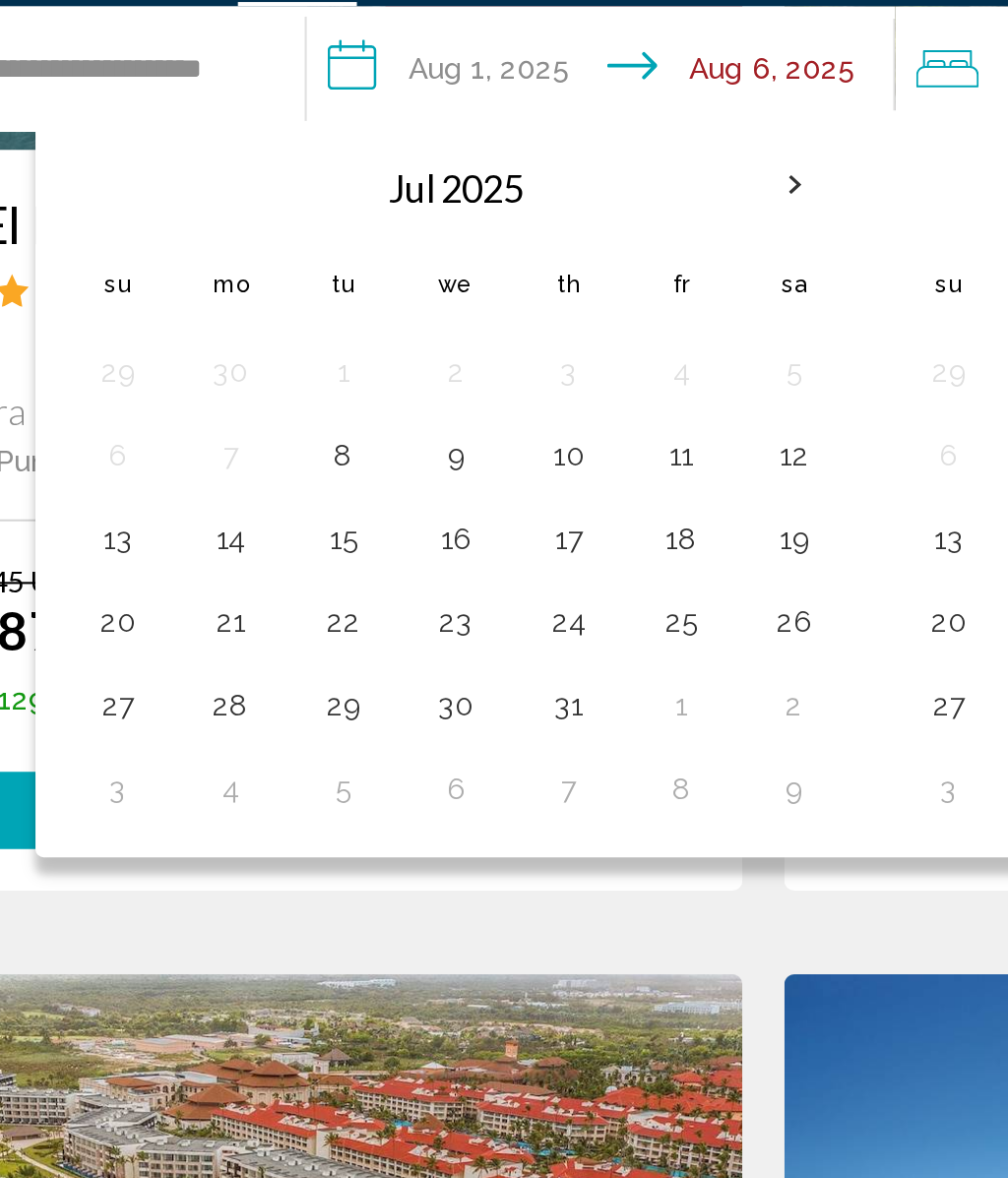 click on "14" at bounding box center (253, 310) 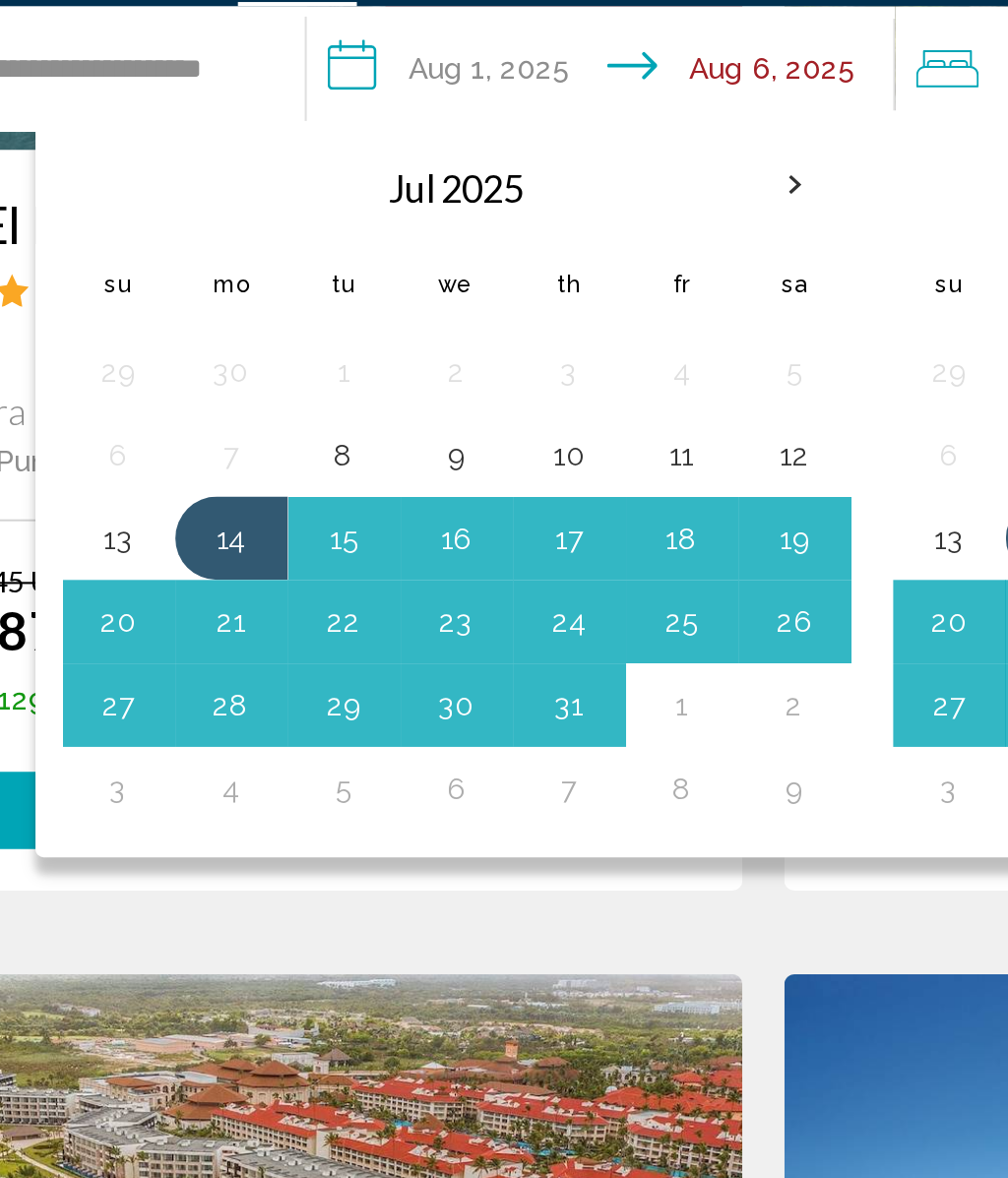 click on "20" at bounding box center [200, 349] 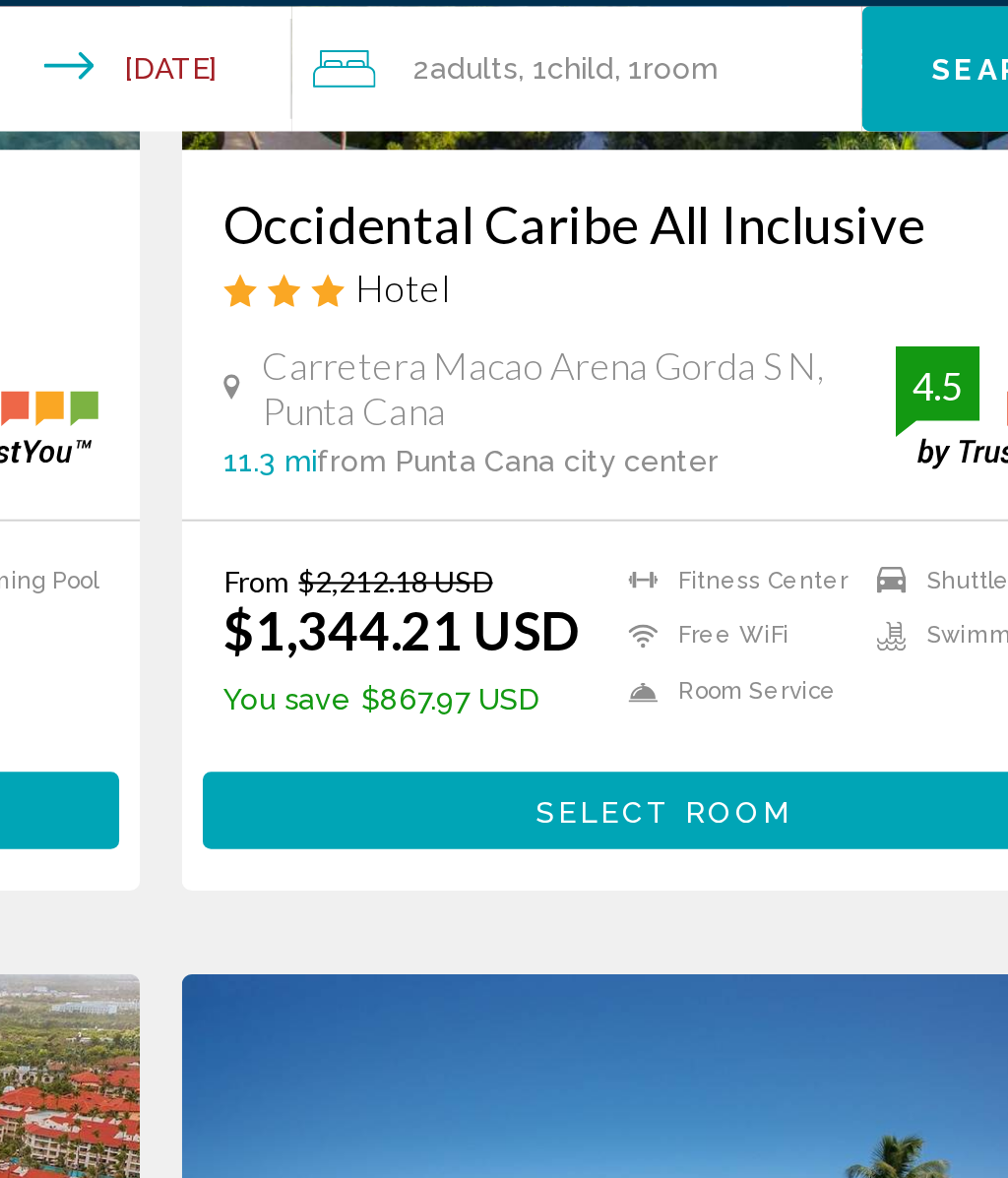 scroll, scrollTop: 356, scrollLeft: 0, axis: vertical 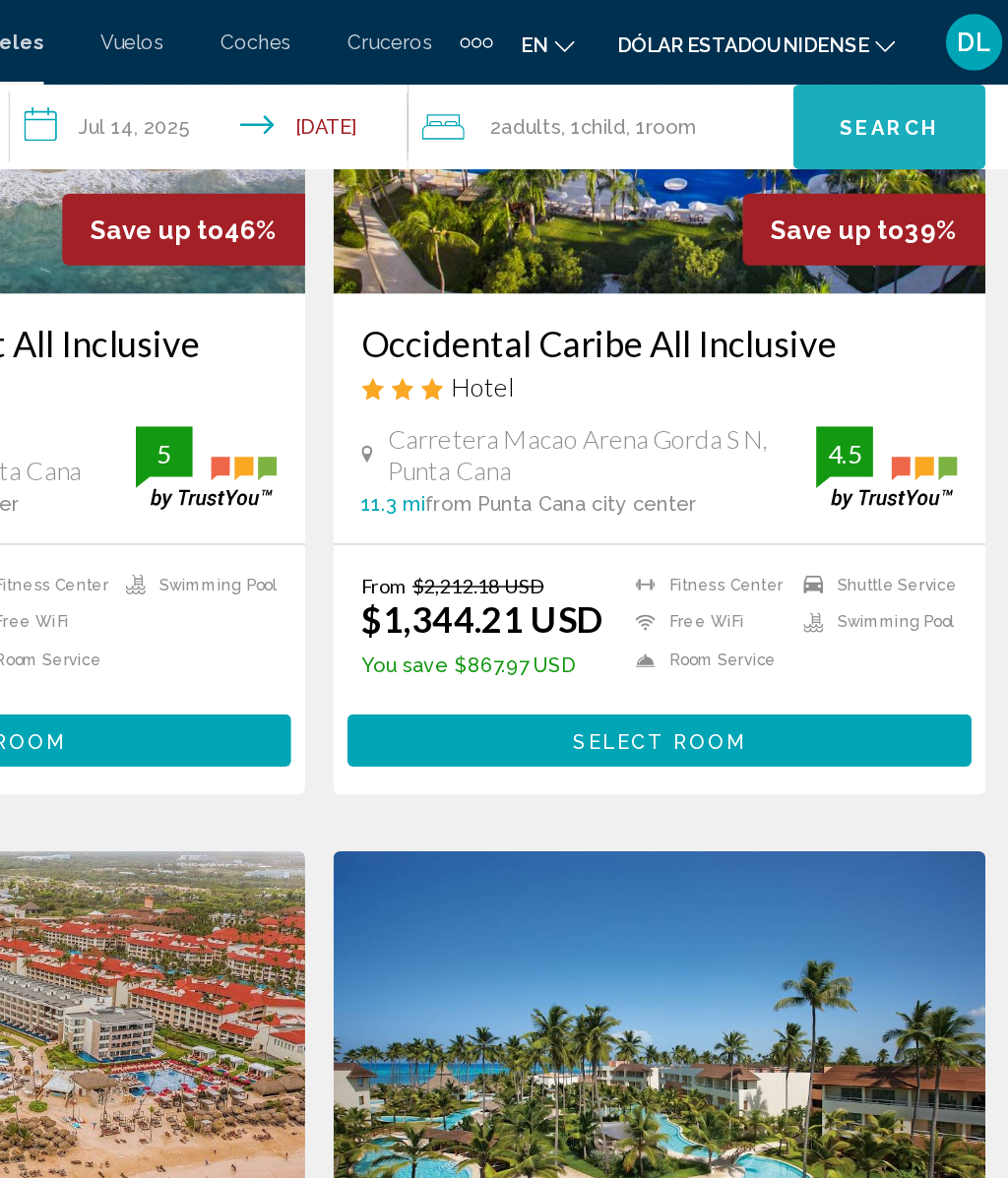 click on "Search" at bounding box center (902, 90) 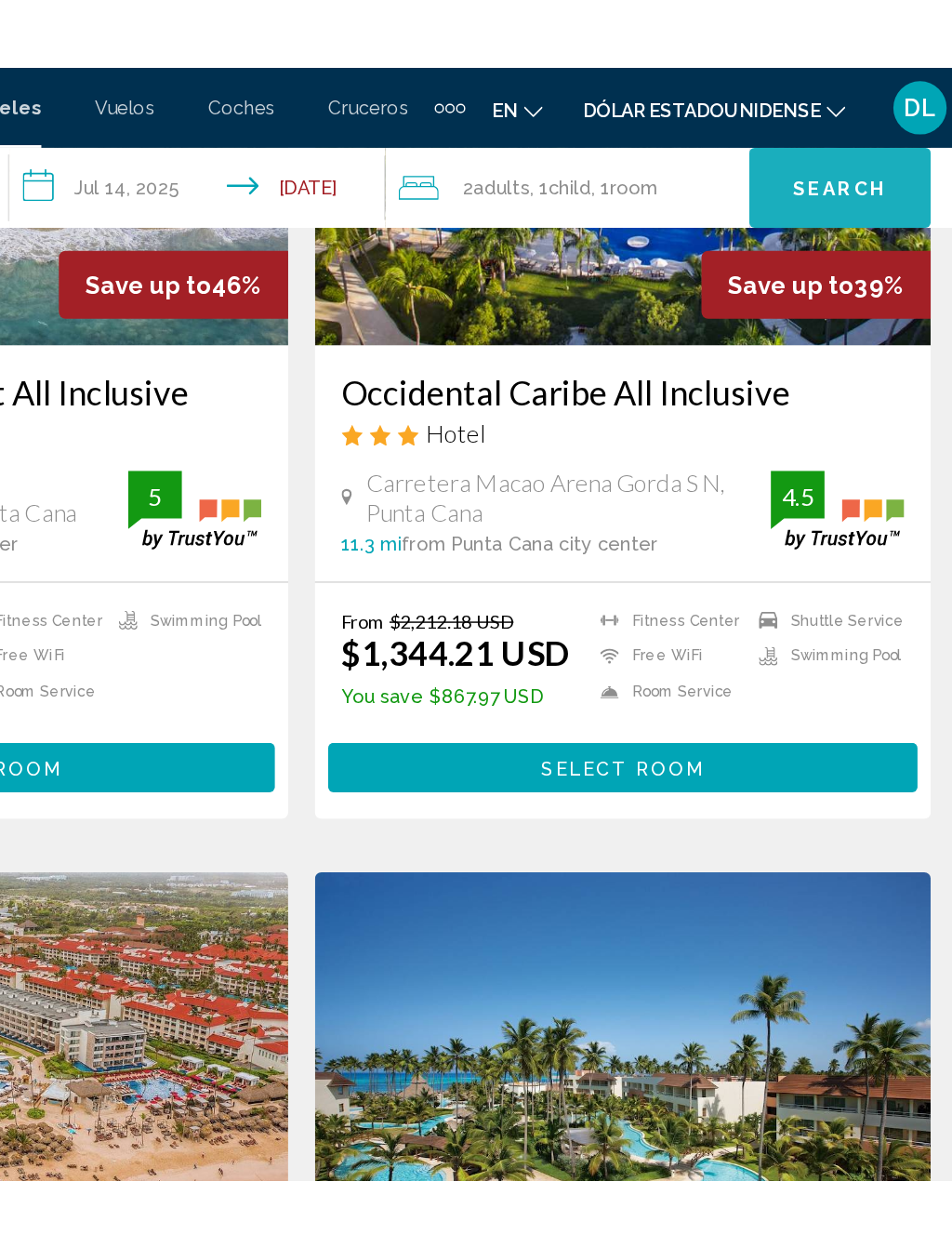 scroll, scrollTop: 0, scrollLeft: 0, axis: both 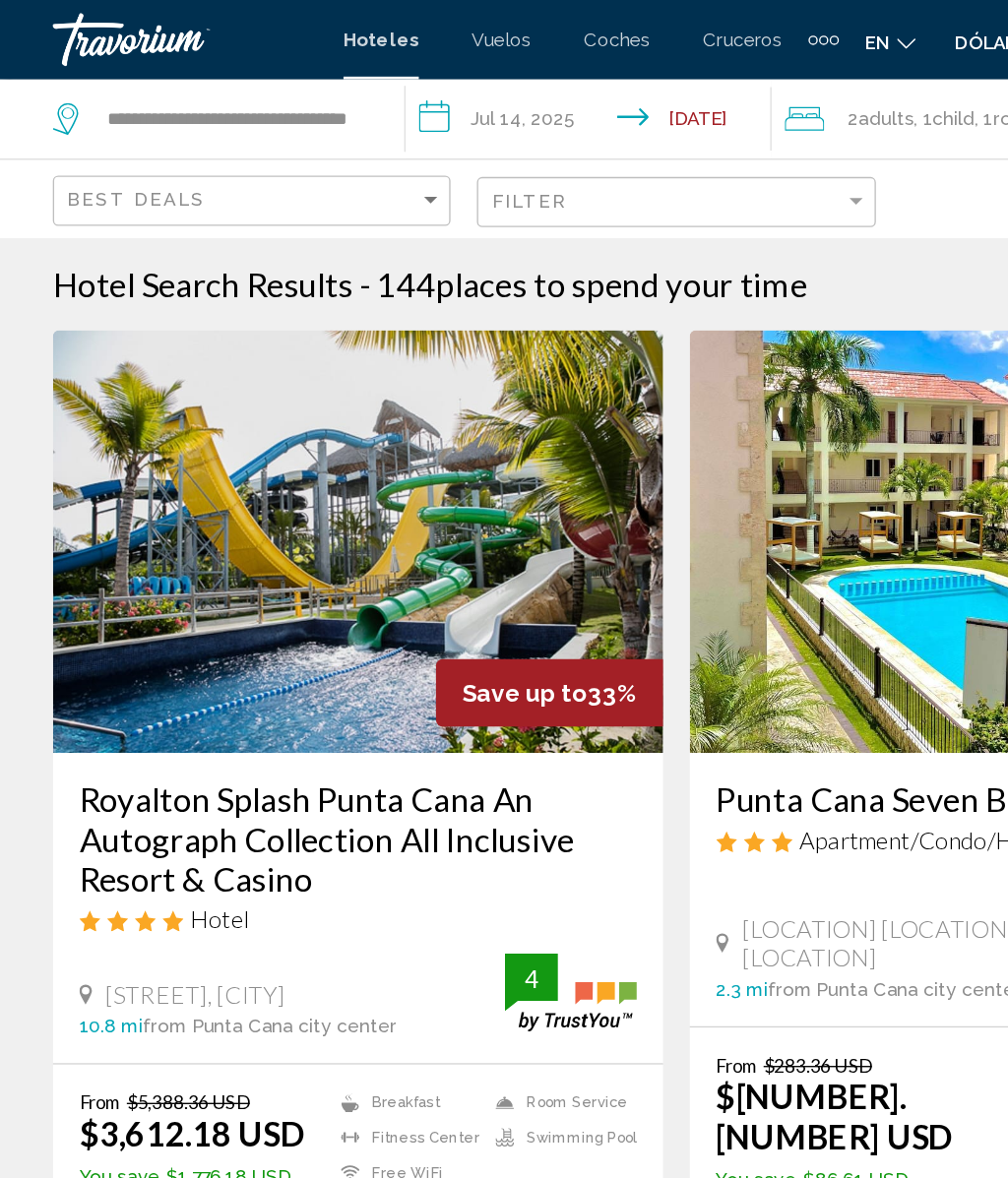 click on "**********" at bounding box center (442, 92) 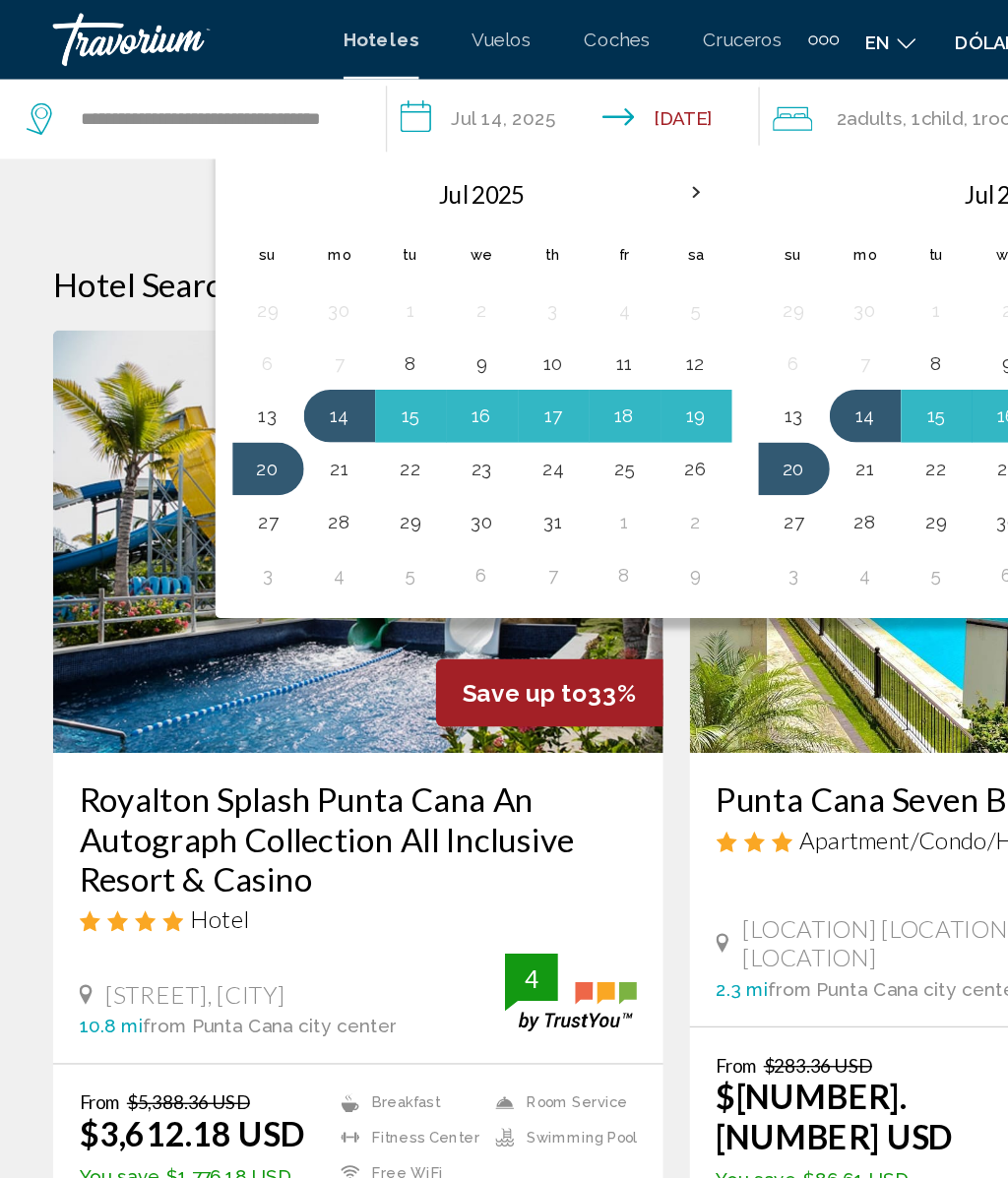 click on "23" at bounding box center [359, 349] 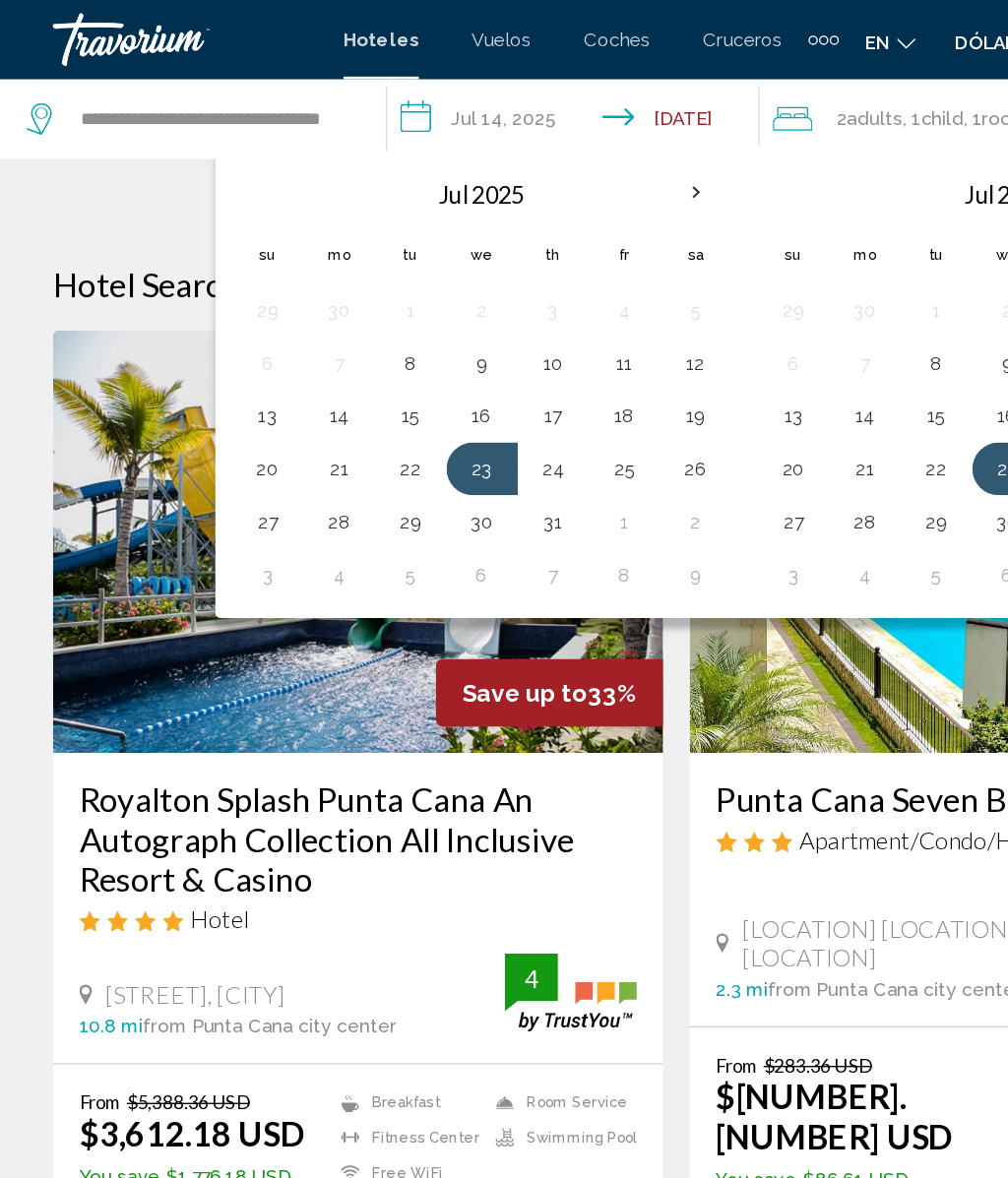 click on "29" at bounding box center [306, 389] 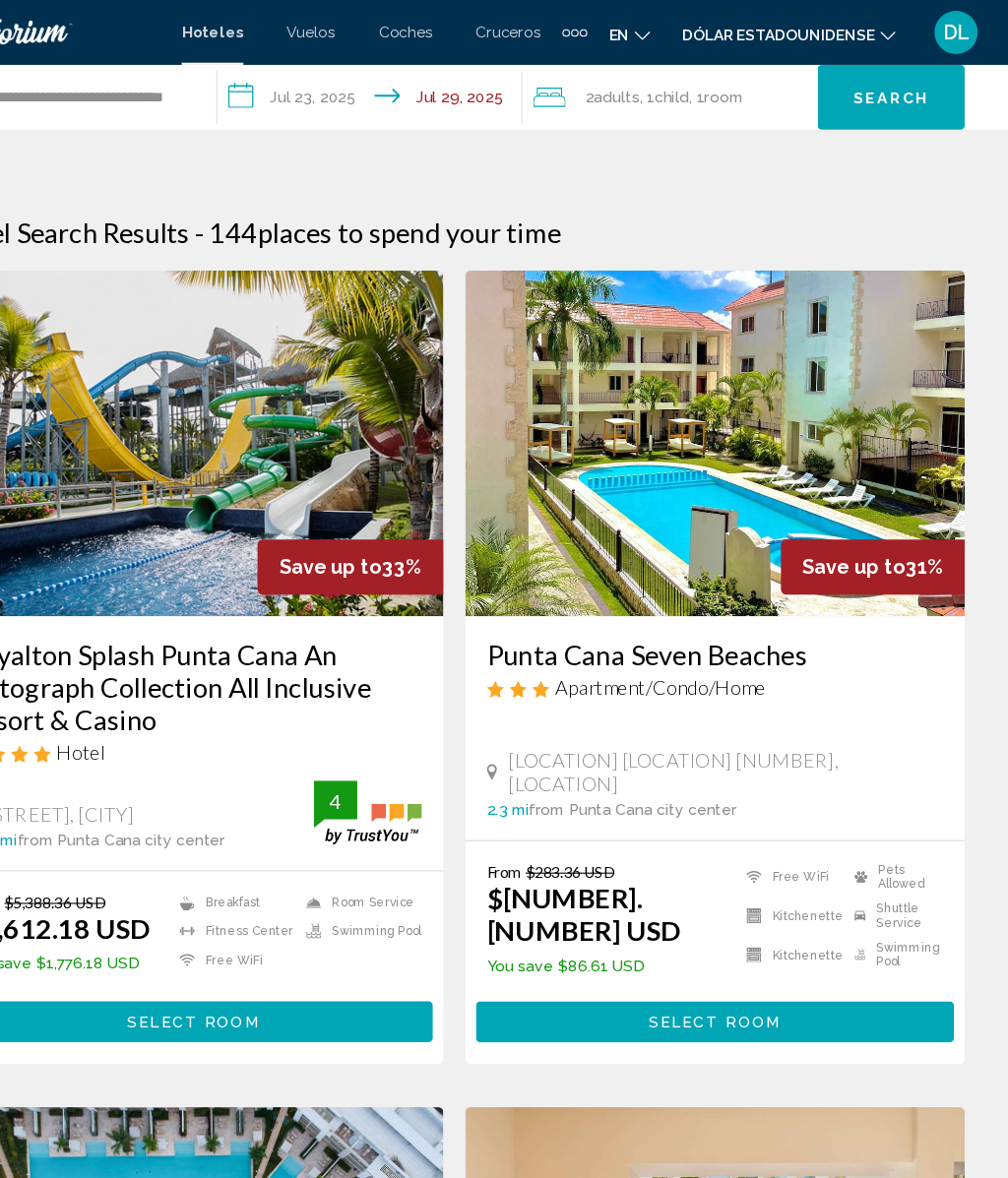 click on "Search" at bounding box center [902, 90] 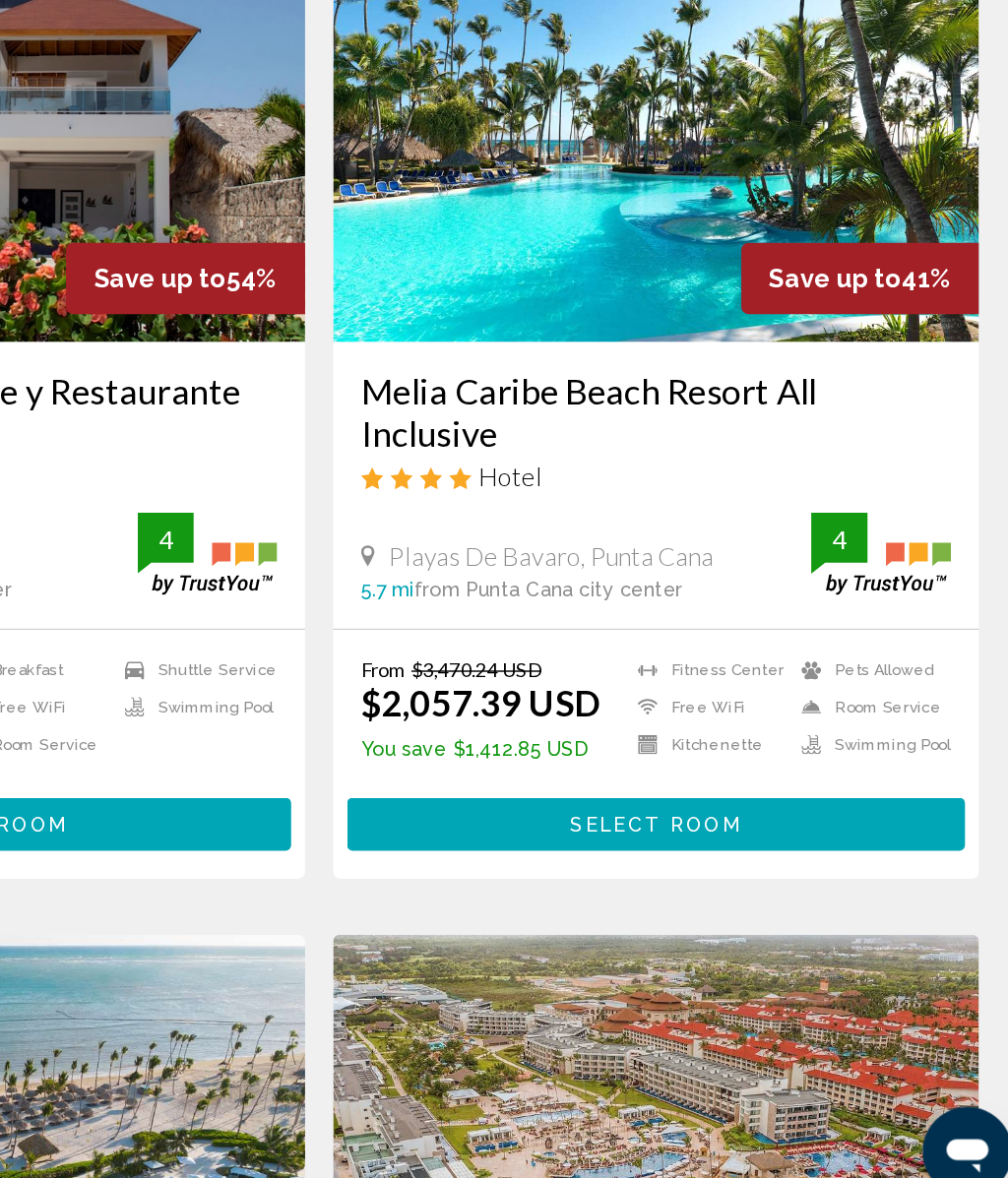 click on "Select Room" at bounding box center (741, 899) 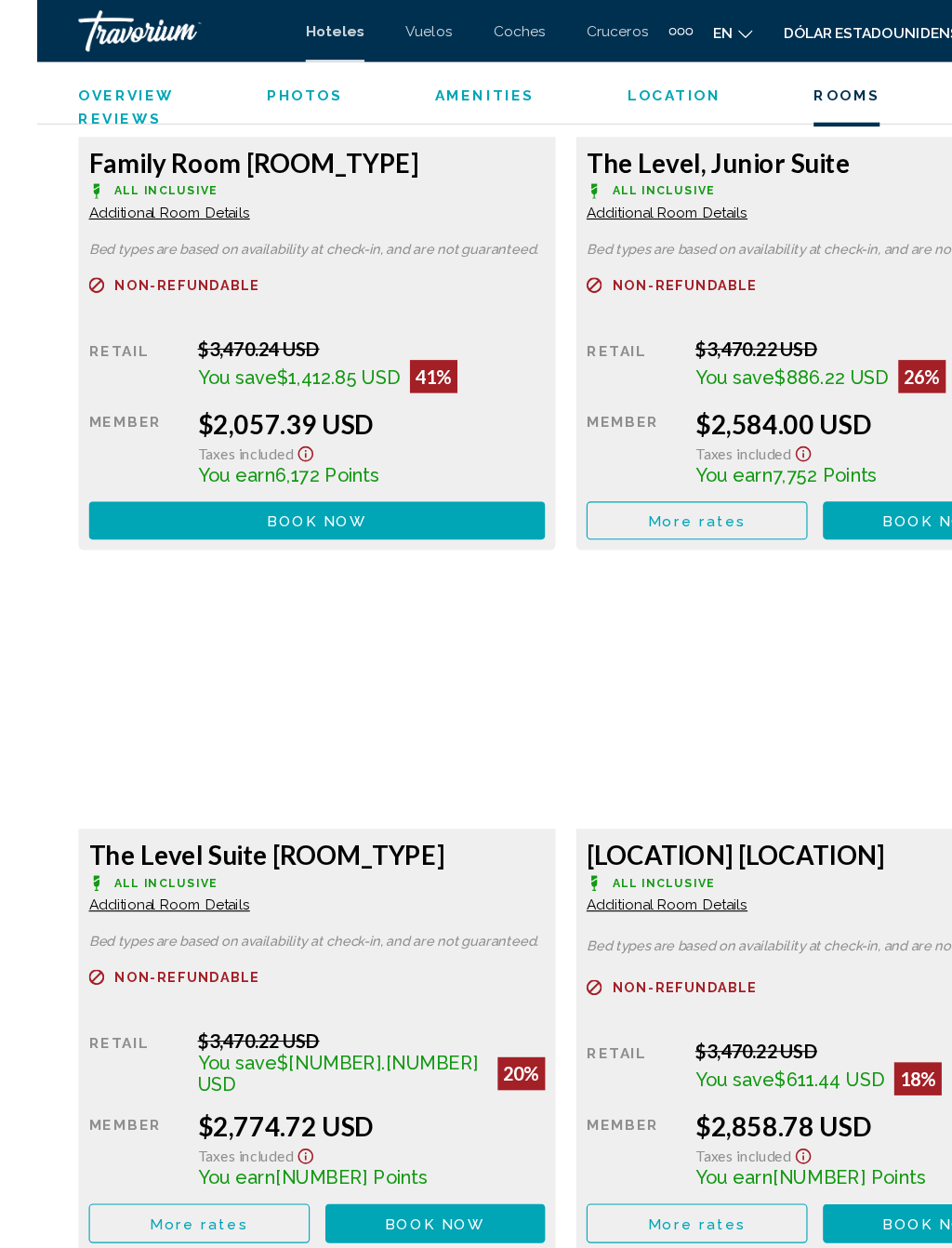 scroll, scrollTop: 3273, scrollLeft: 0, axis: vertical 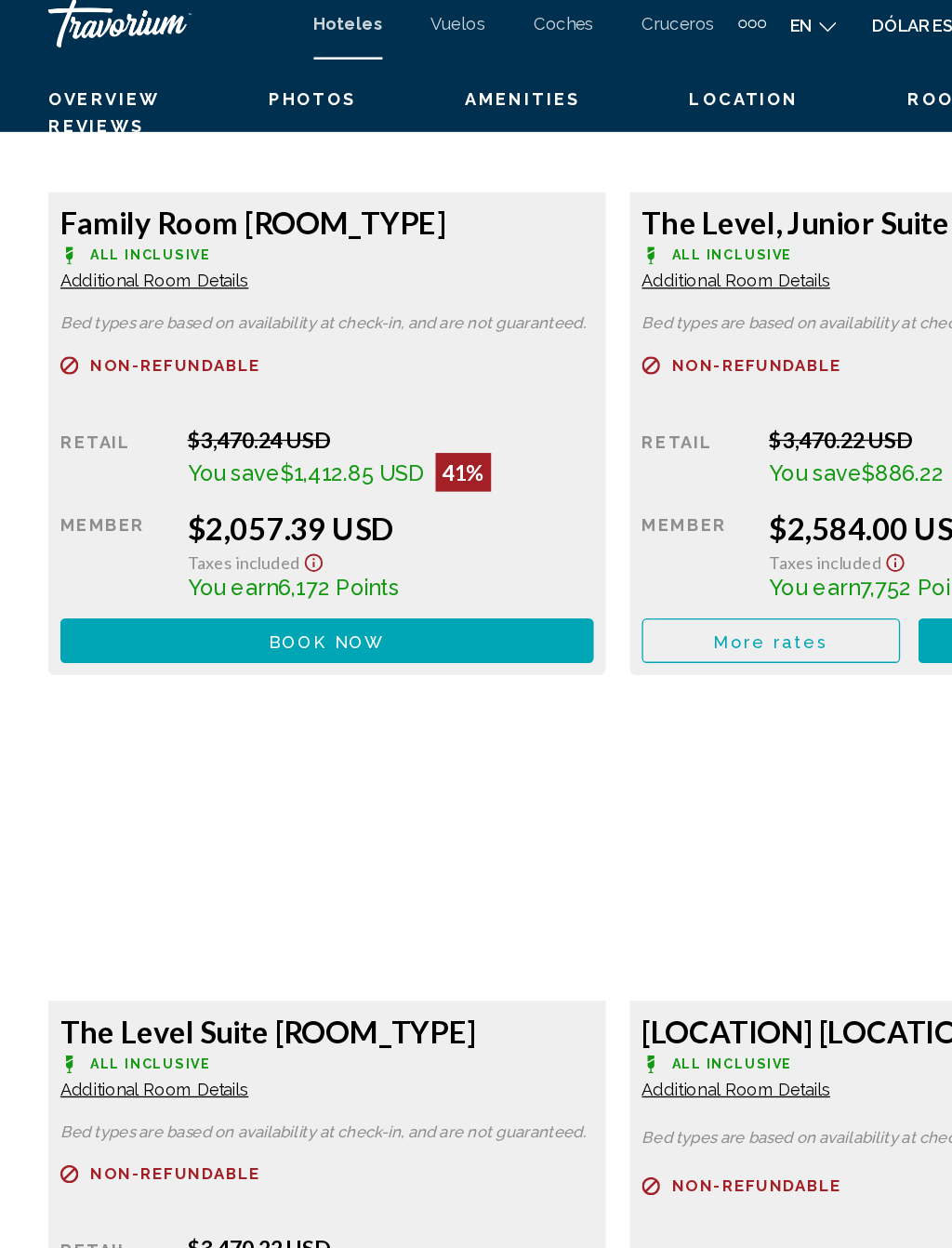 click on "Book now No longer available" at bounding box center (252, 503) 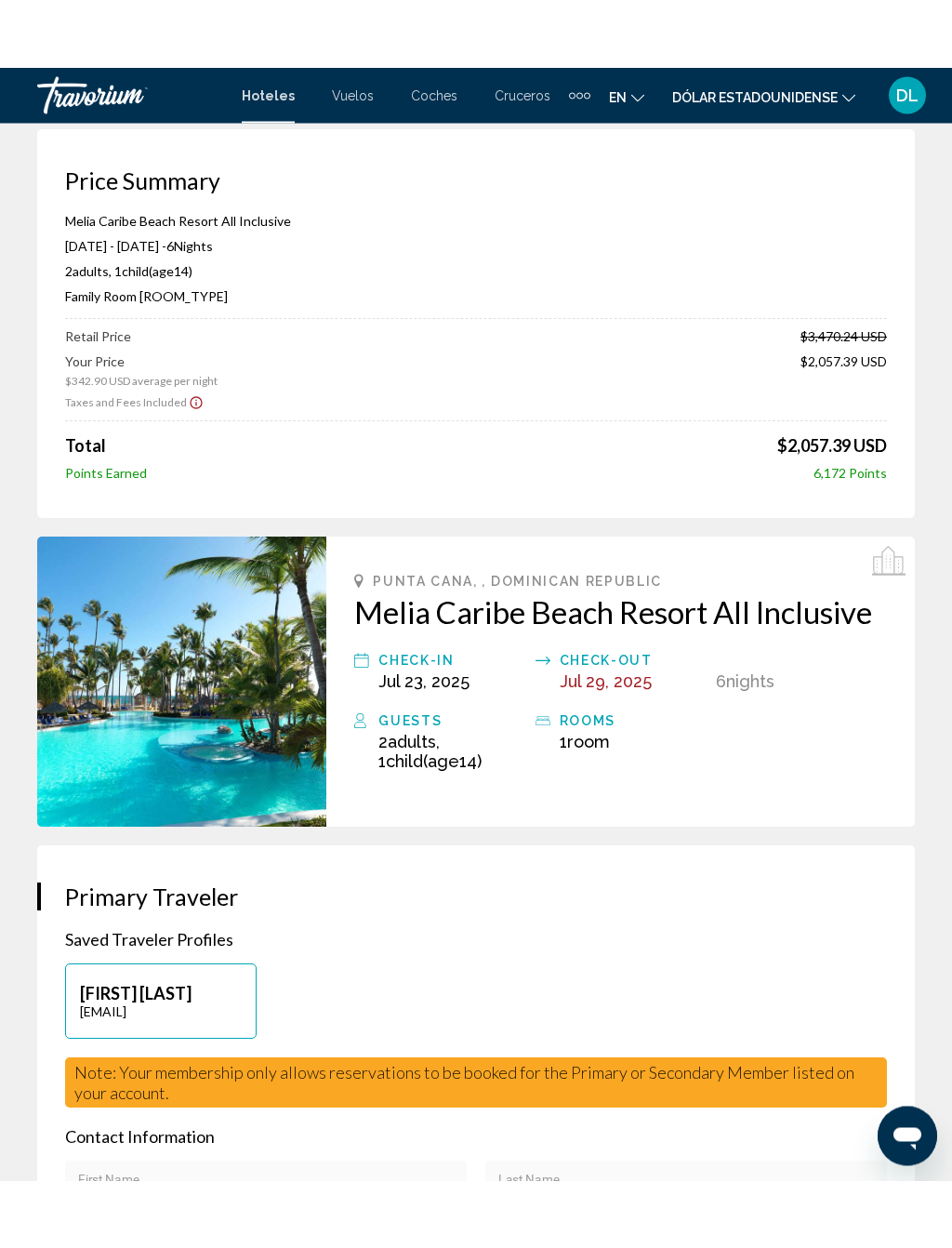 scroll, scrollTop: 0, scrollLeft: 0, axis: both 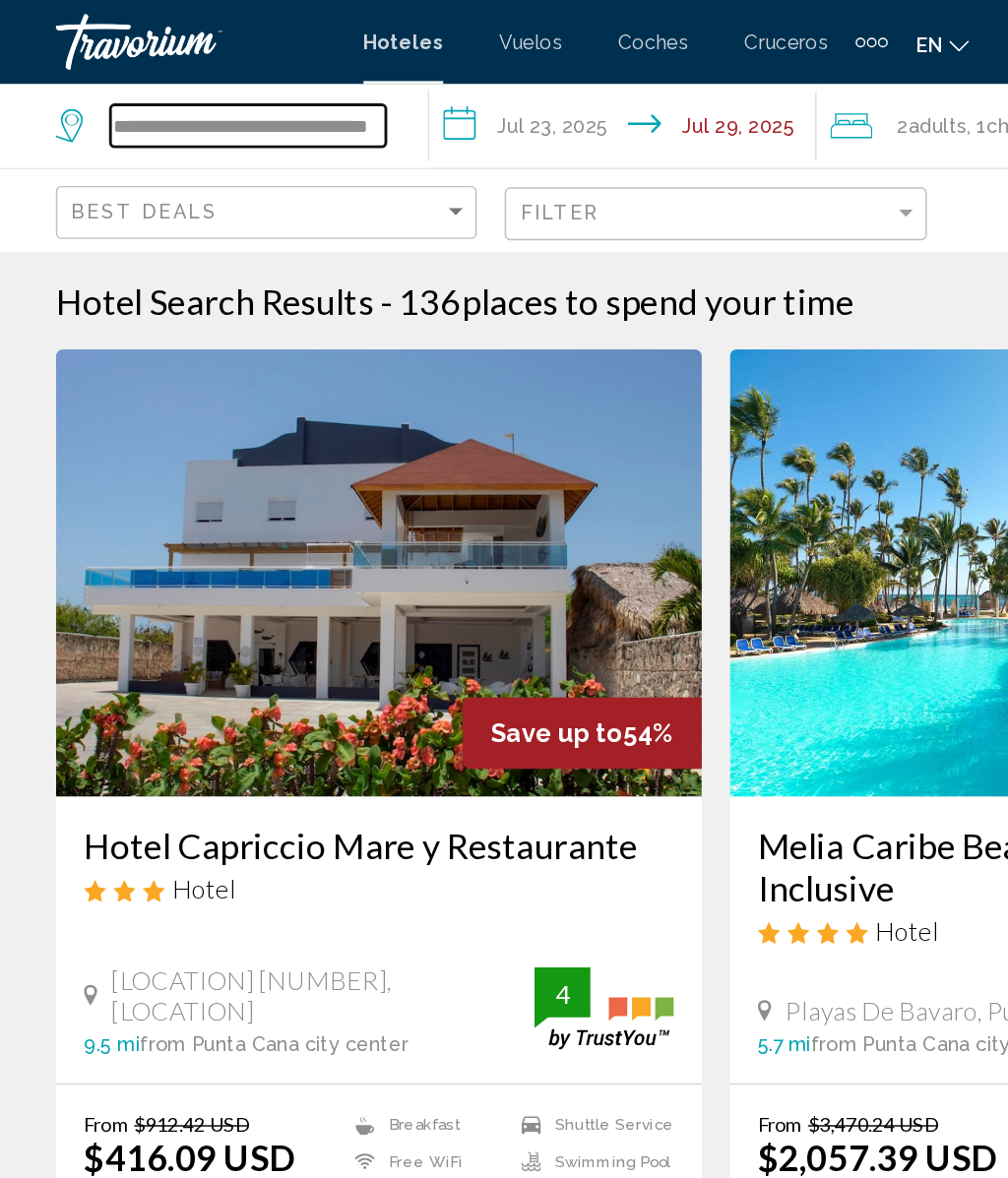 click on "**********" at bounding box center (174, 89) 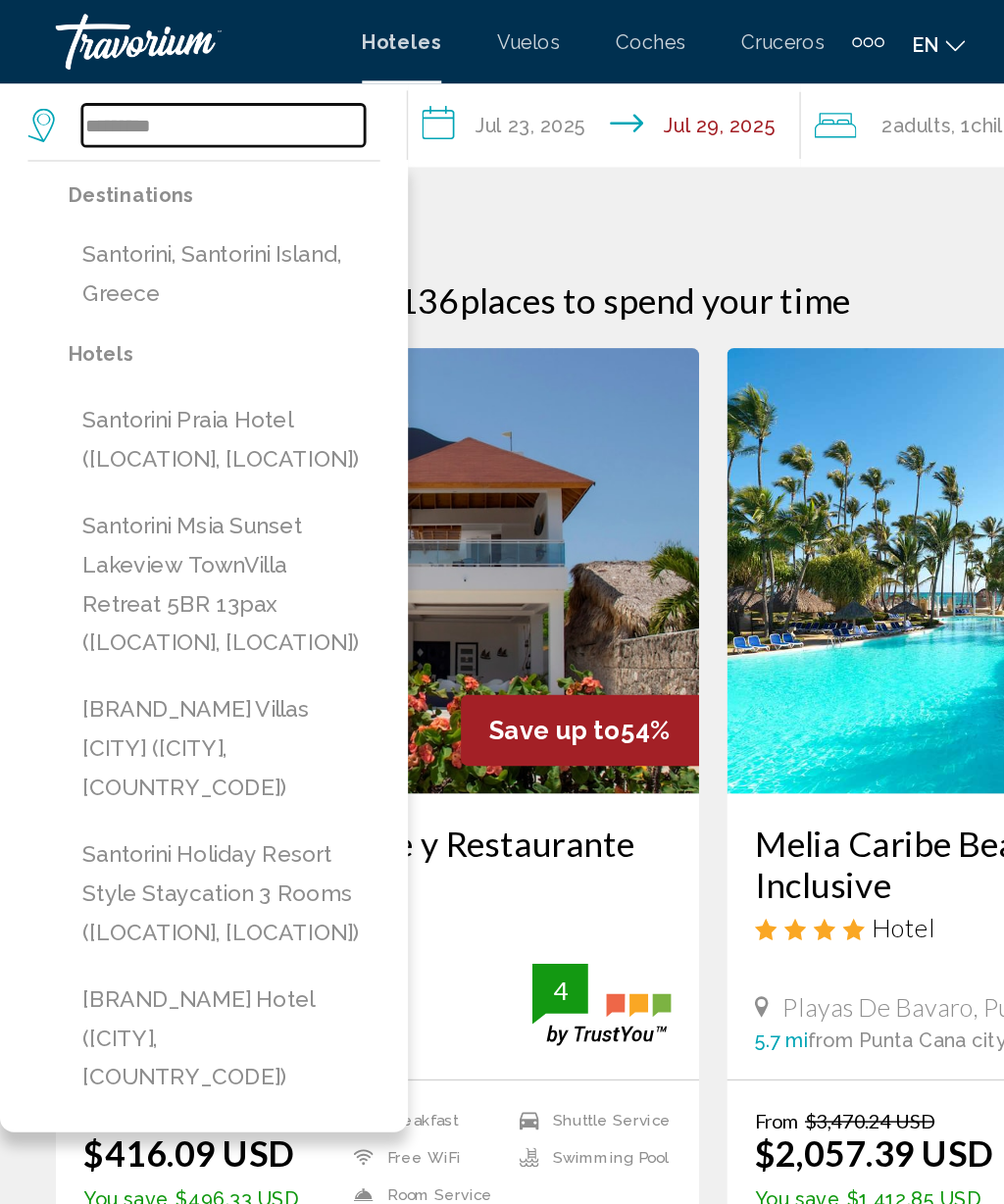 type on "*********" 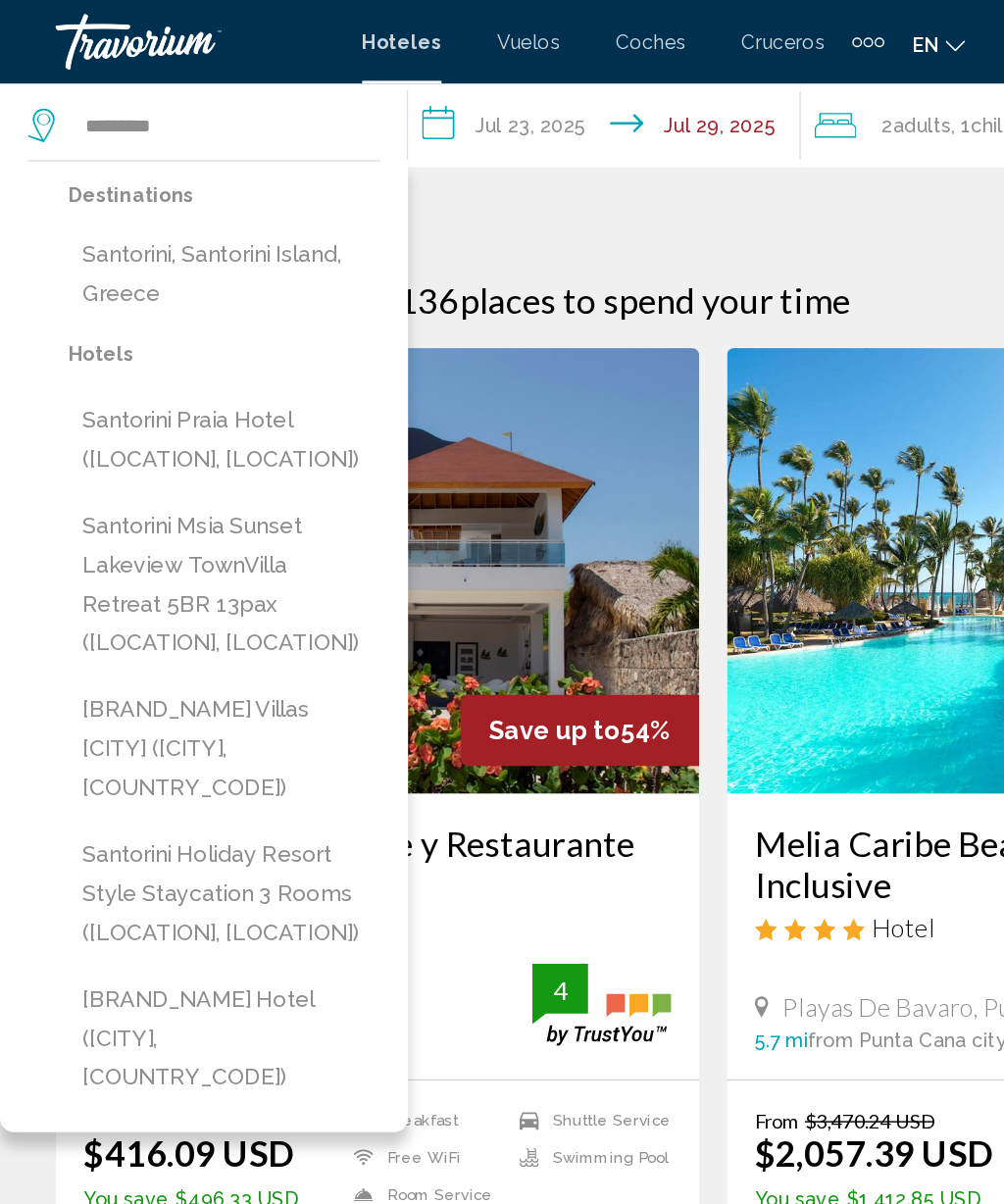 click on "Santorini, Santorini Island, Greece" at bounding box center [158, 193] 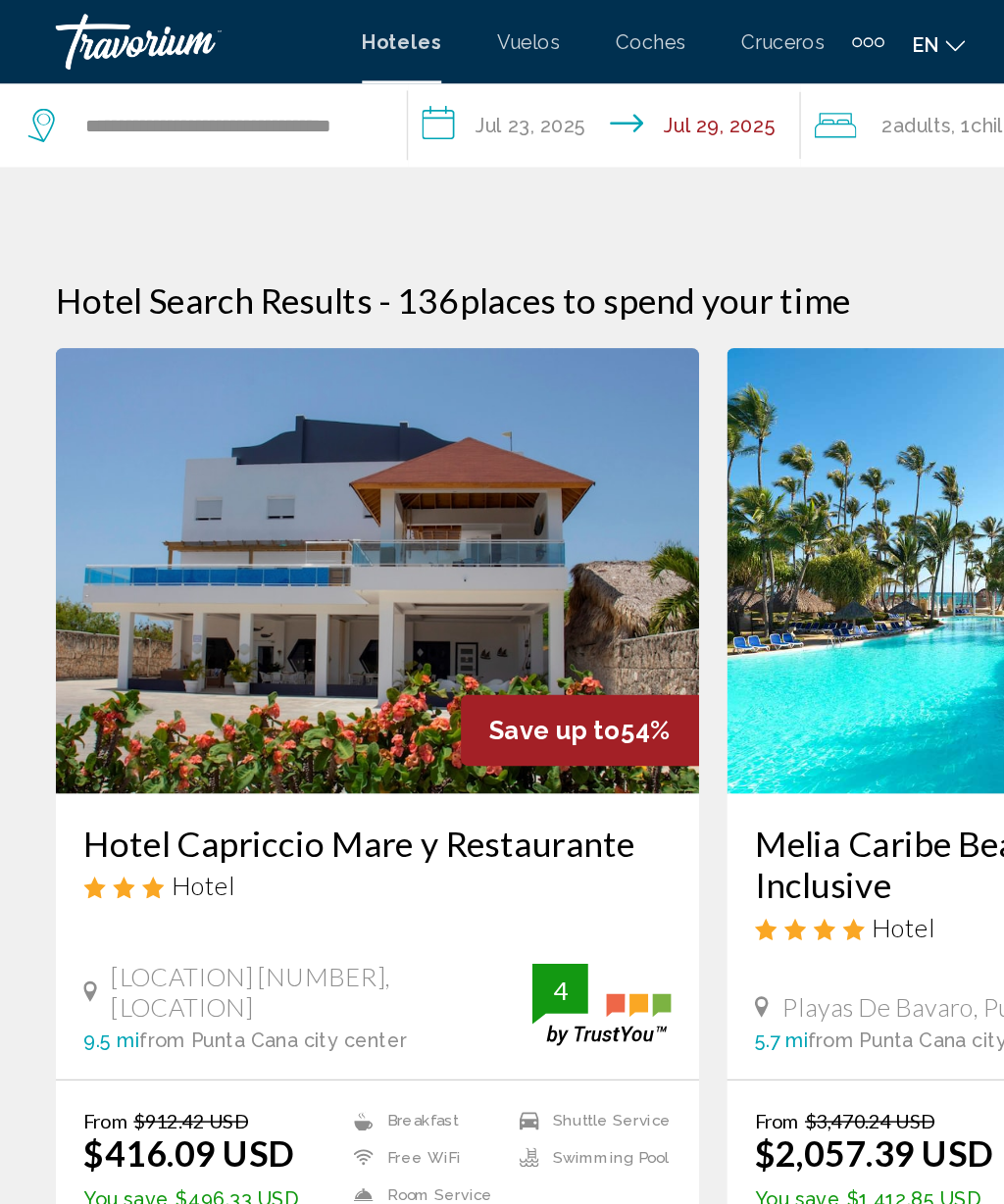 click on "**********" at bounding box center (429, 91) 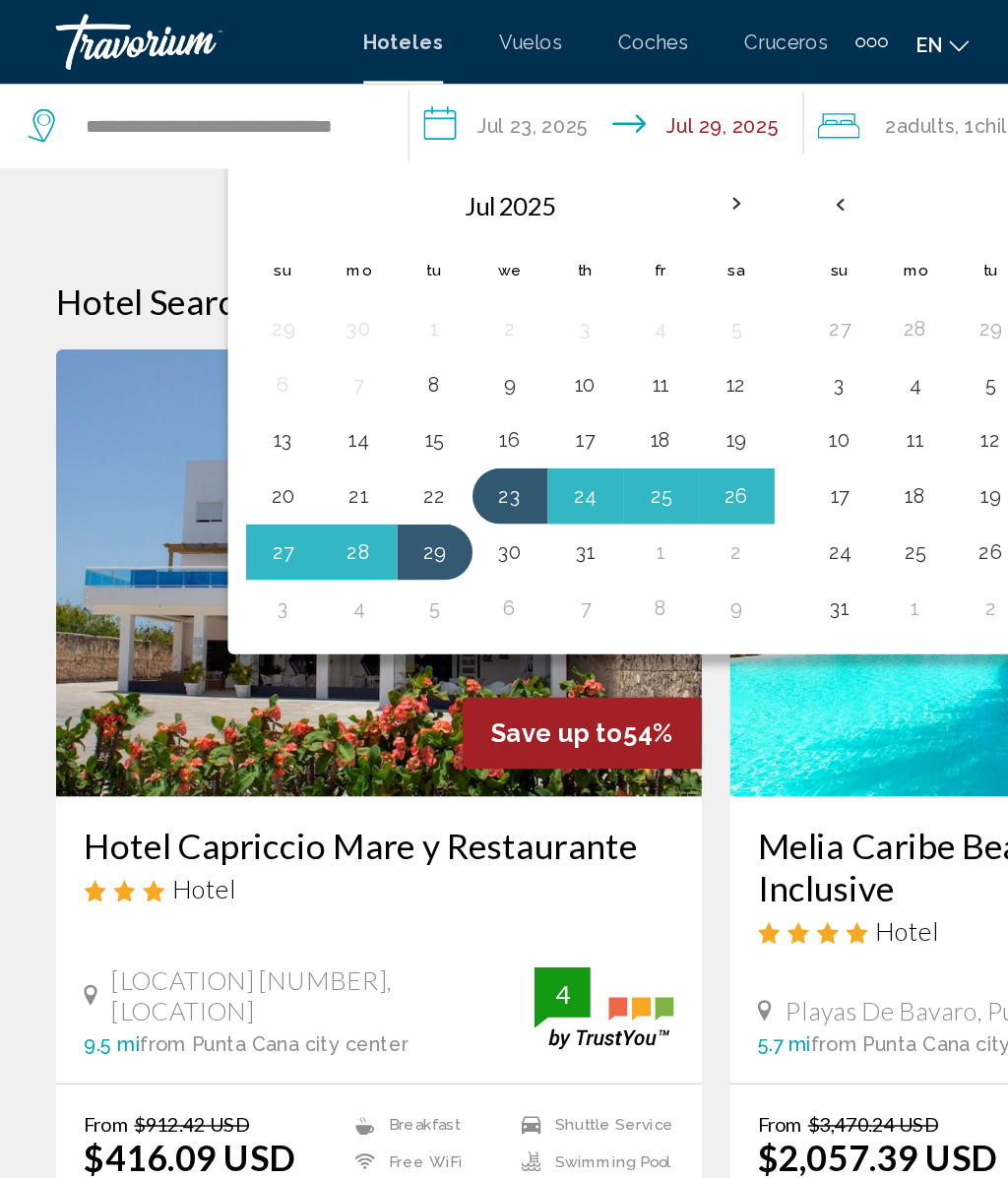 click on "25" at bounding box center (466, 349) 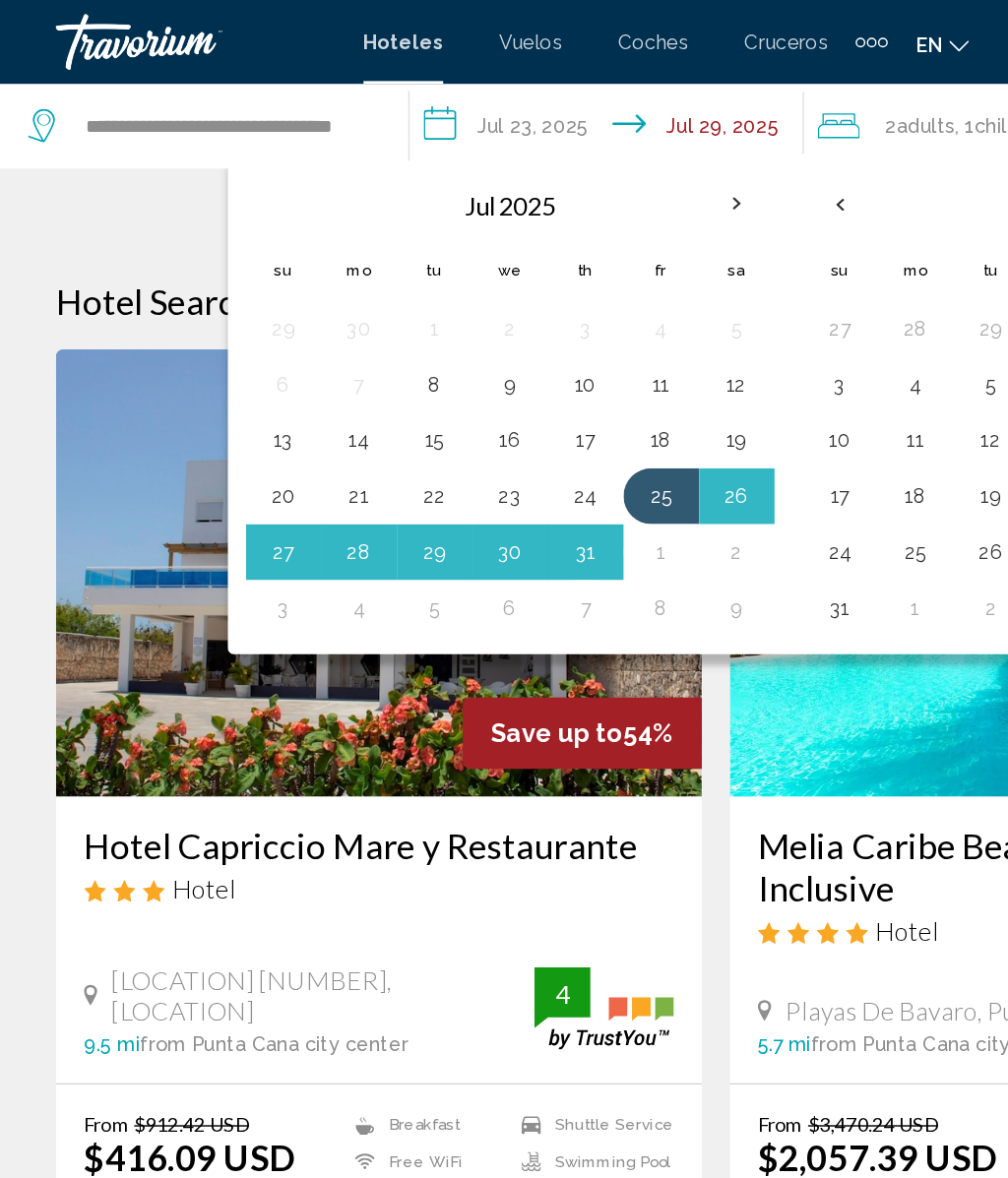 click on "1" at bounding box center [466, 389] 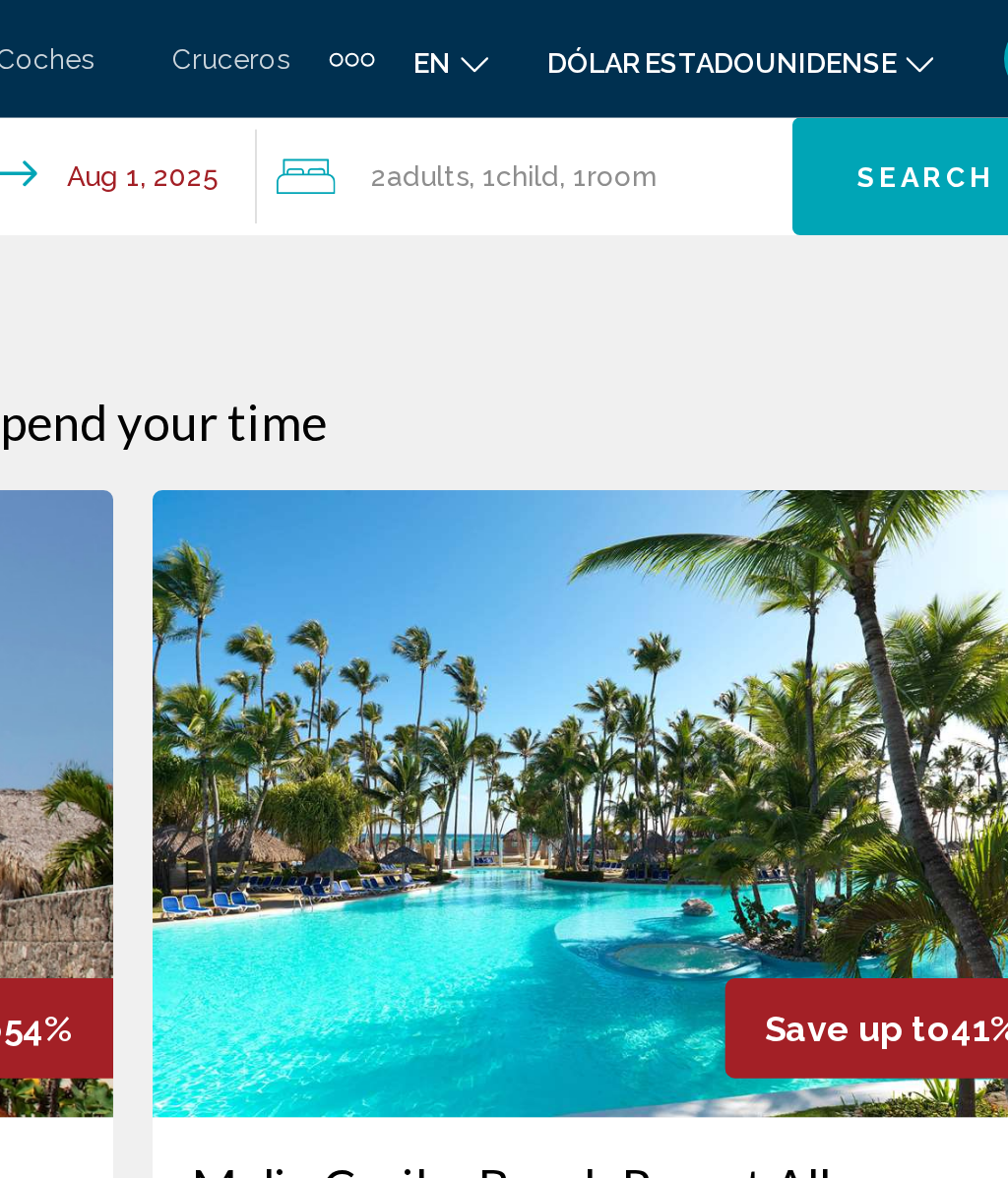 click on "2  Adult Adults , 1  Child Children , 1  Room rooms" at bounding box center (705, 89) 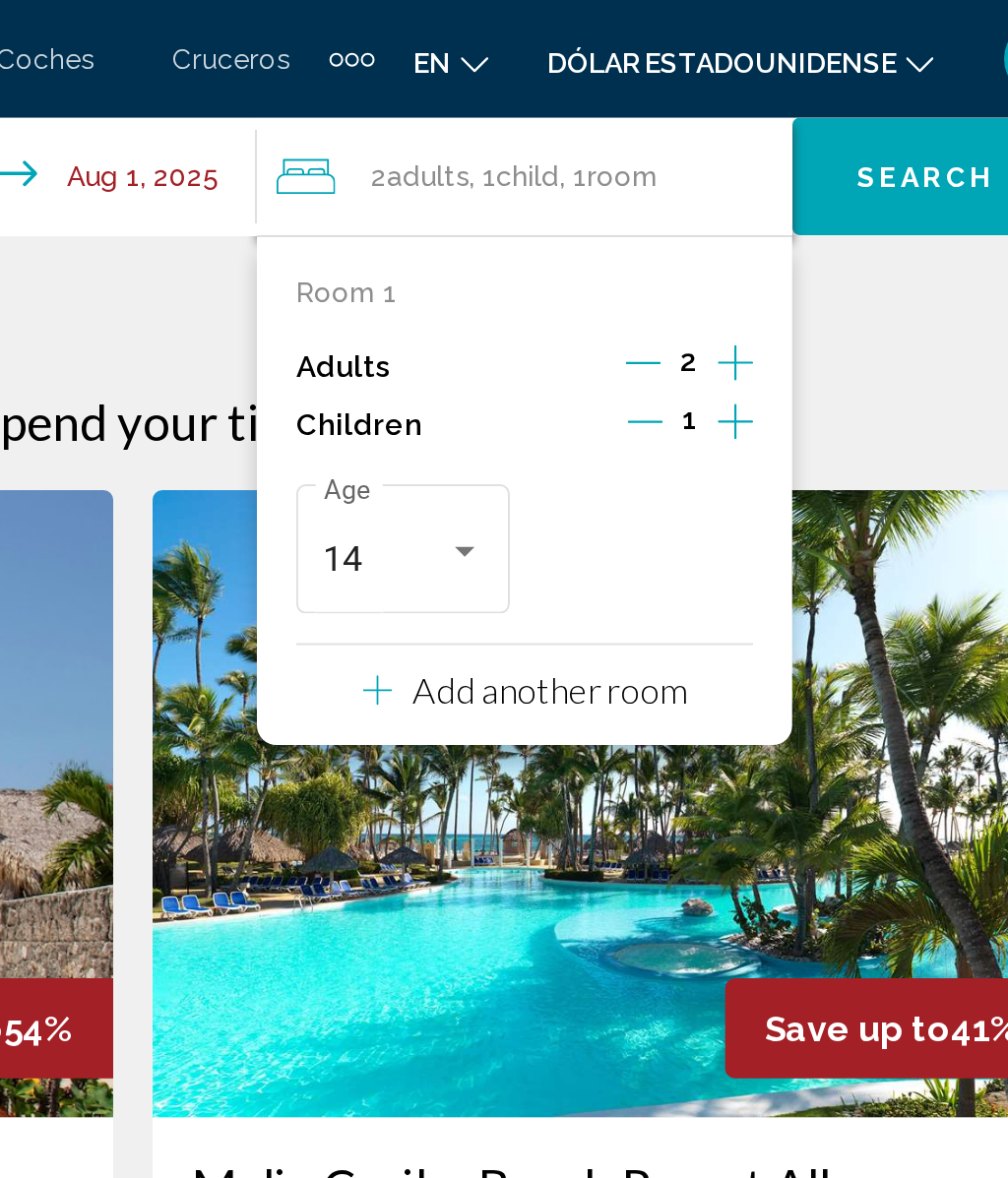 click at bounding box center (761, 212) 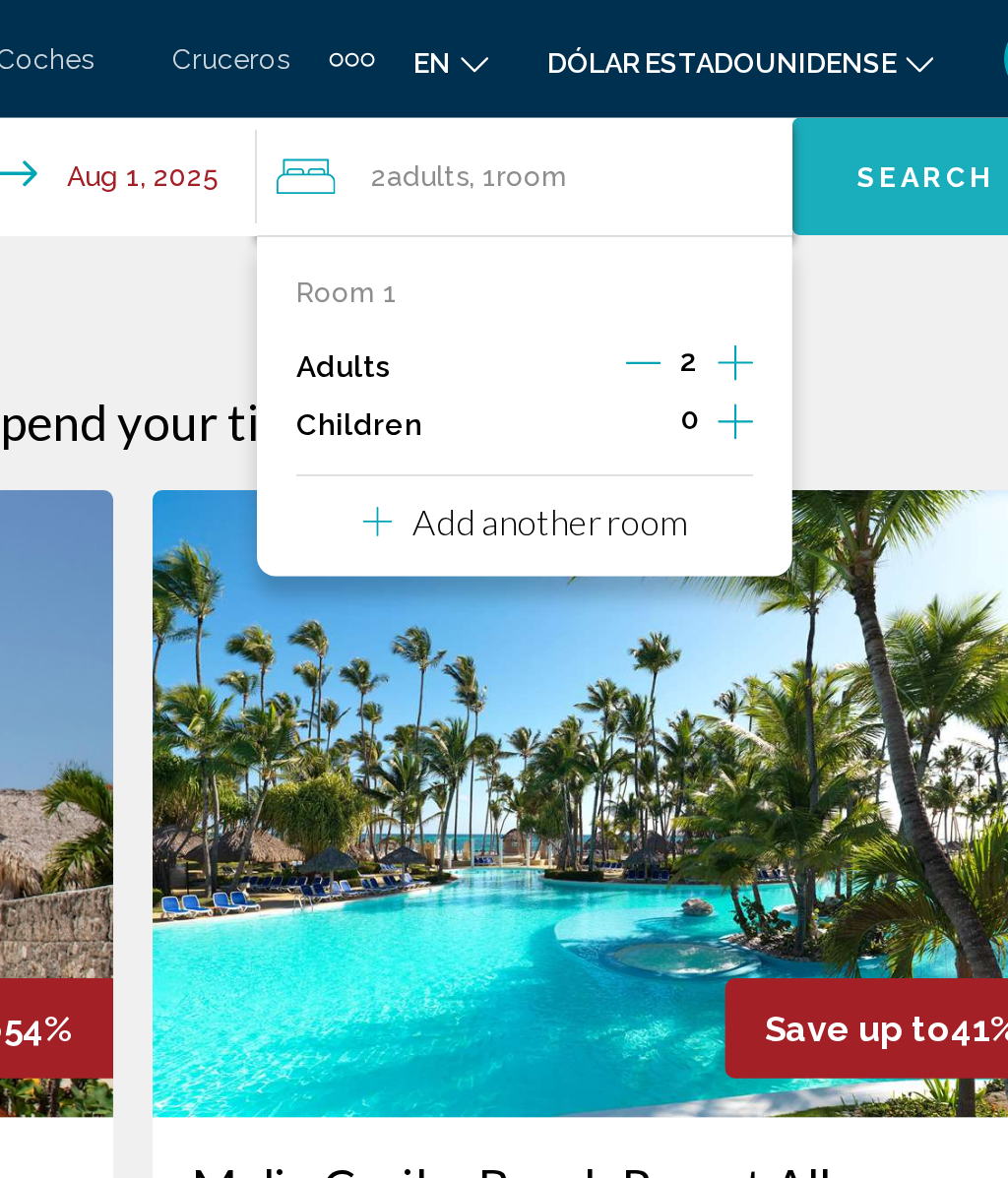 click on "Search" at bounding box center [902, 90] 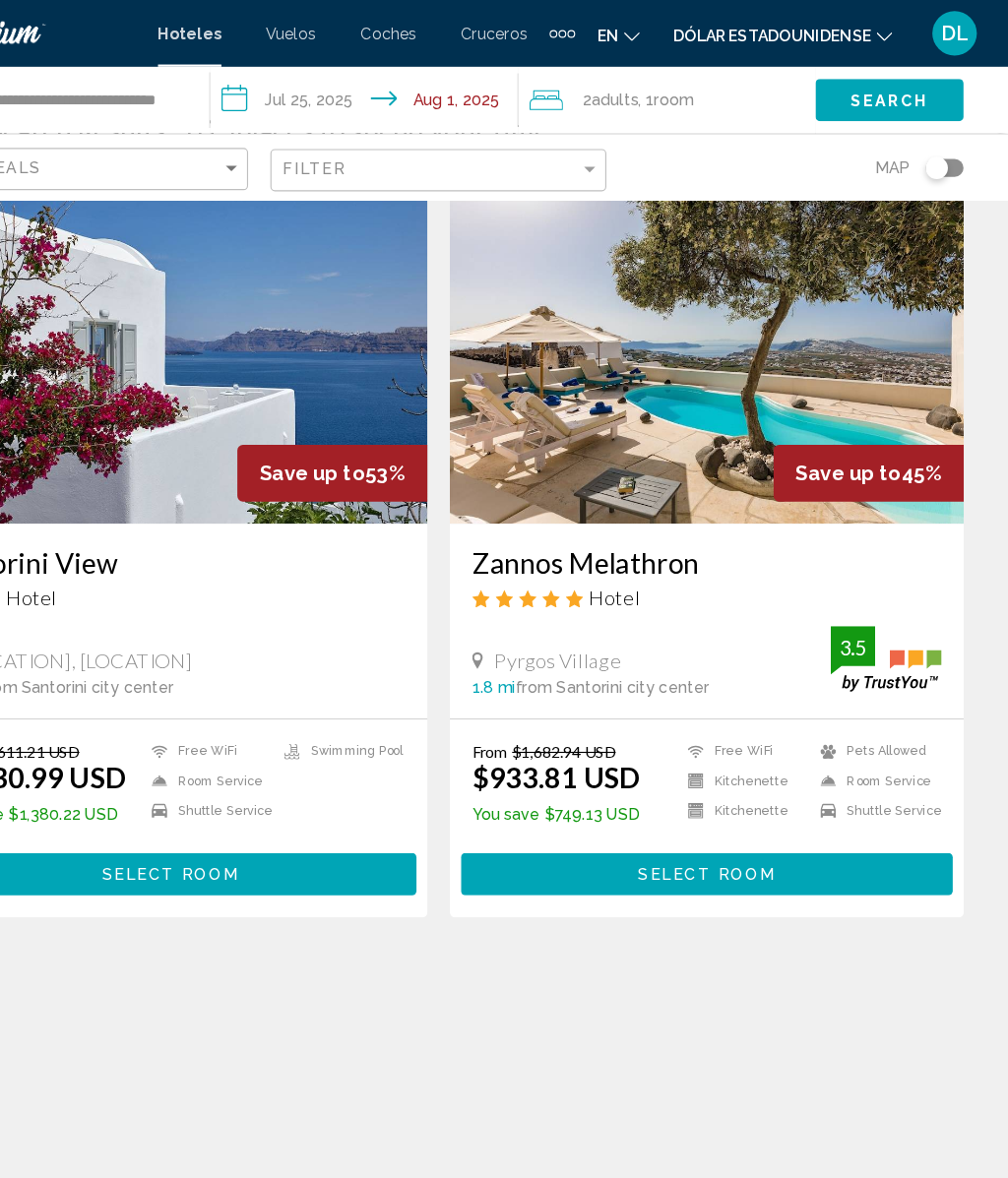 scroll, scrollTop: 0, scrollLeft: 0, axis: both 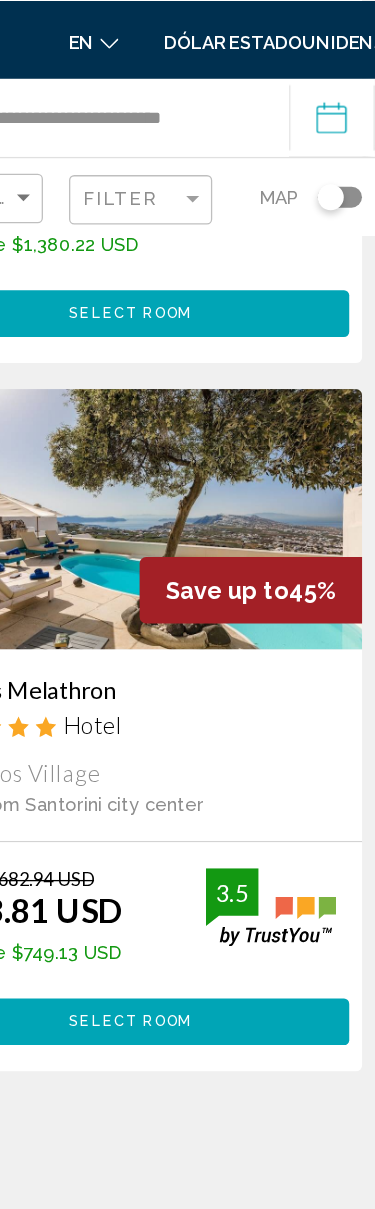 click on "**********" at bounding box center [346, 93] 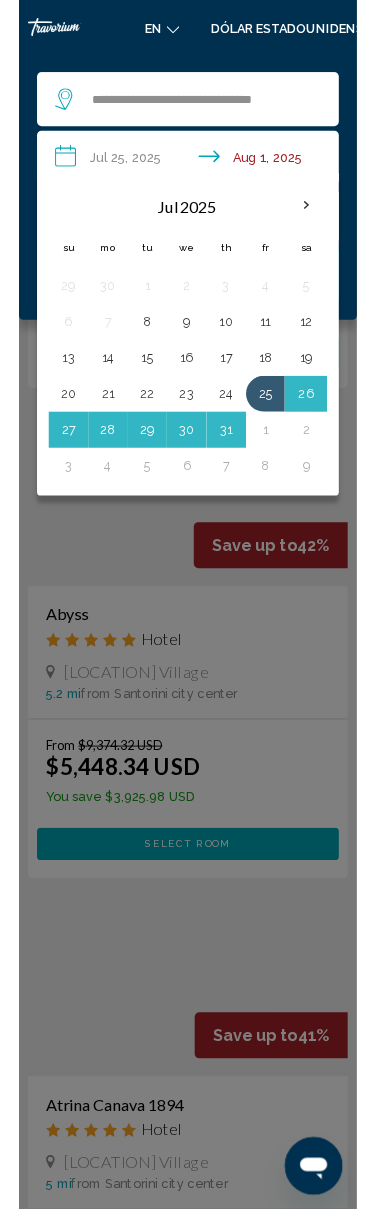 scroll, scrollTop: 902, scrollLeft: 0, axis: vertical 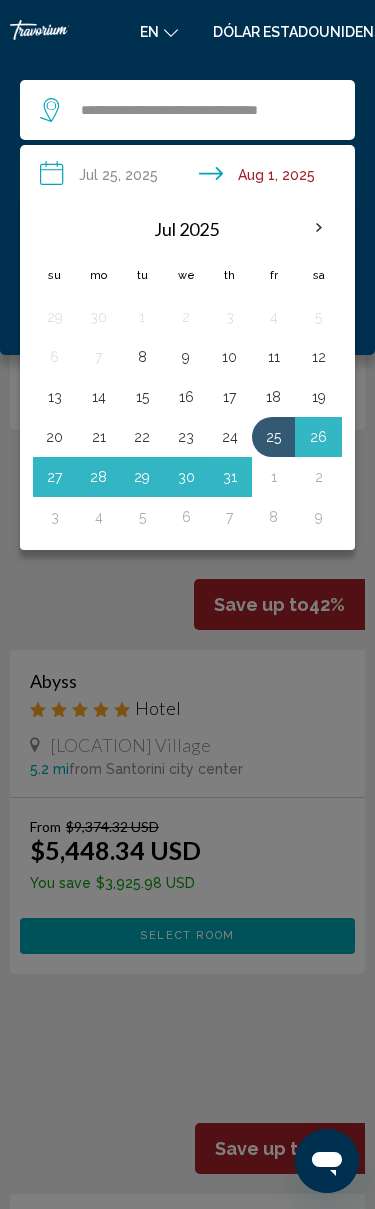 click at bounding box center [187, 604] 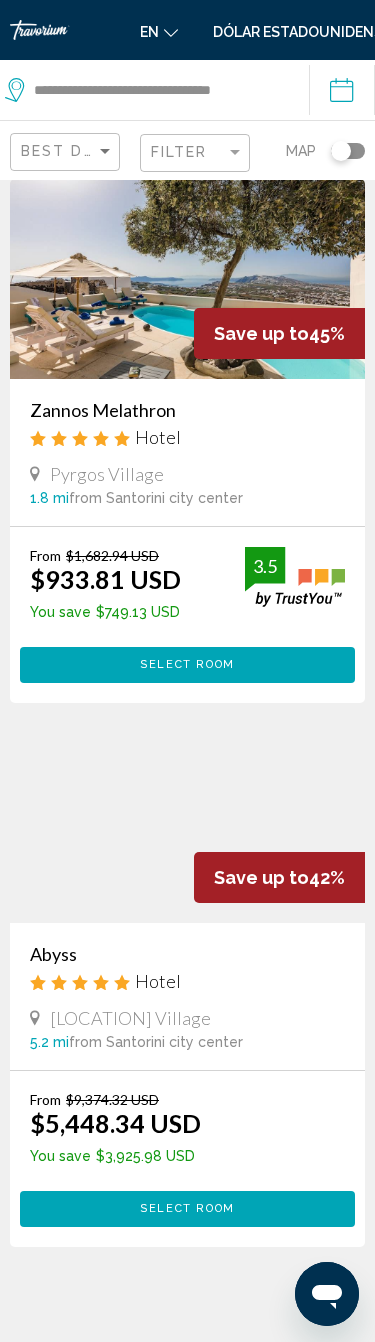 scroll, scrollTop: 598, scrollLeft: 0, axis: vertical 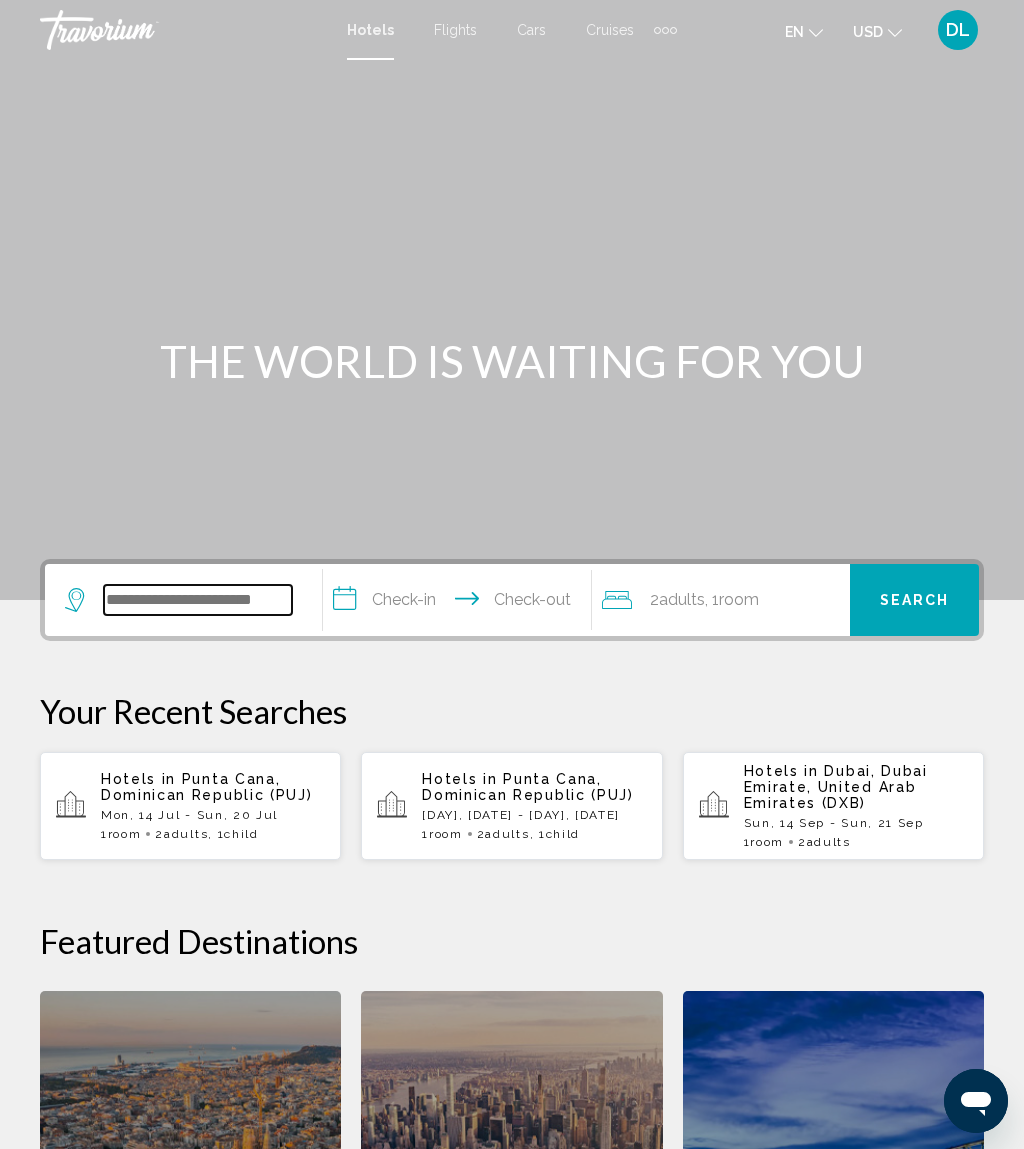 click at bounding box center (198, 600) 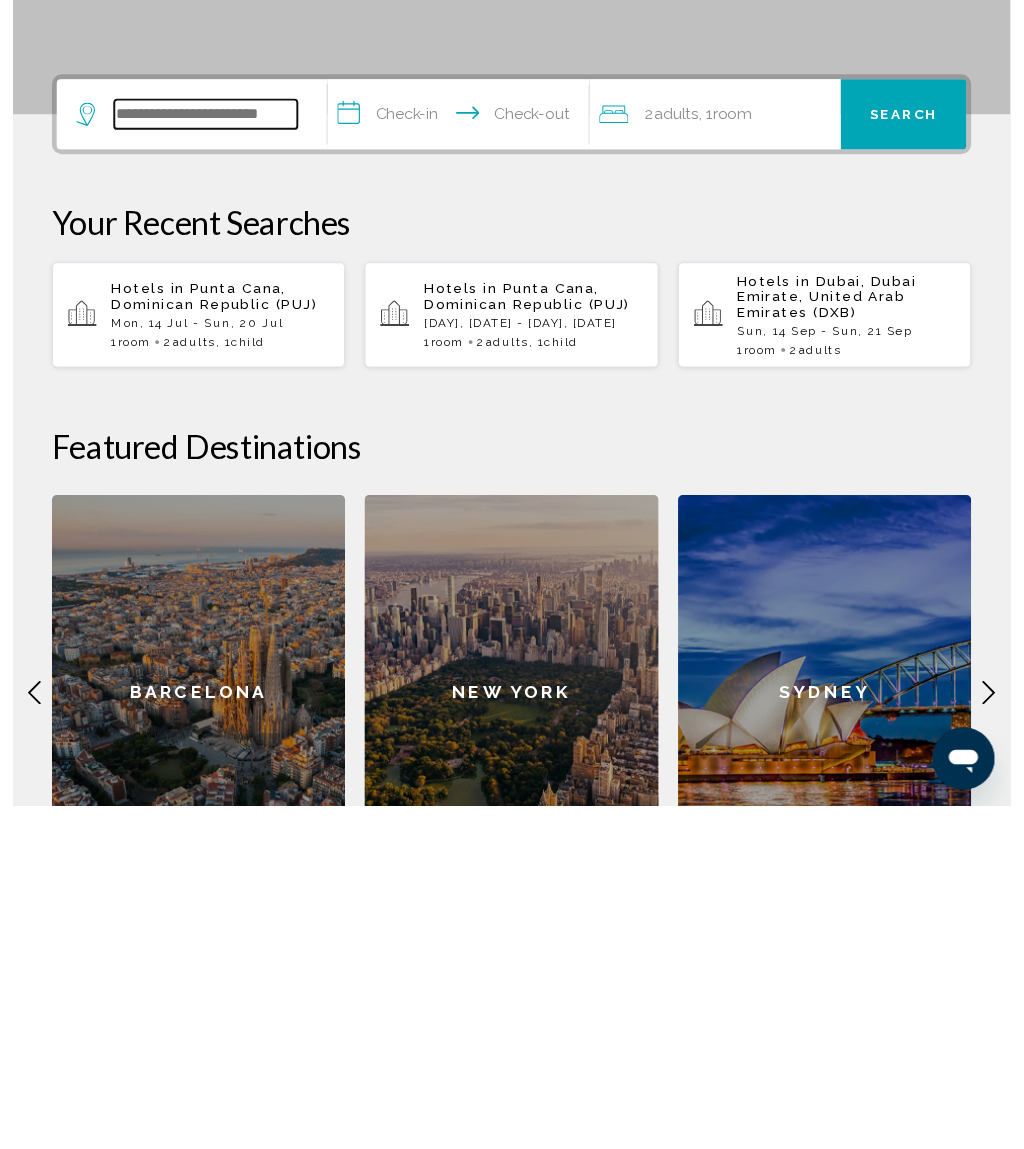 scroll, scrollTop: 141, scrollLeft: 0, axis: vertical 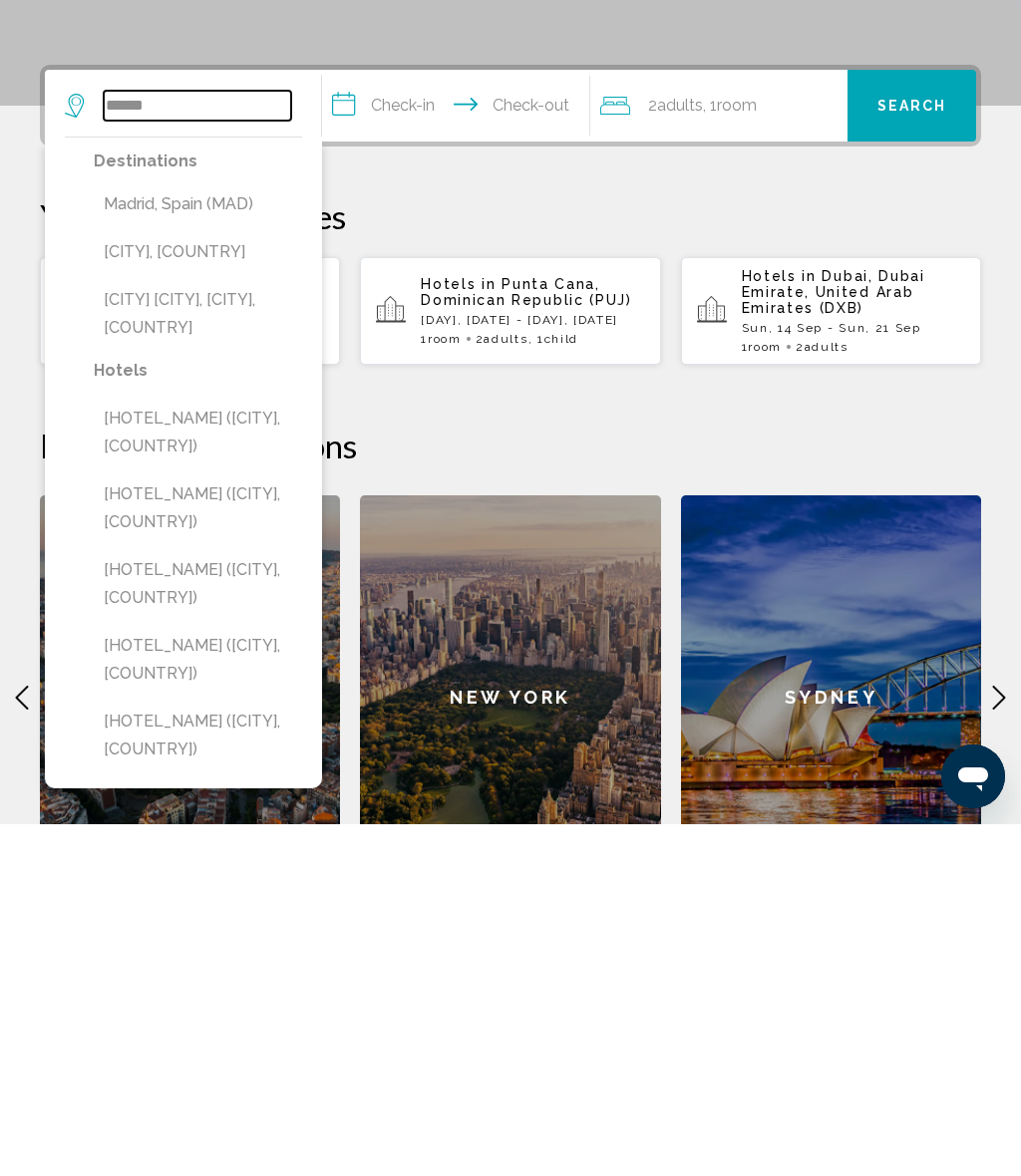 type on "******" 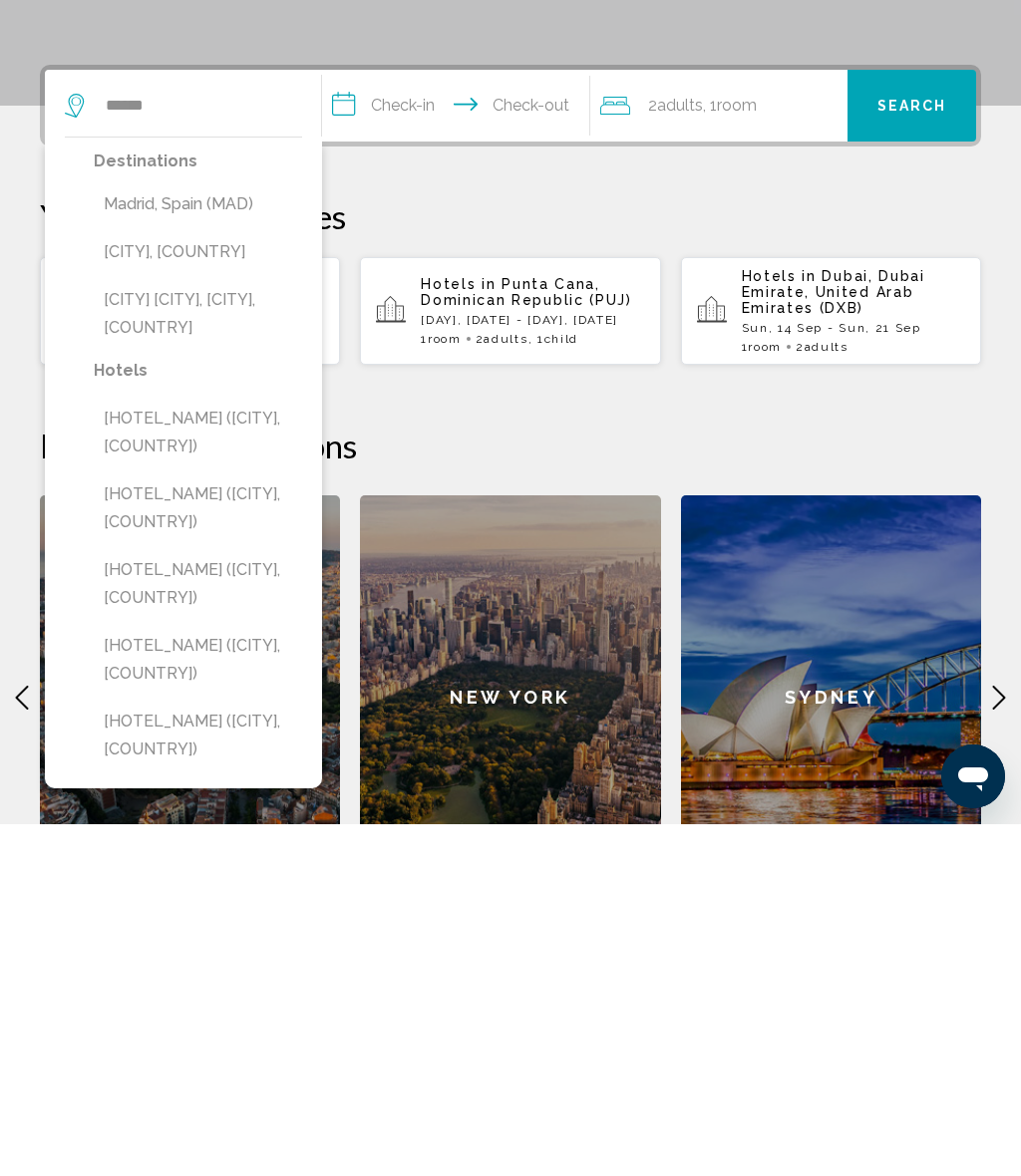 click on "Madrid, Spain (MAD)" at bounding box center [197, 556] 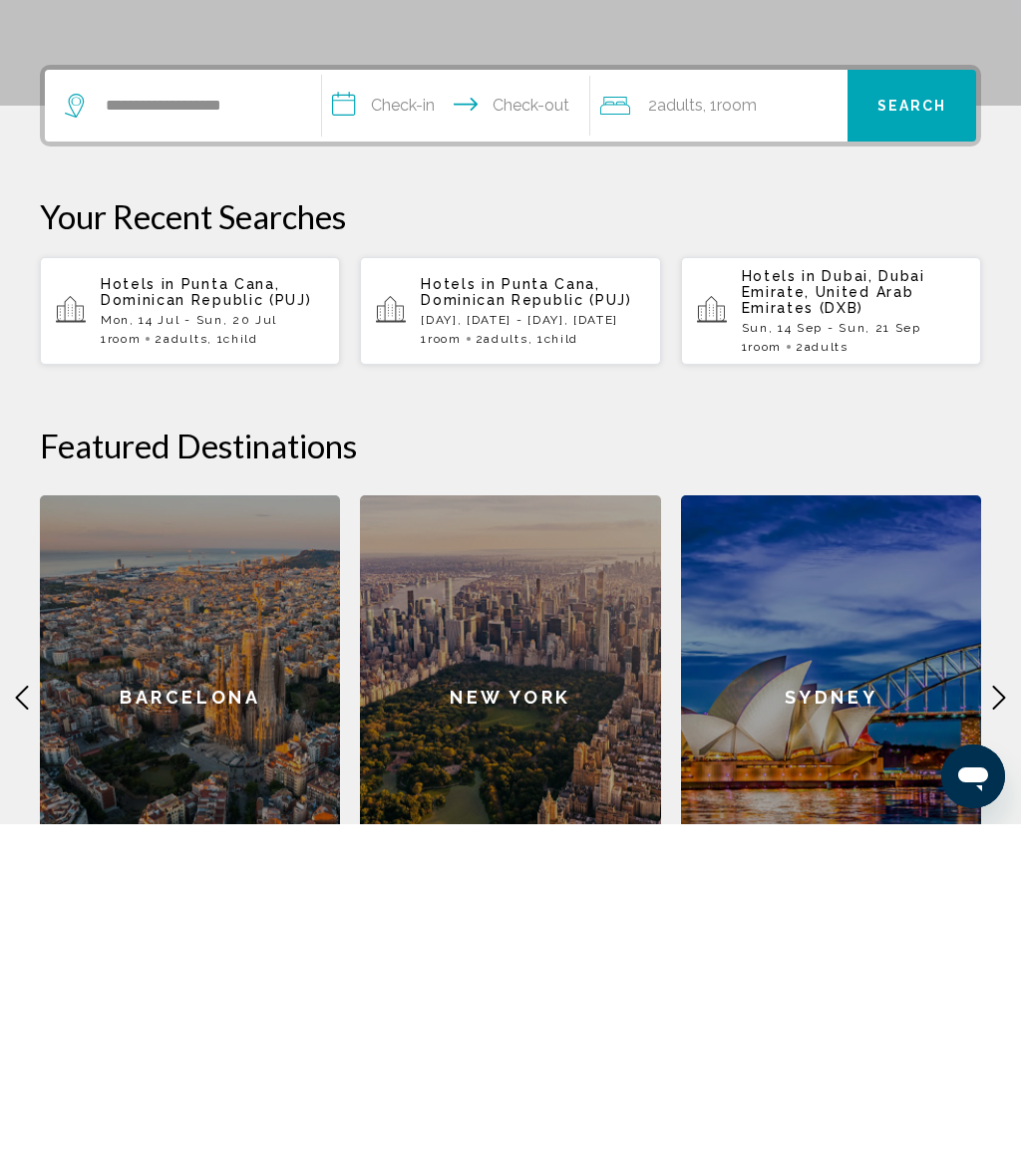 click on "**********" at bounding box center (460, 460) 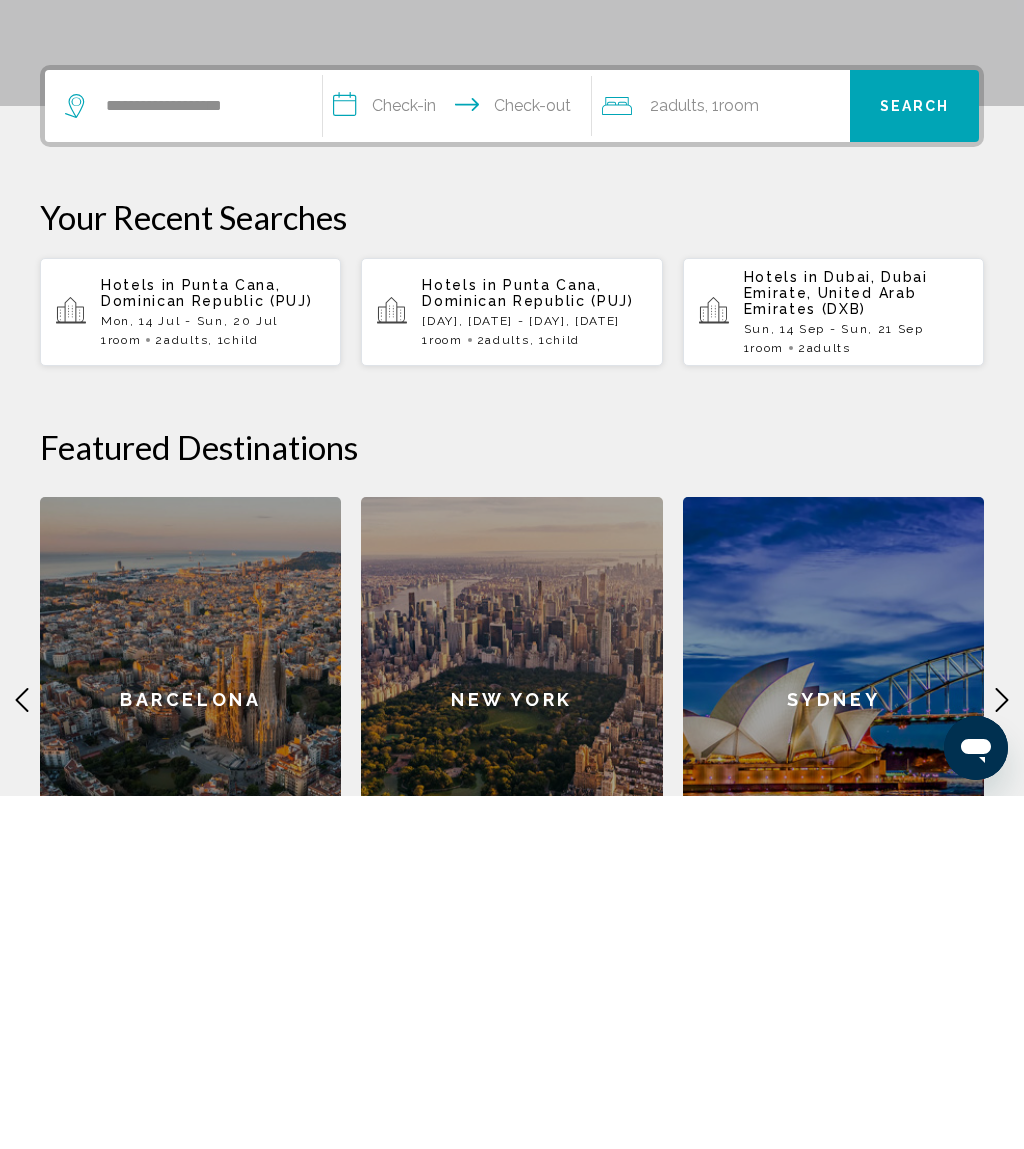 scroll, scrollTop: 494, scrollLeft: 0, axis: vertical 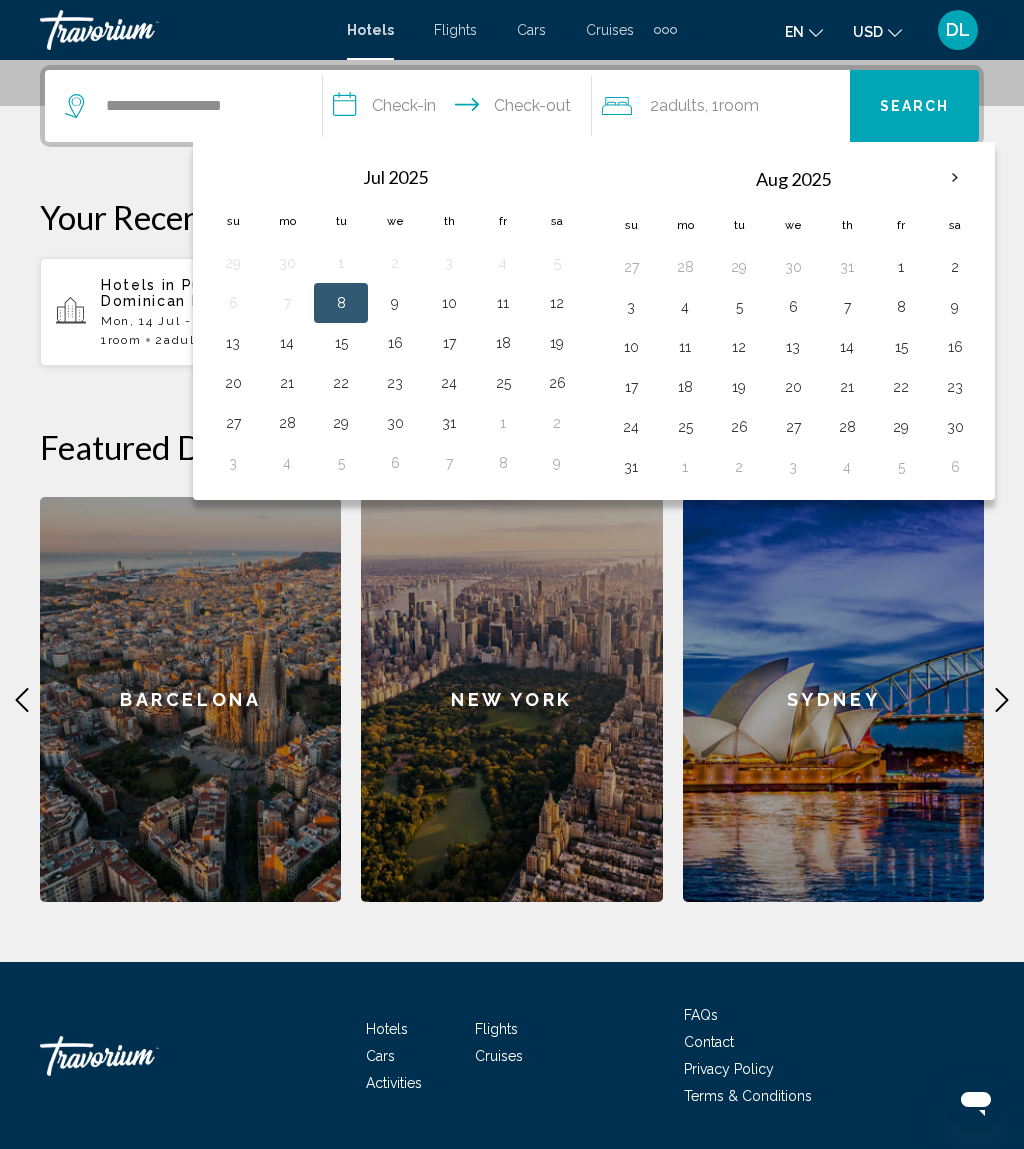 click on "15" at bounding box center [901, 347] 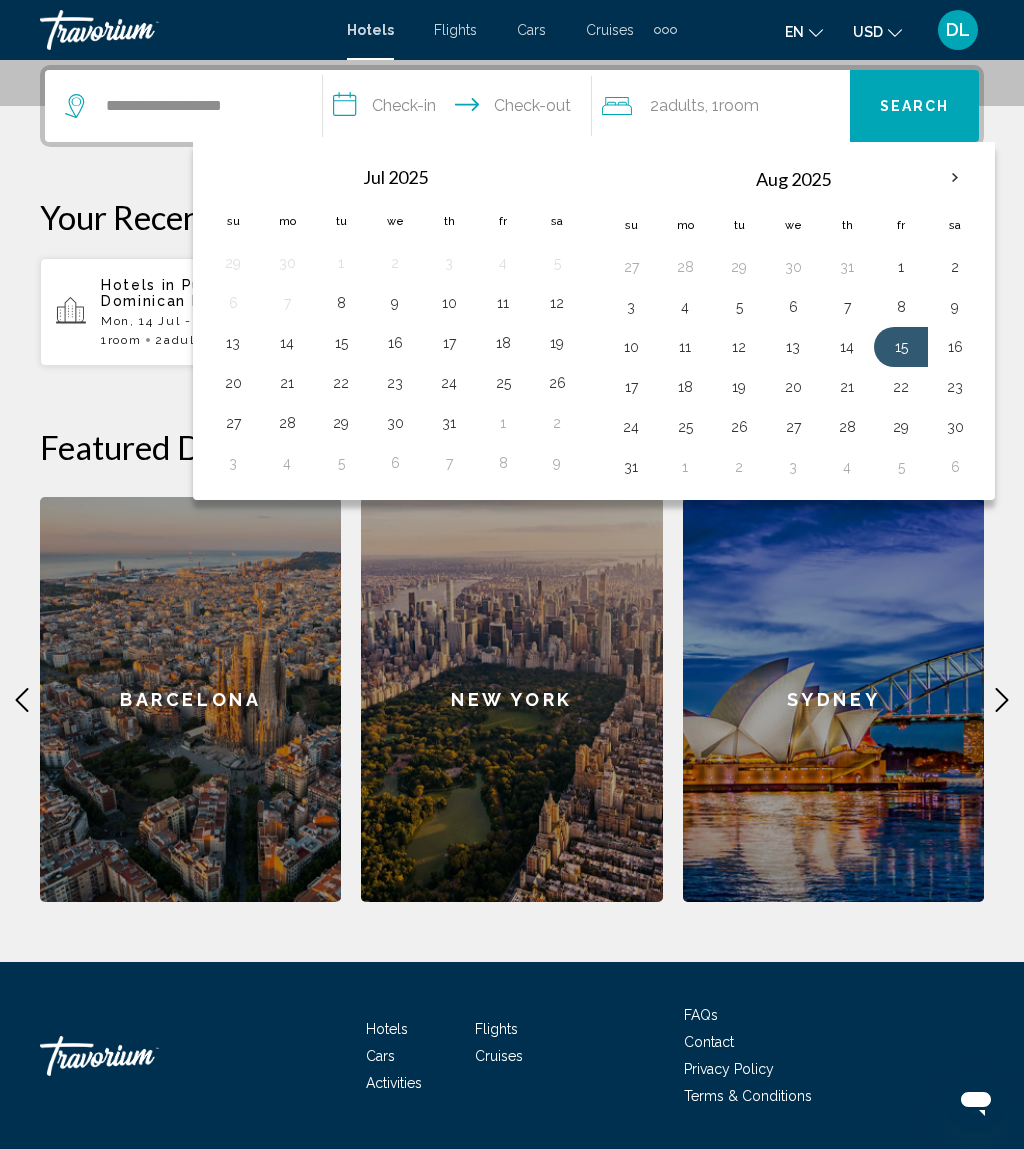 click on "22" at bounding box center [901, 387] 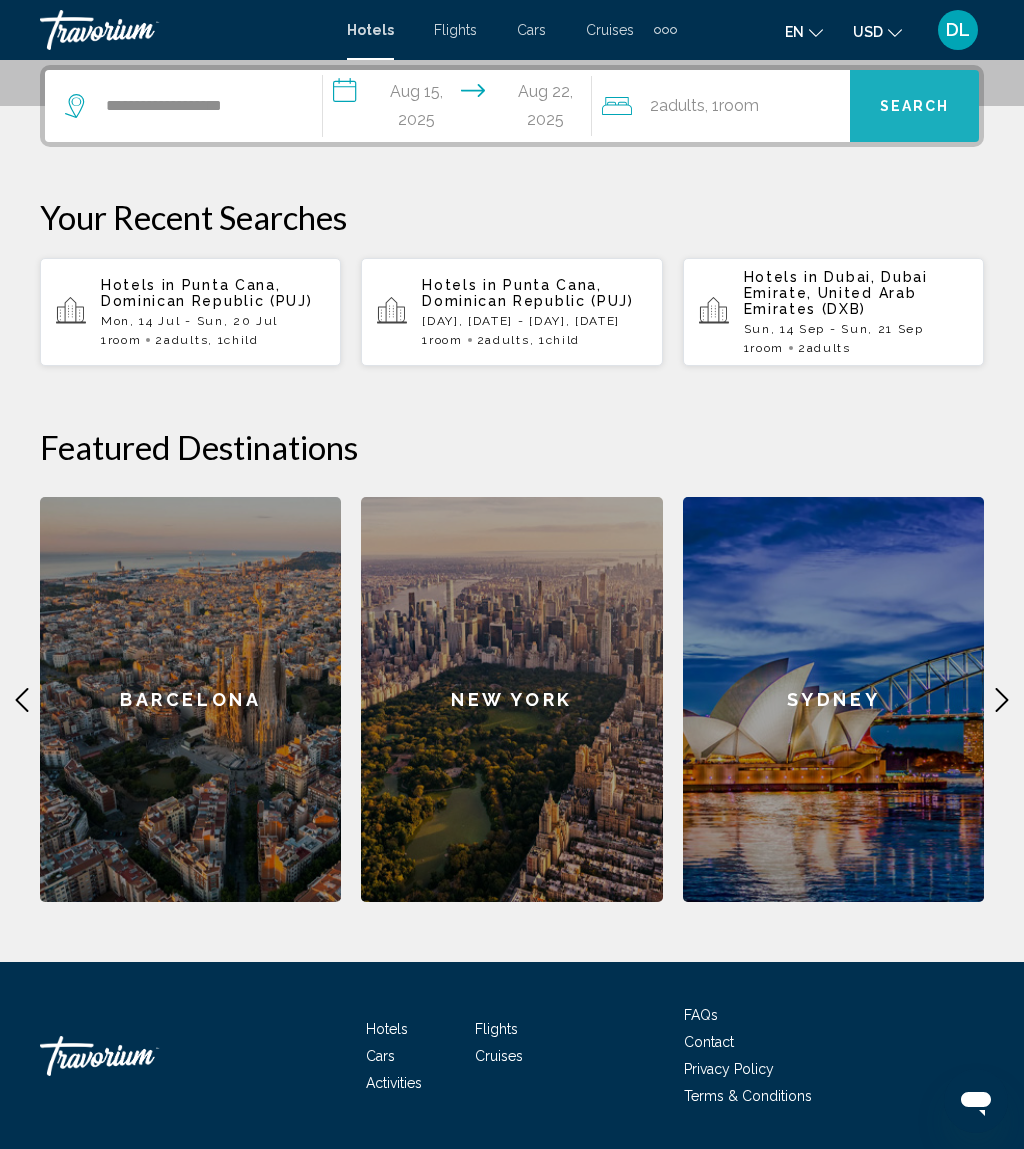 click on "Search" at bounding box center (915, 107) 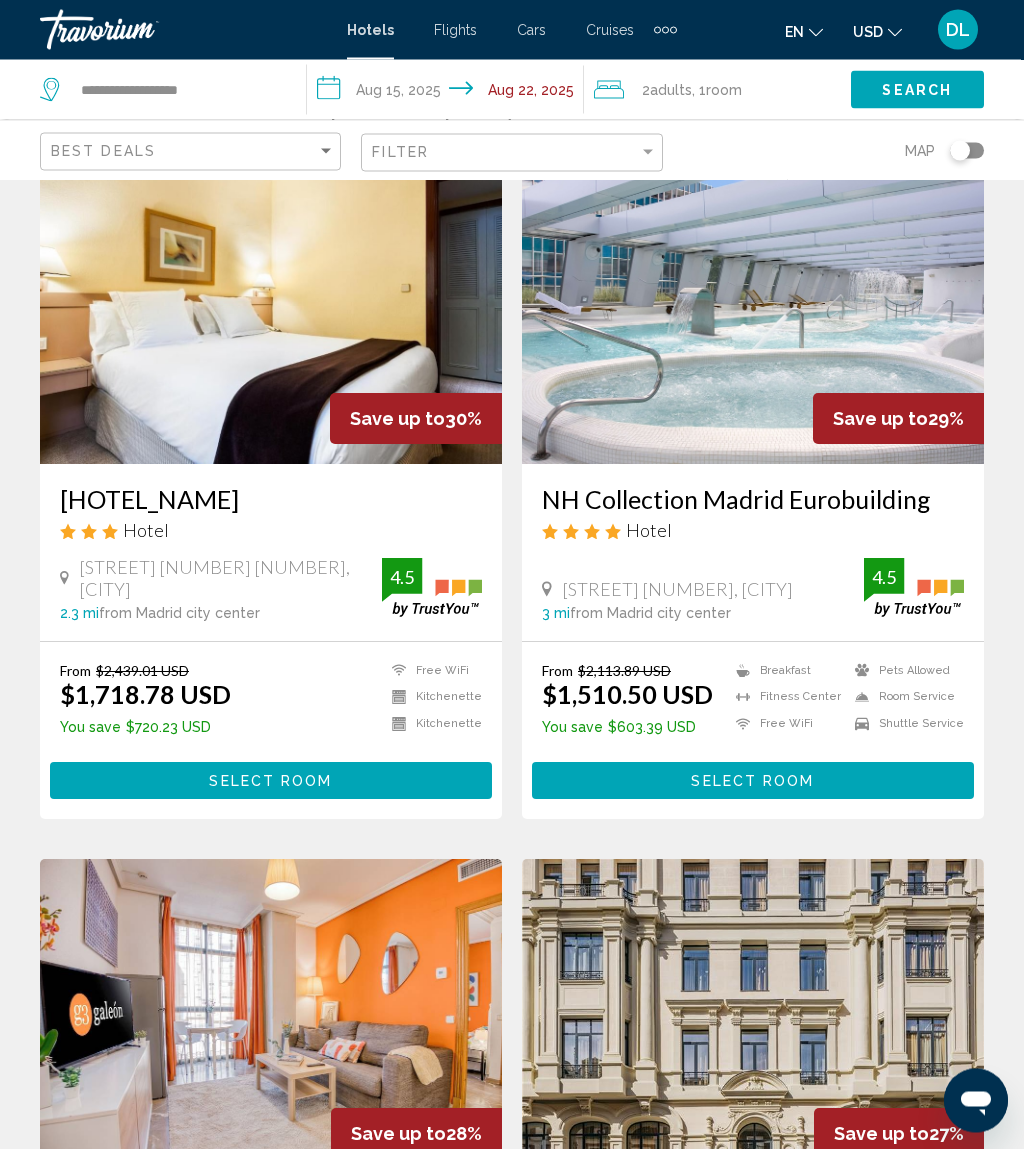 scroll, scrollTop: 0, scrollLeft: 0, axis: both 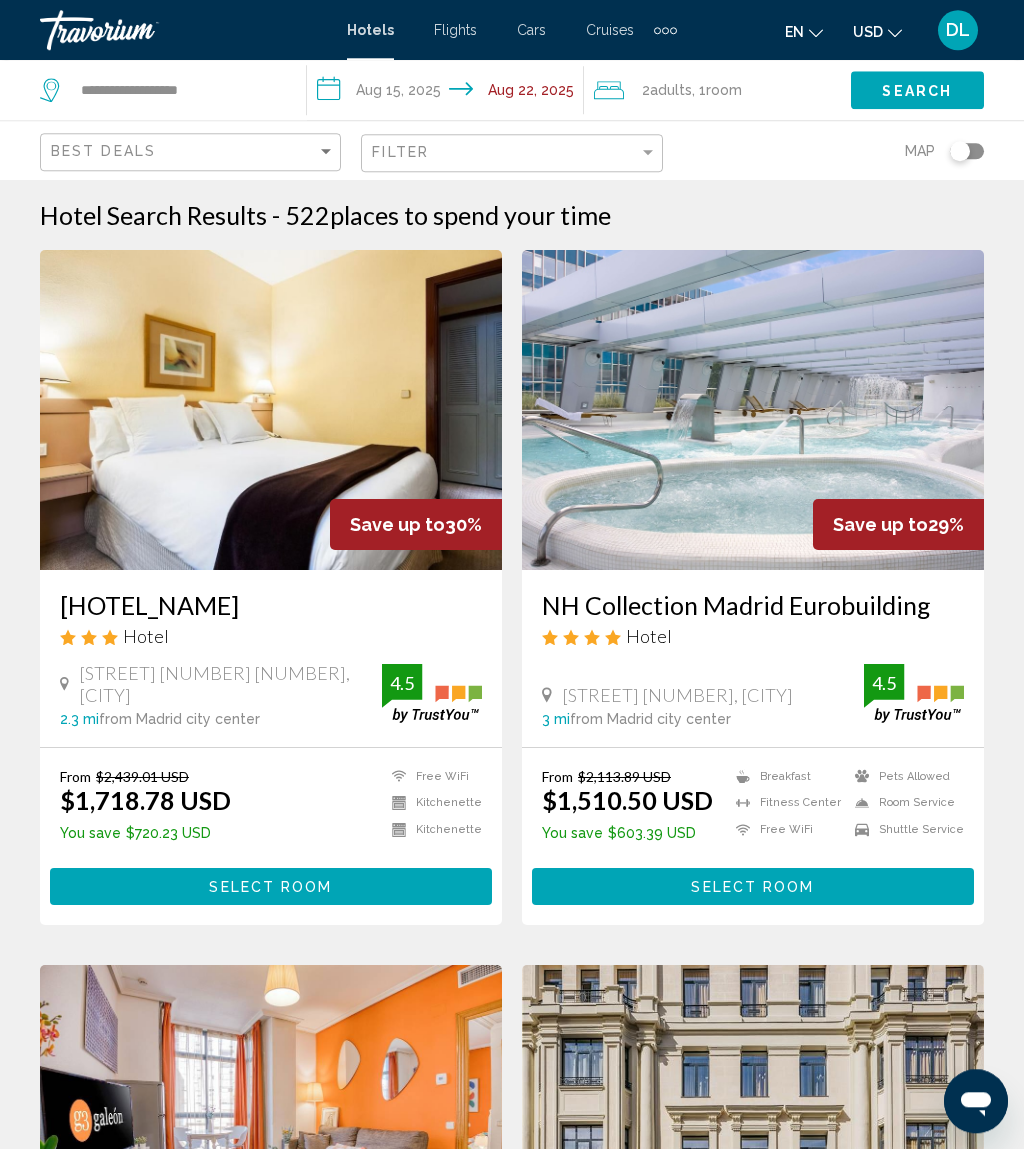click on "**********" at bounding box center [449, 93] 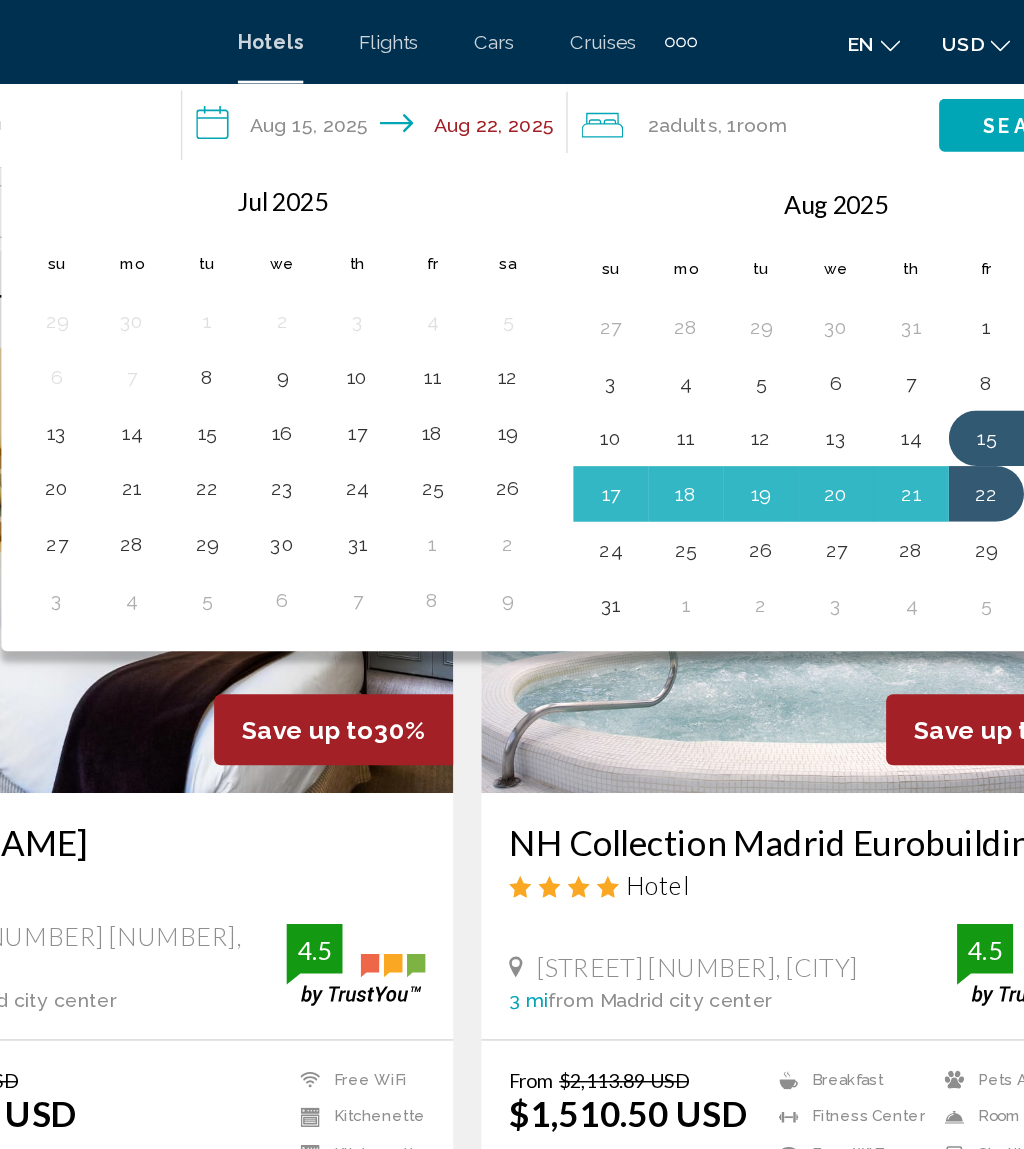 click on "31" at bounding box center (433, 391) 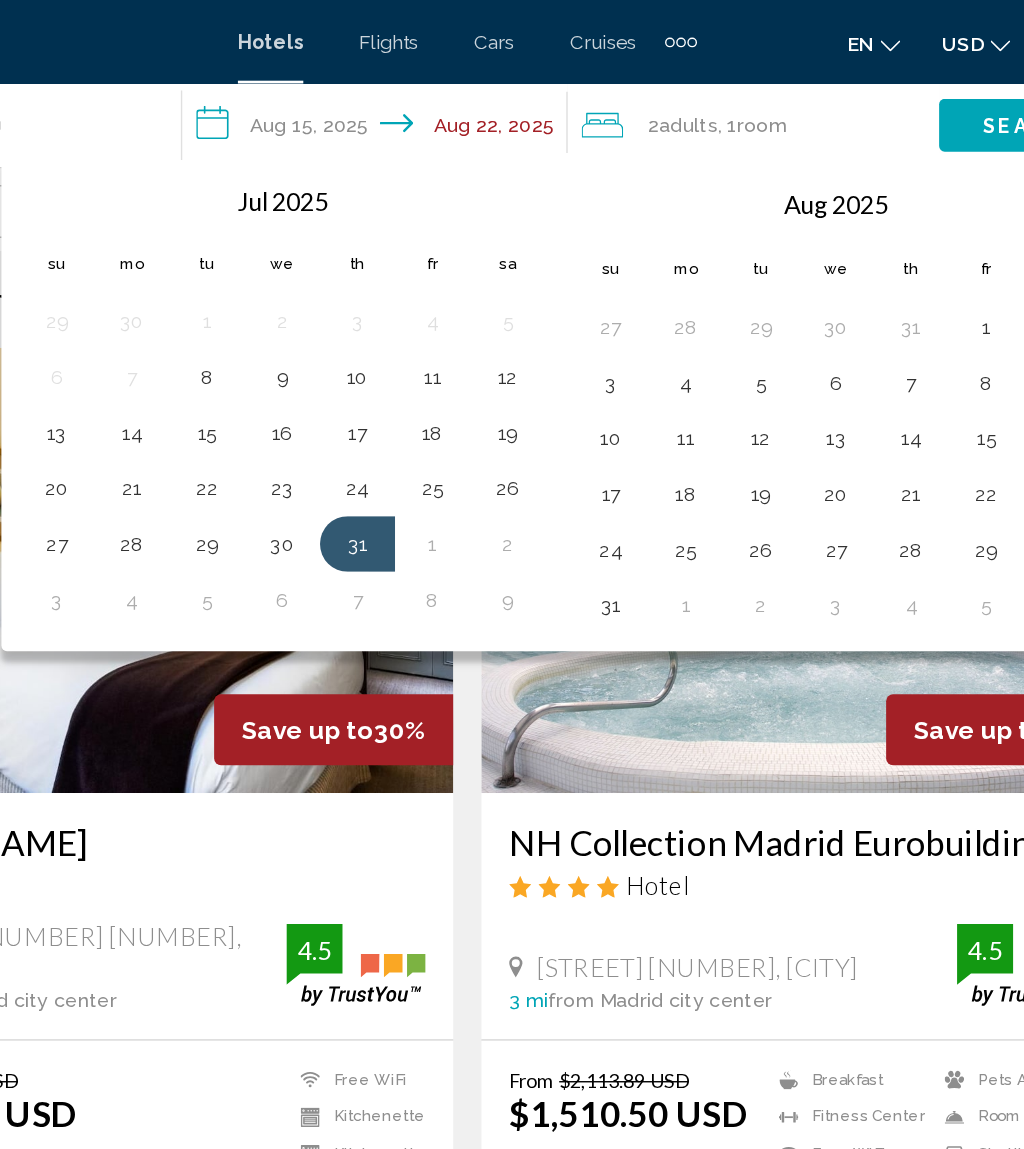 click on "7" at bounding box center [433, 431] 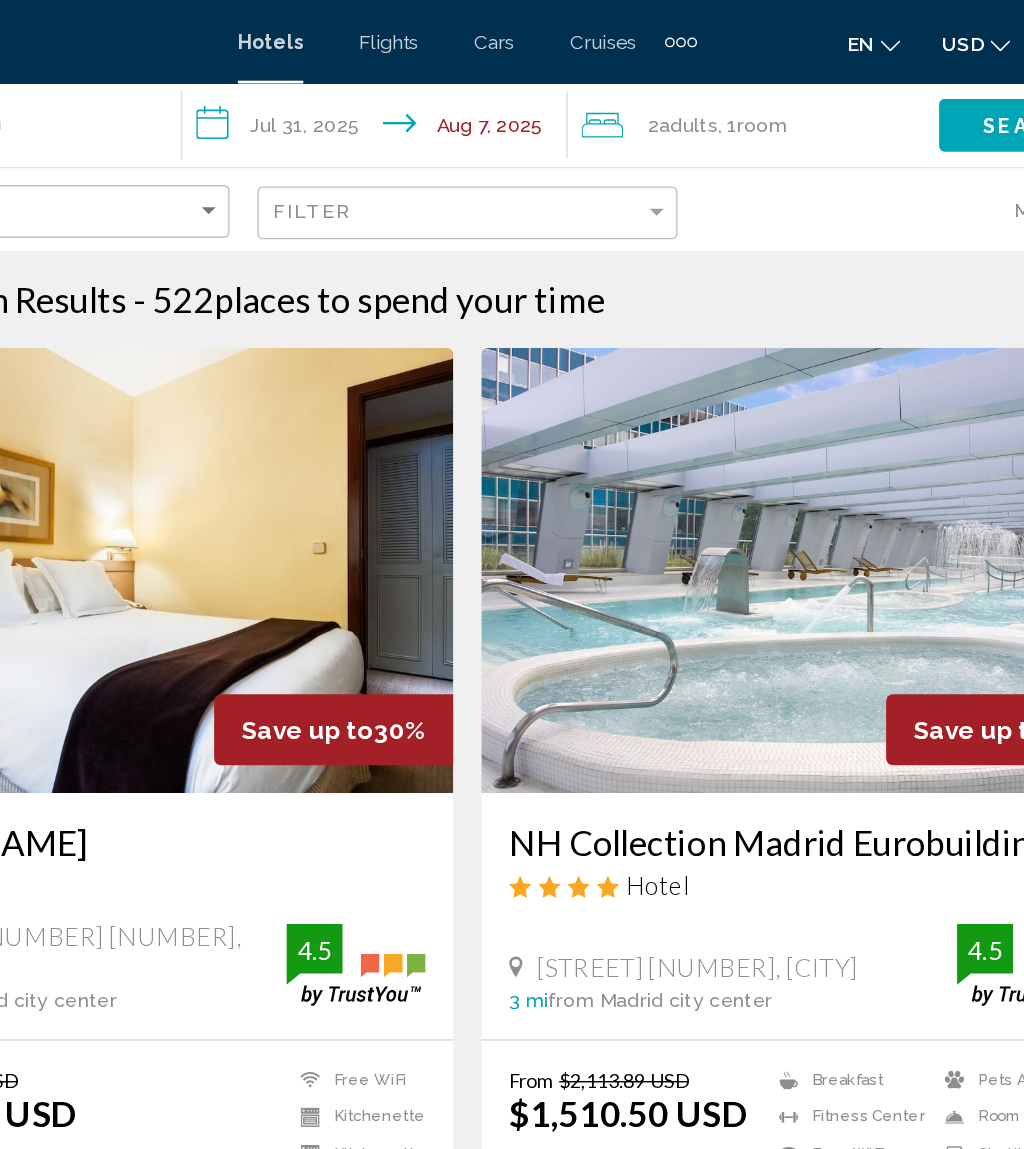 click on "Search" at bounding box center (917, 89) 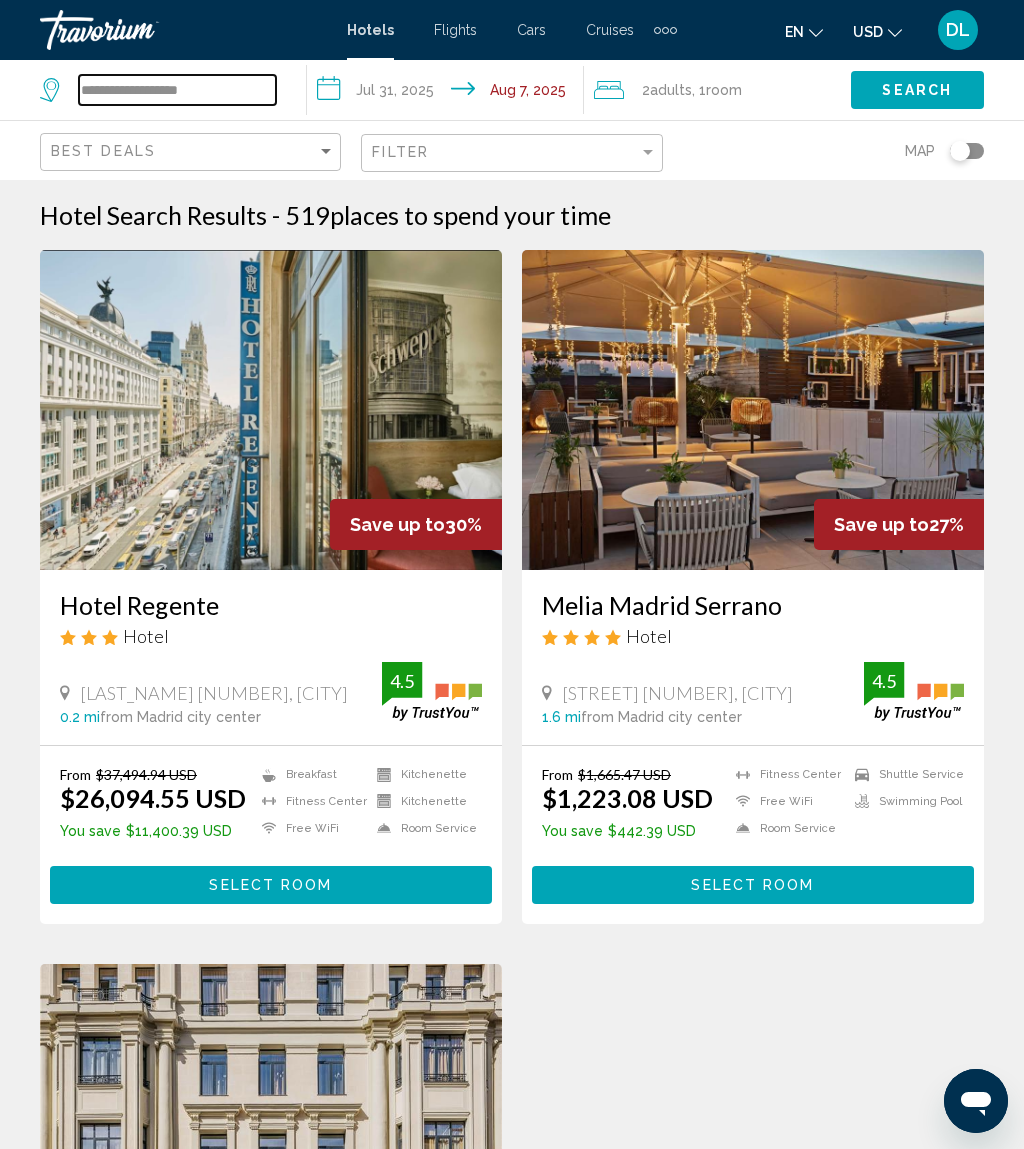 click on "**********" at bounding box center (177, 90) 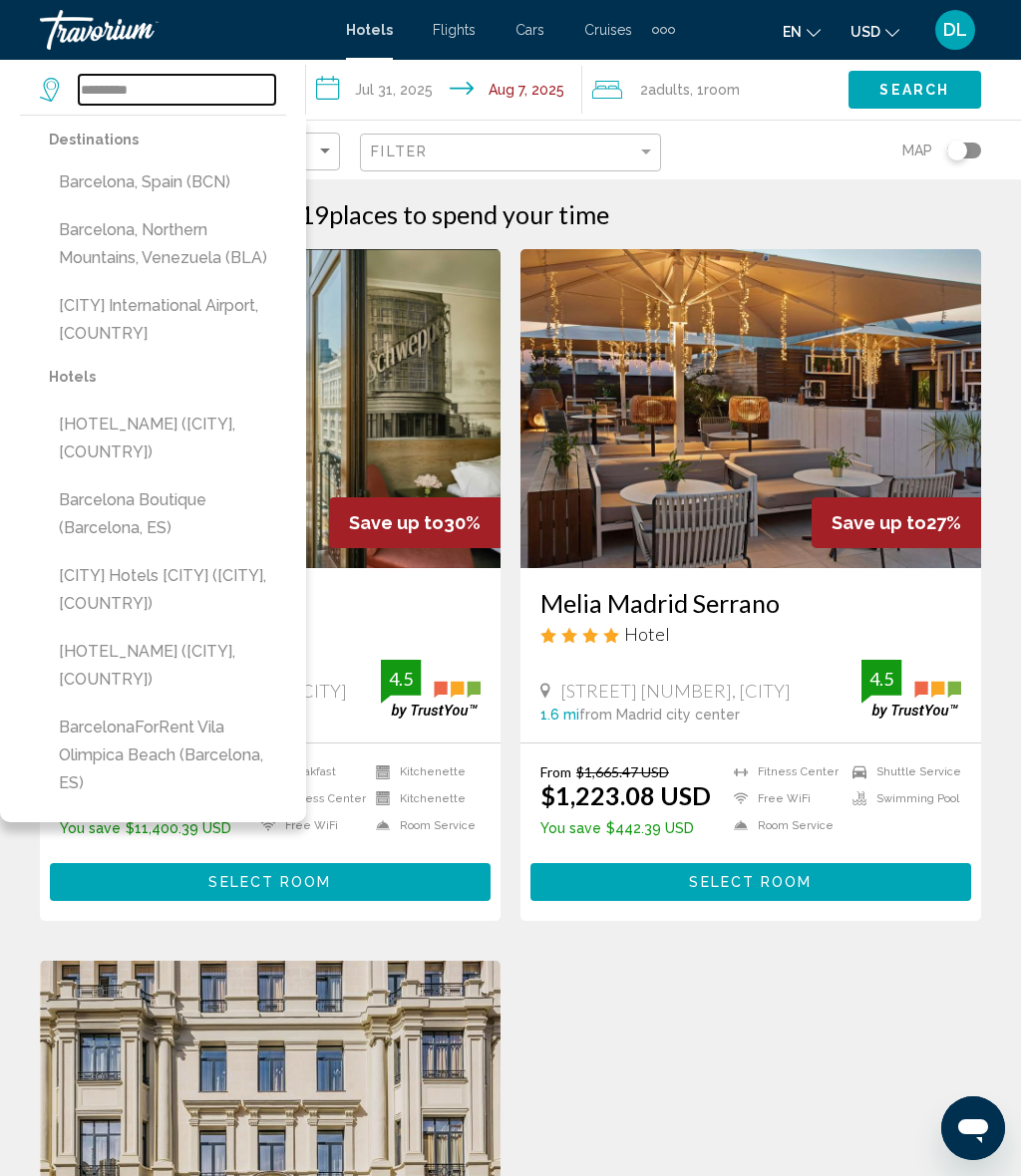 type on "*********" 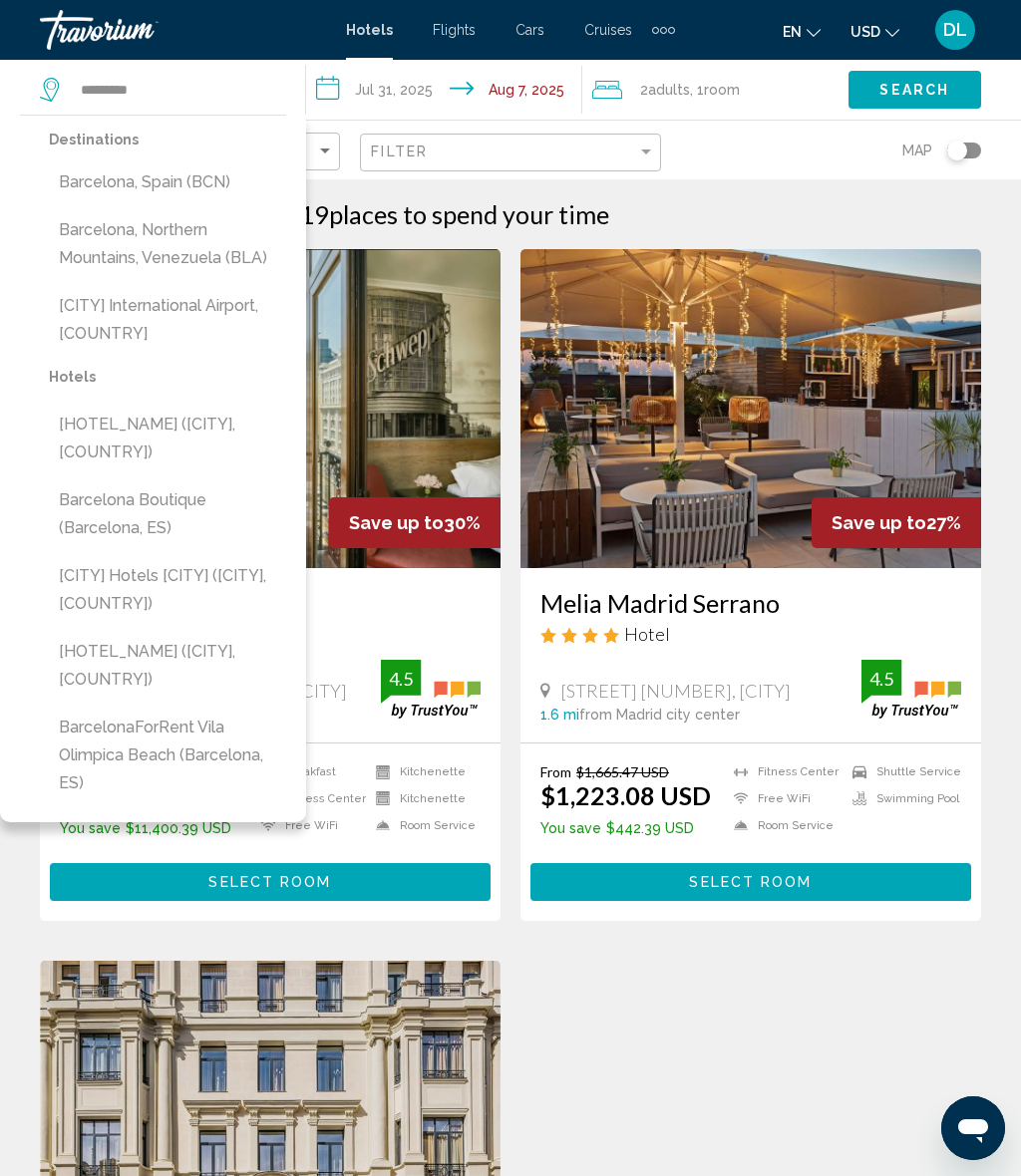 click on "Barcelona, Spain (BCN)" at bounding box center [168, 182] 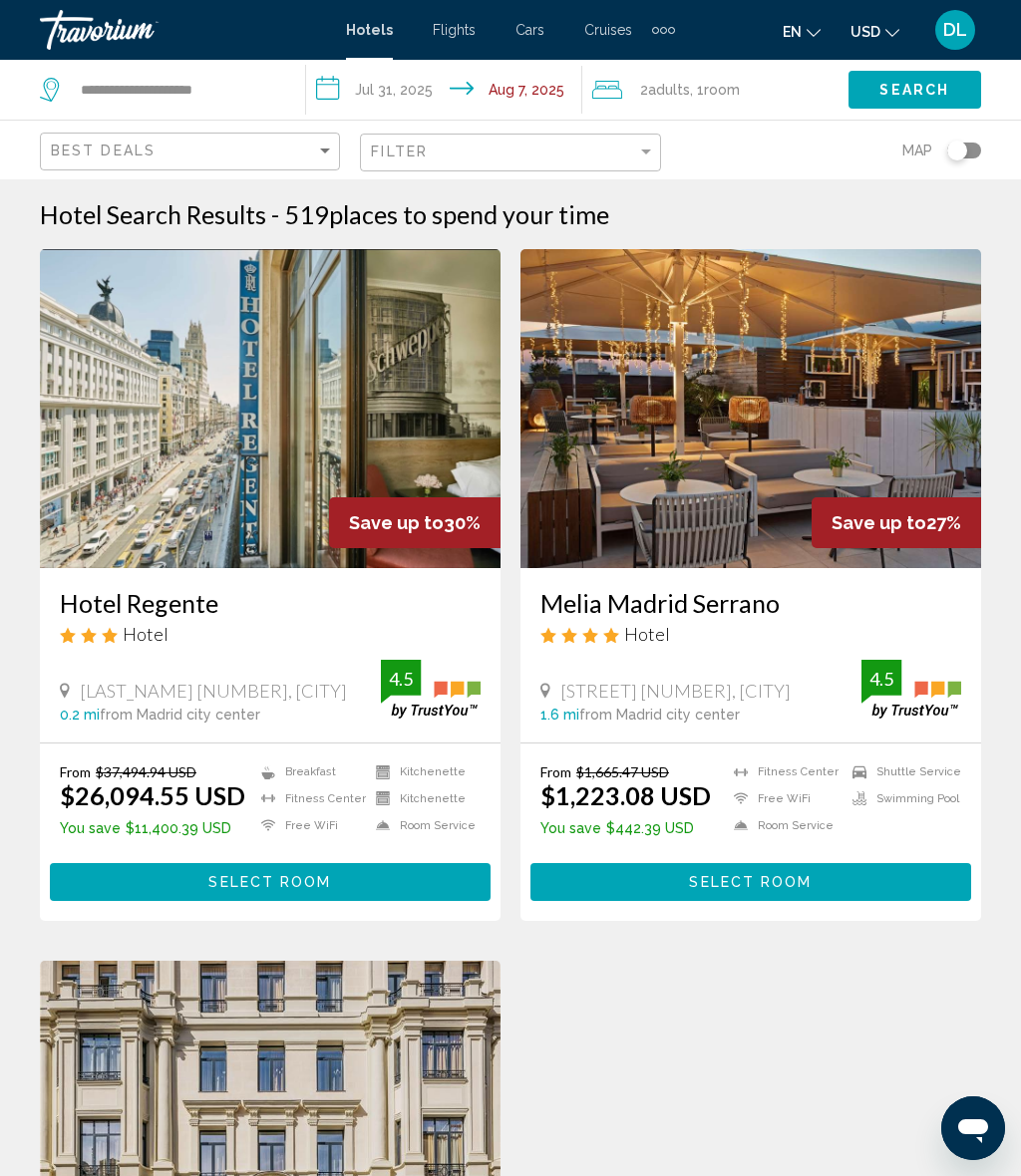 click on "**********" at bounding box center [448, 93] 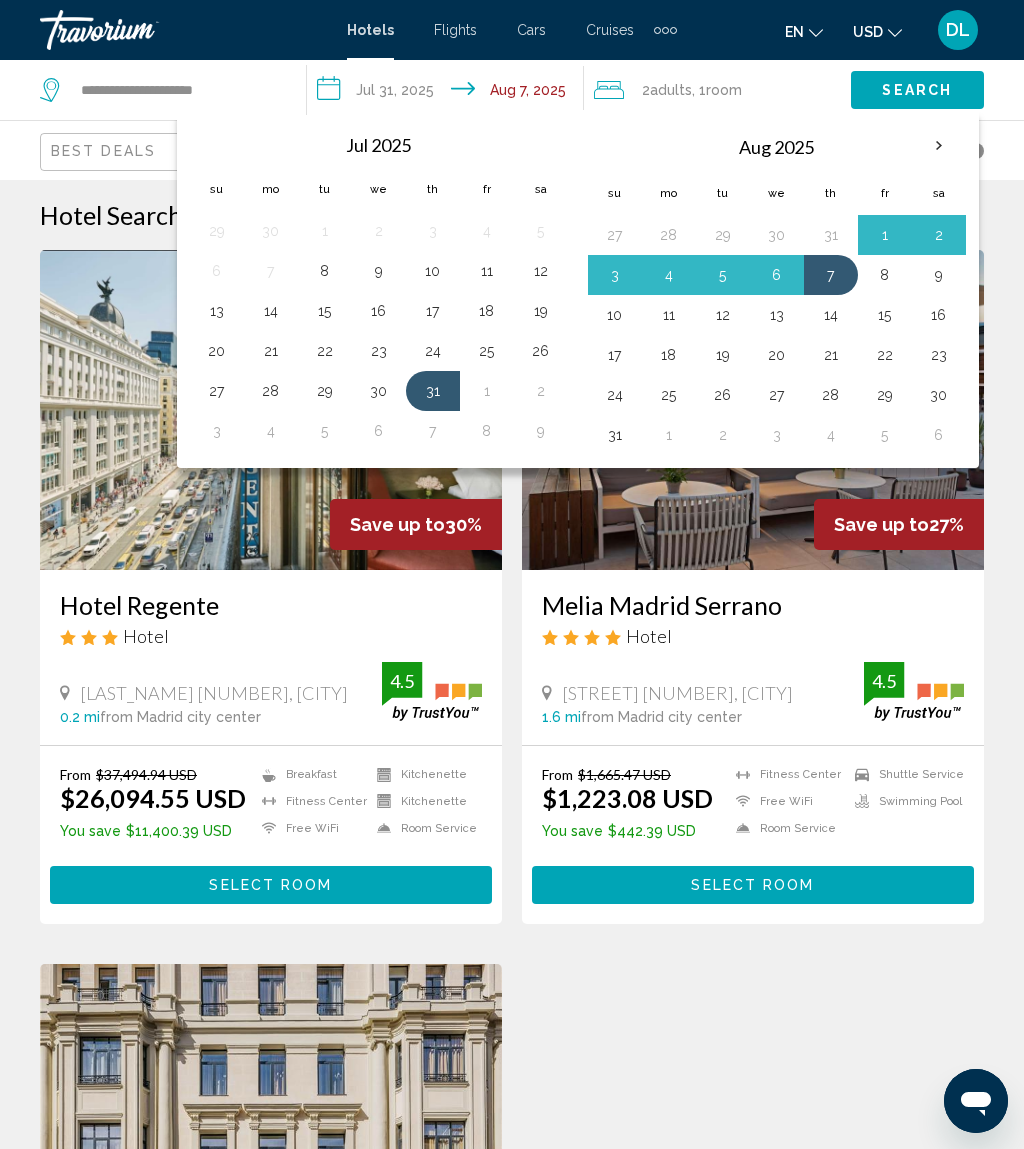 click on "10" at bounding box center (615, 315) 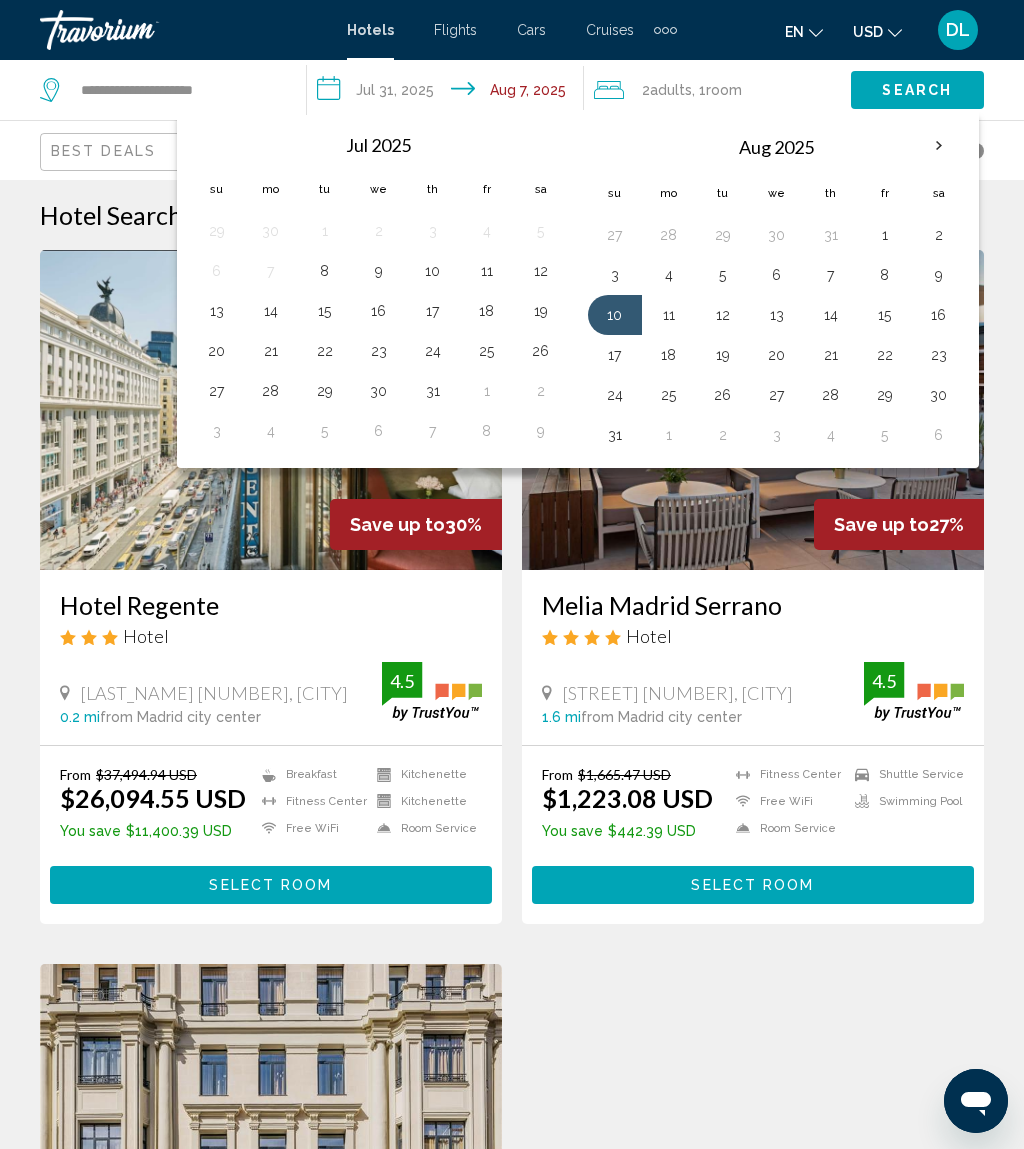 click on "15" at bounding box center [885, 315] 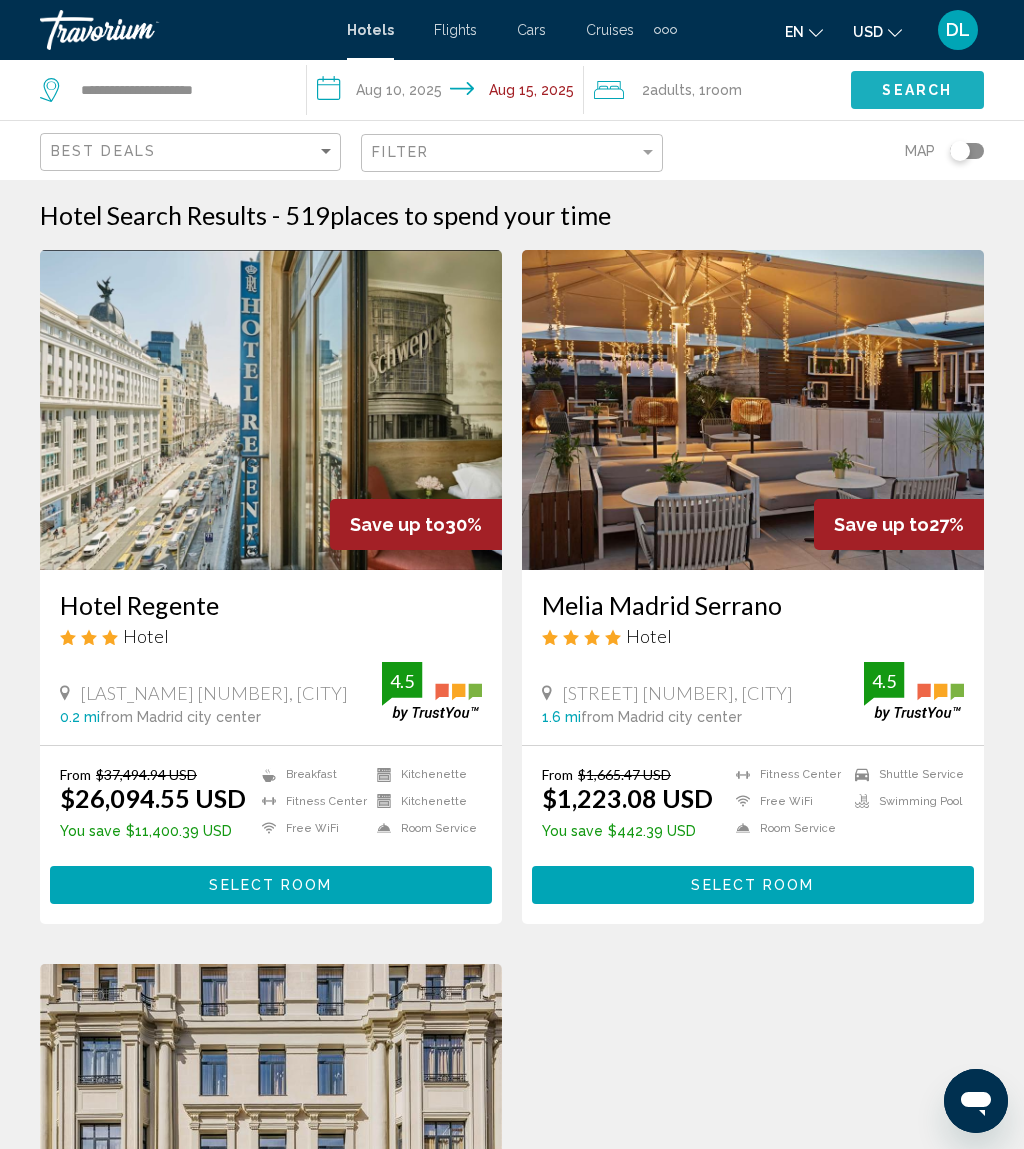 click on "Search" at bounding box center (917, 89) 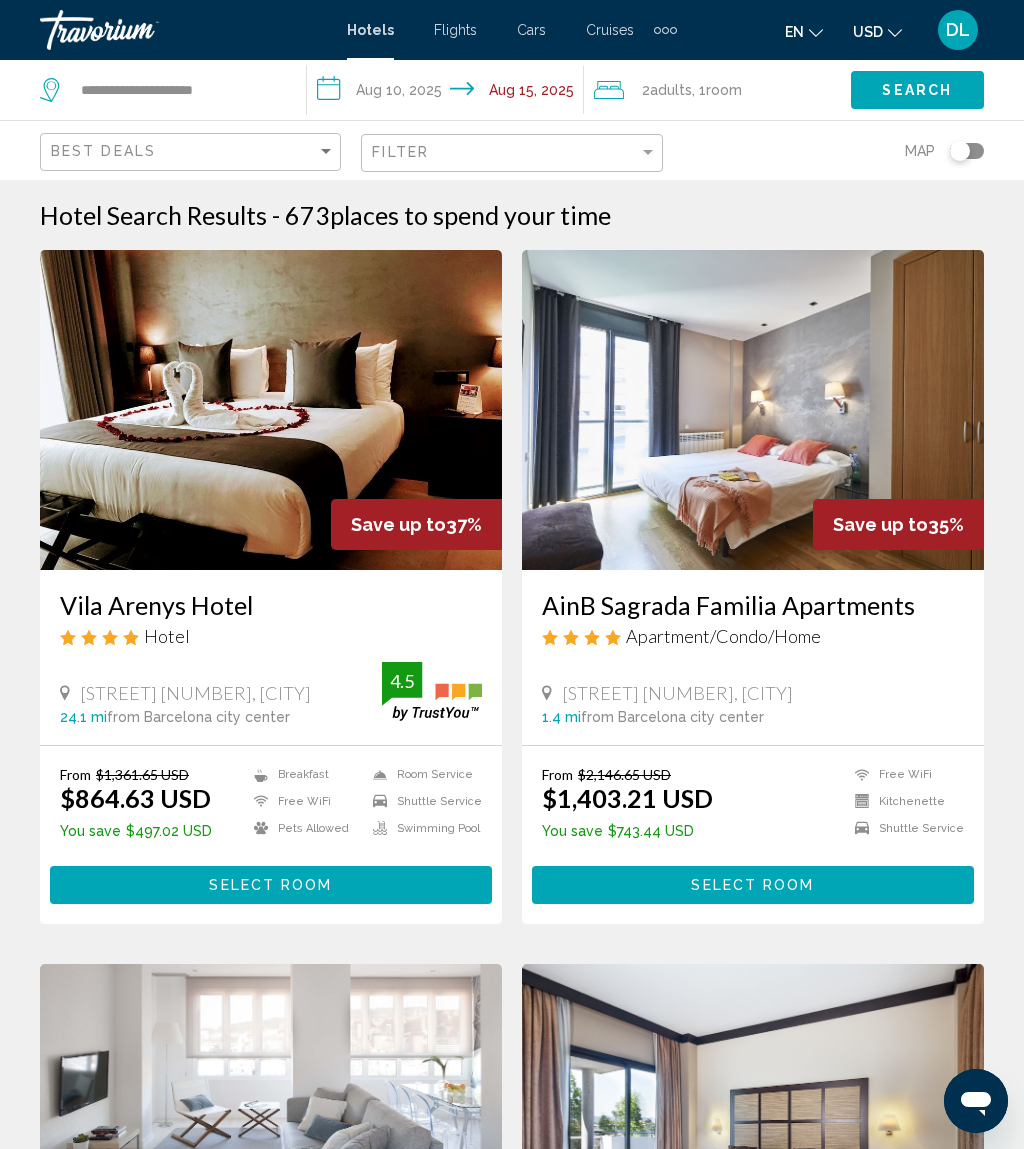 click on "2  Adult Adults , 1  Room rooms" at bounding box center (722, 90) 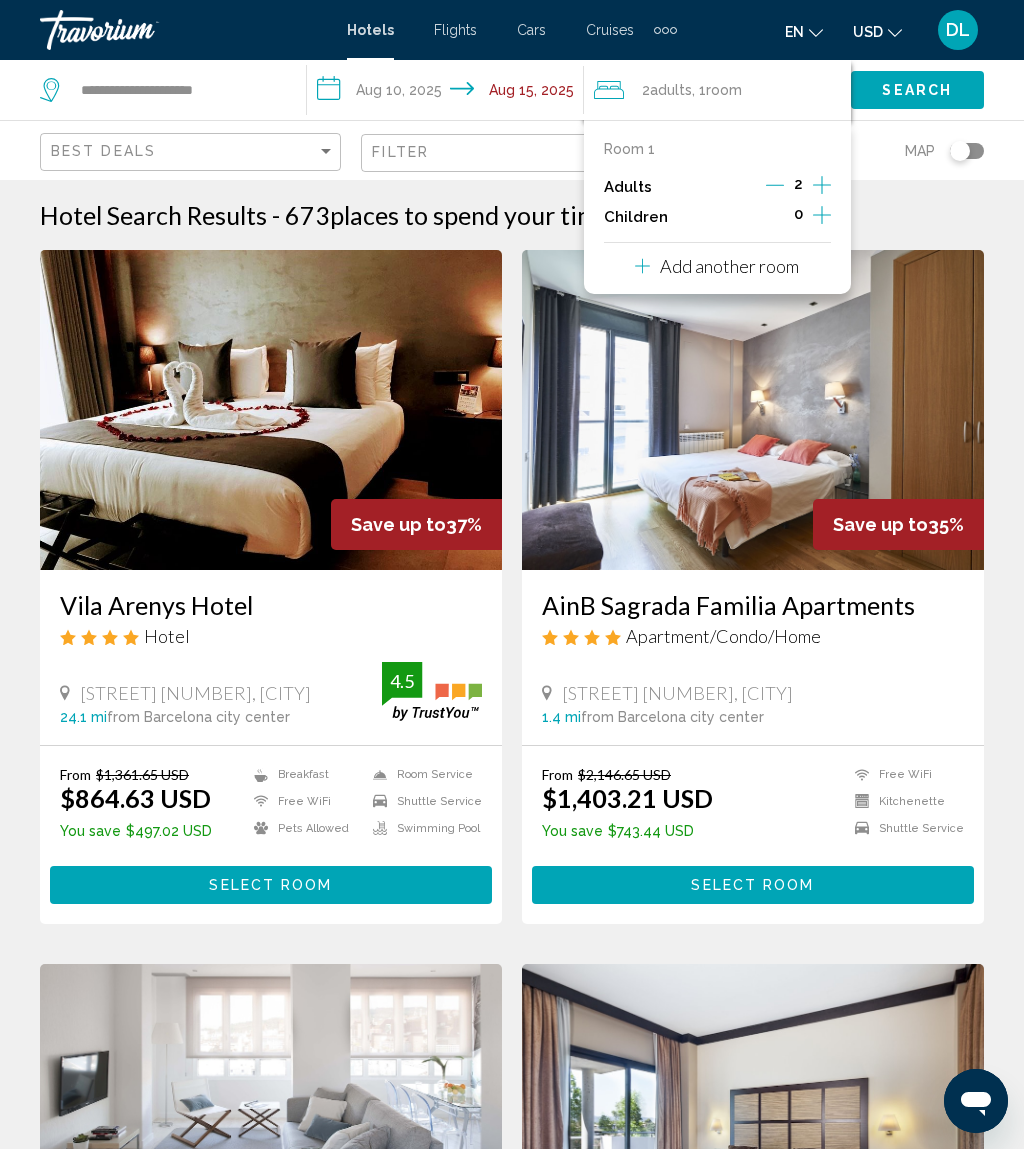 click at bounding box center (822, 215) 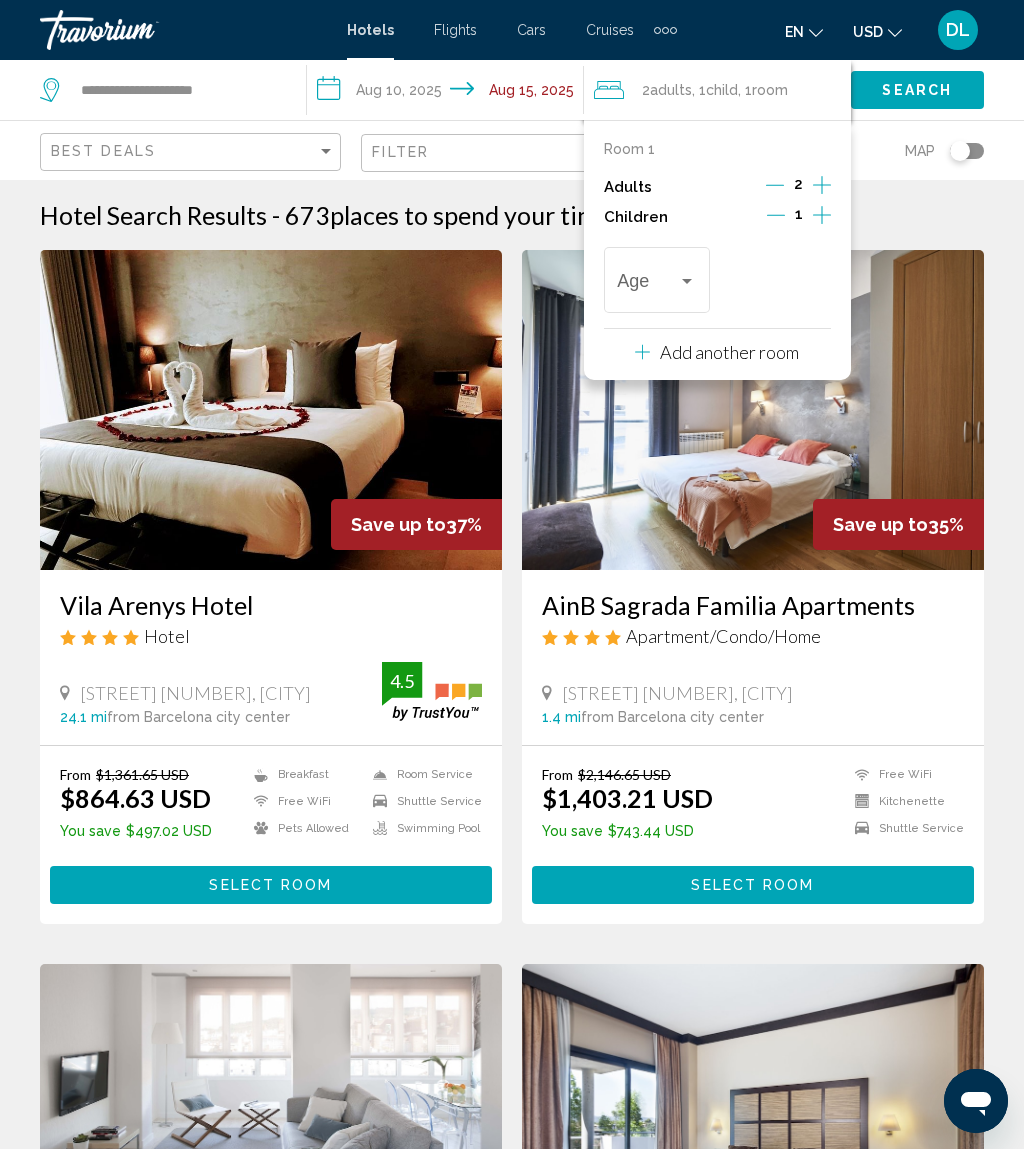click at bounding box center (822, 215) 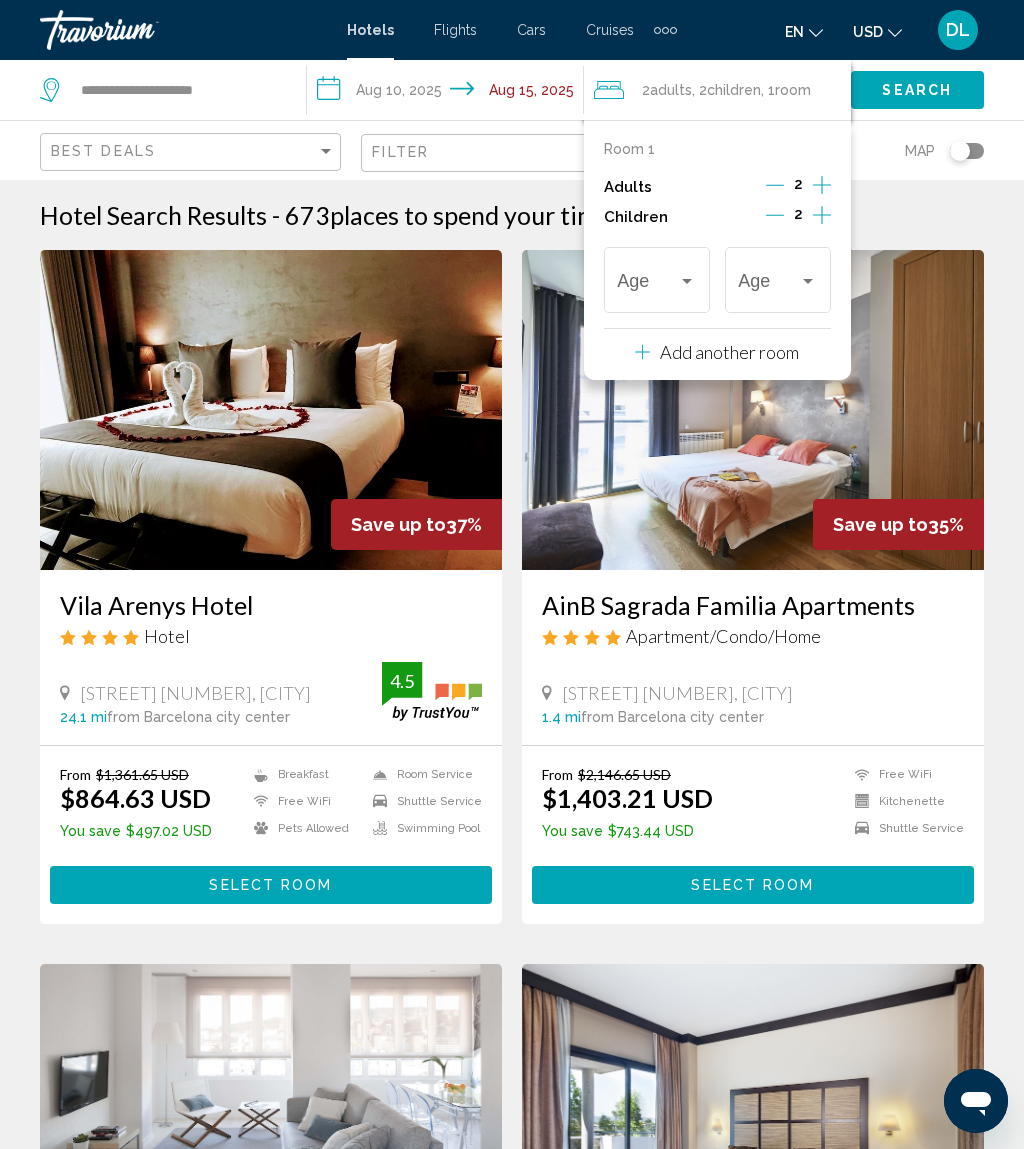 click at bounding box center [822, 217] 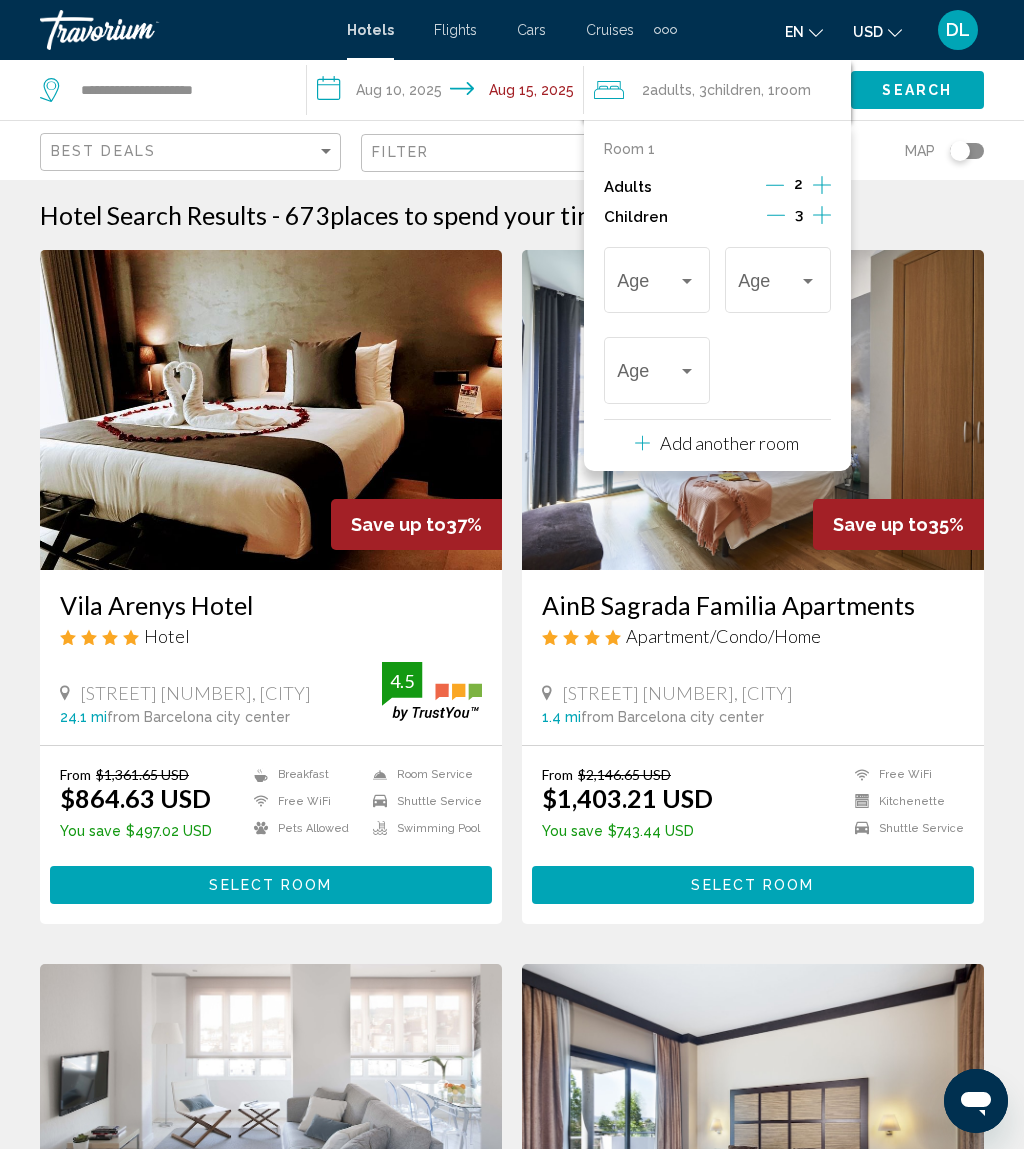 click at bounding box center [808, 281] 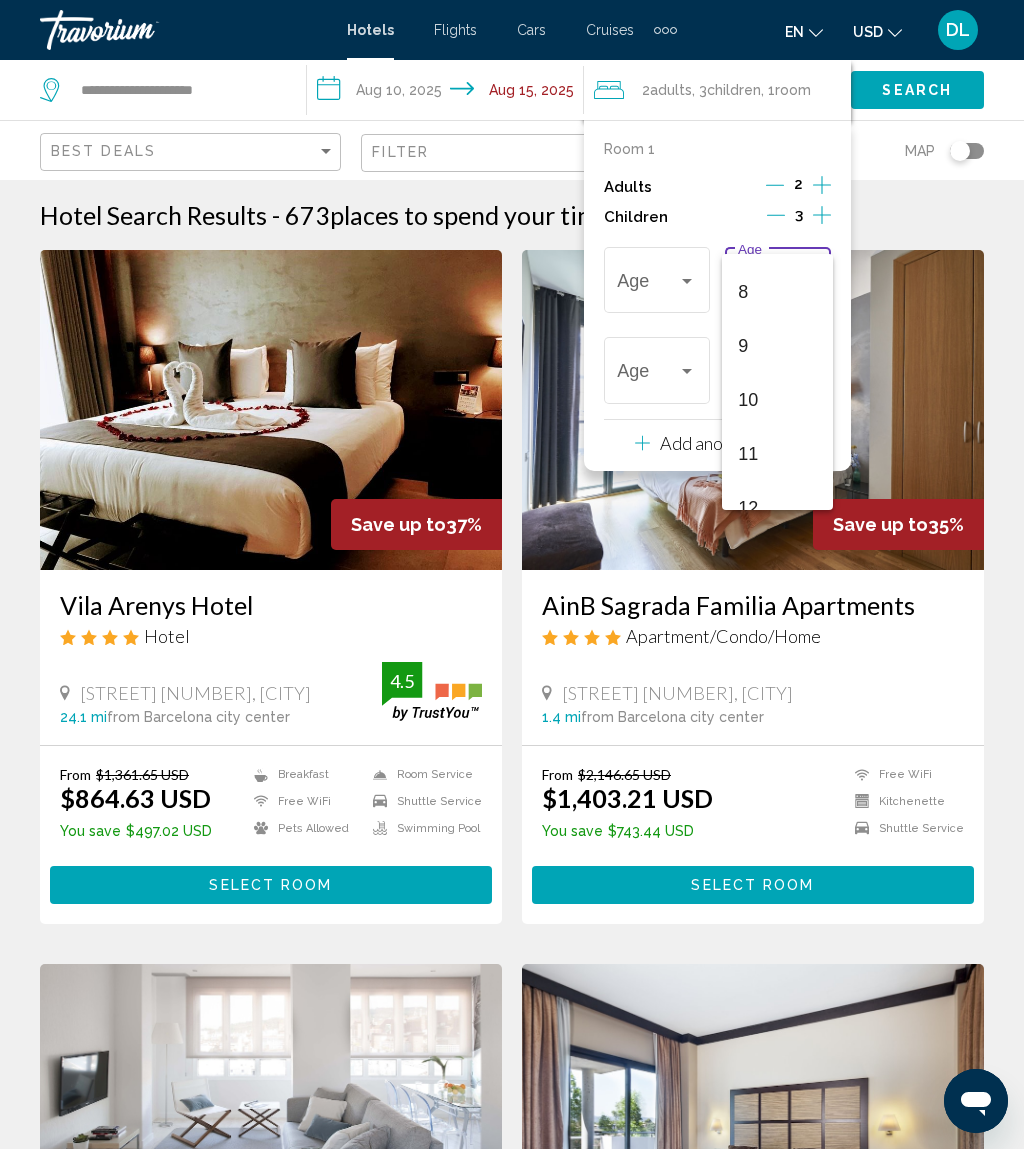 scroll, scrollTop: 429, scrollLeft: 0, axis: vertical 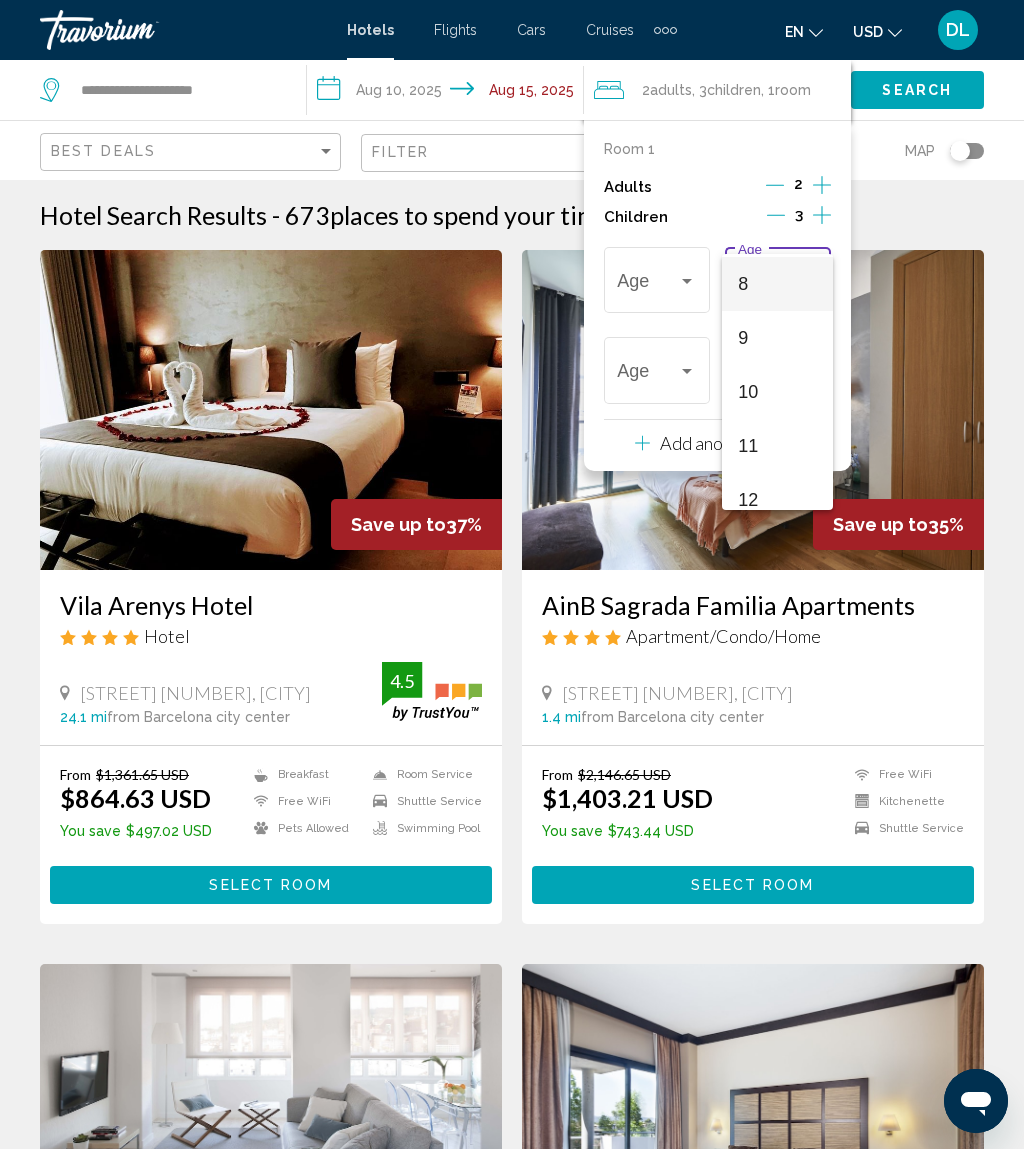 click on "8" at bounding box center (777, 284) 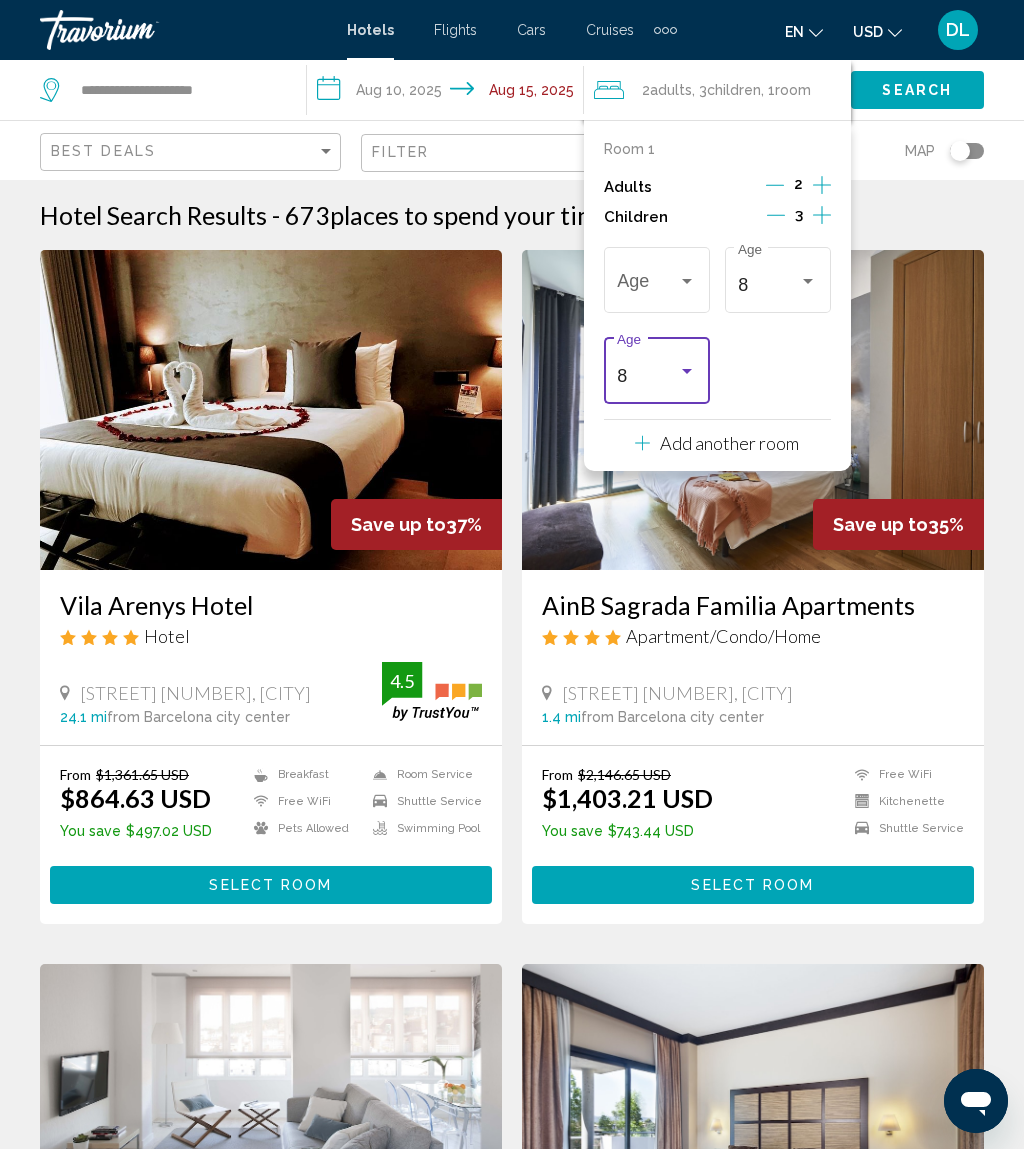 click at bounding box center [647, 285] 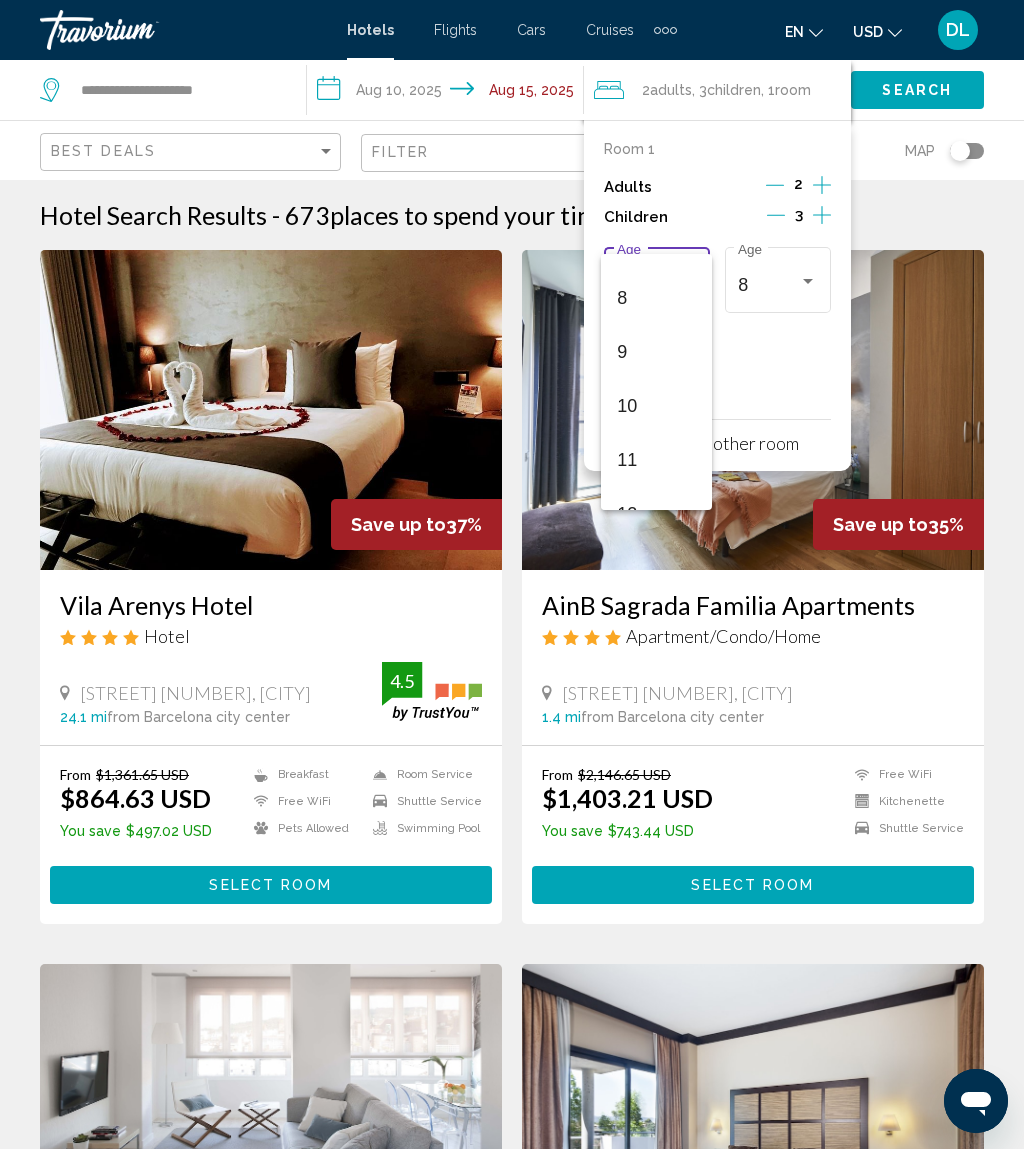 scroll, scrollTop: 484, scrollLeft: 0, axis: vertical 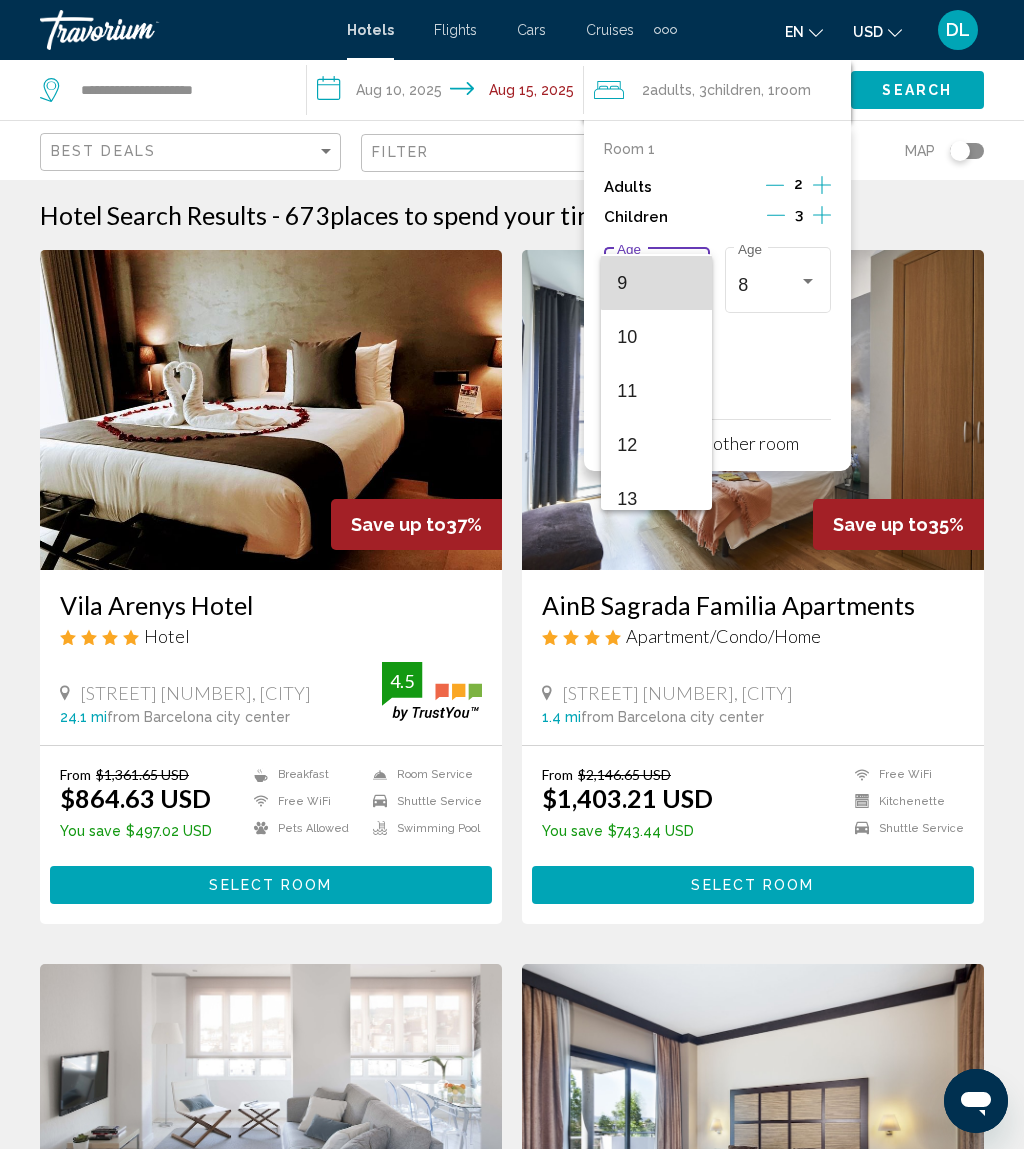 click on "9" at bounding box center (656, 283) 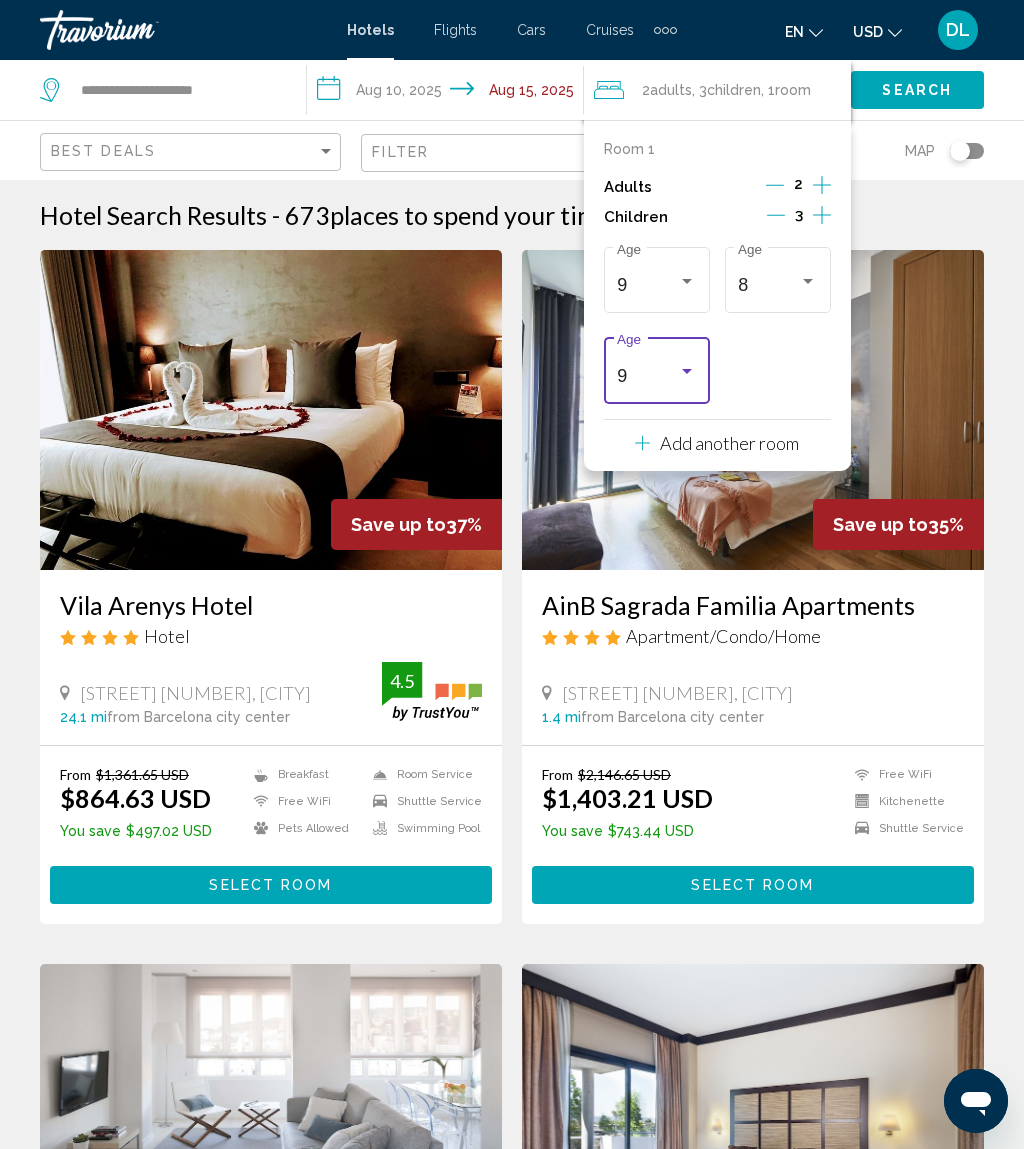 click on "9 Age" at bounding box center [656, 368] 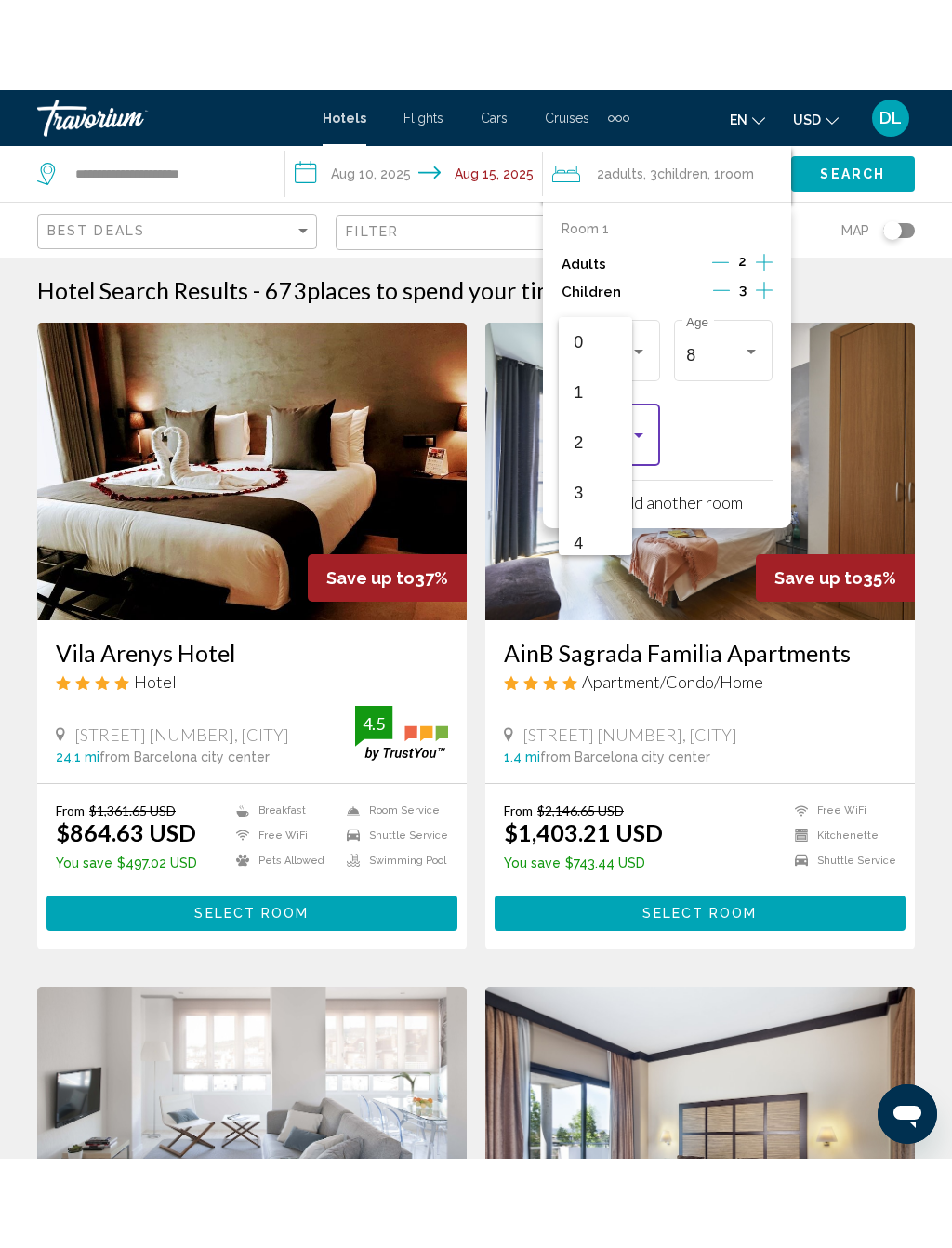 scroll, scrollTop: 358, scrollLeft: 0, axis: vertical 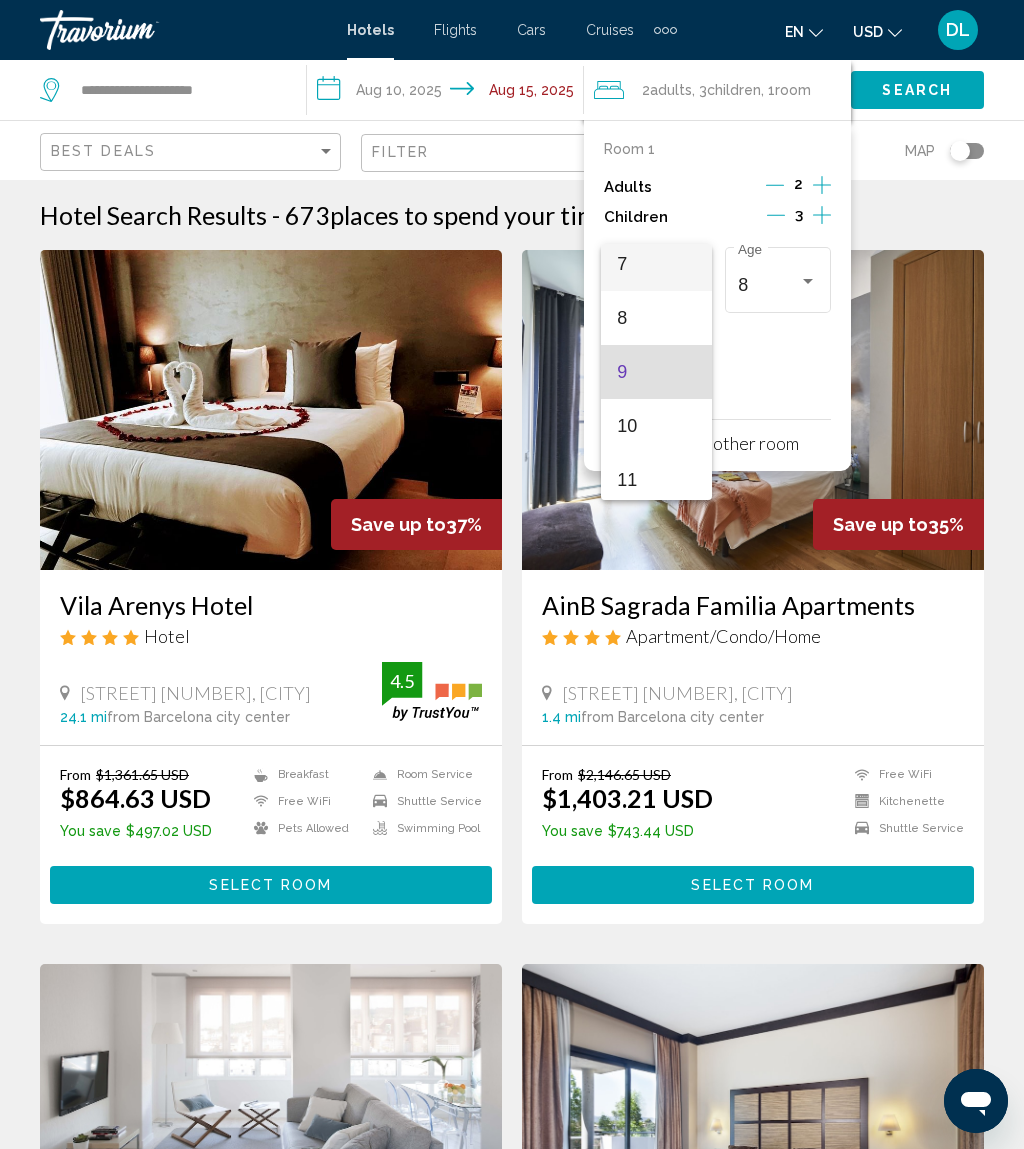 click on "7" at bounding box center [656, 264] 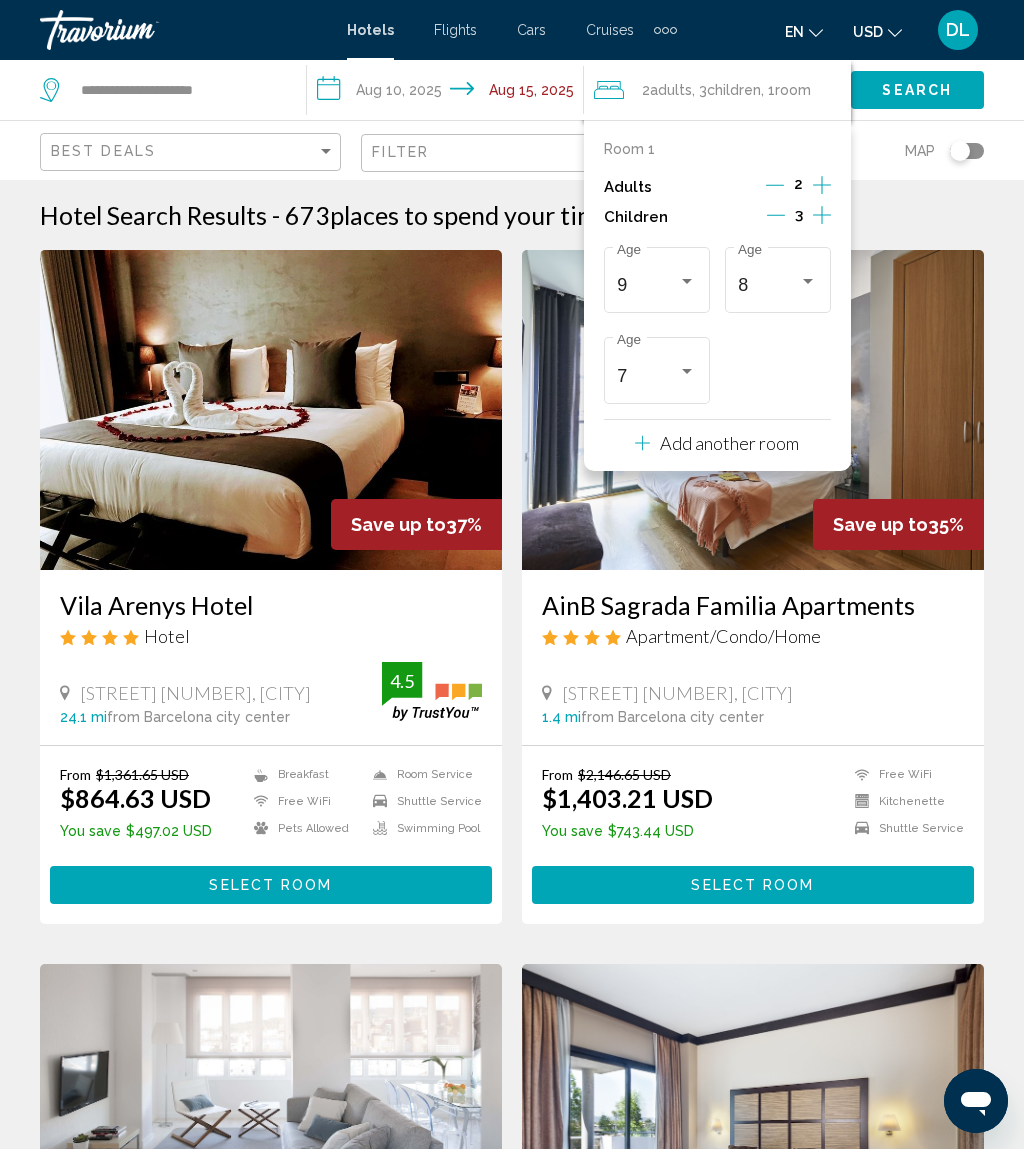 click on "Search" at bounding box center [917, 91] 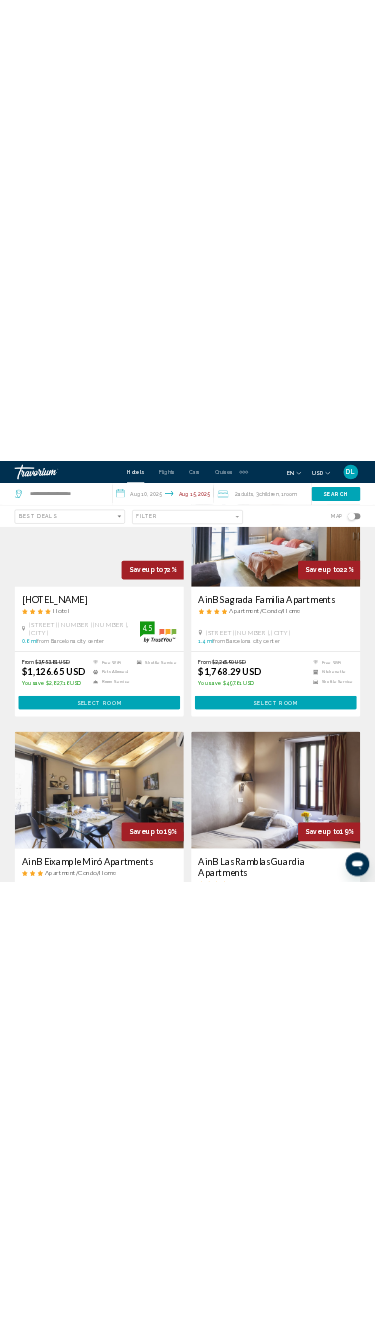 scroll, scrollTop: 0, scrollLeft: 0, axis: both 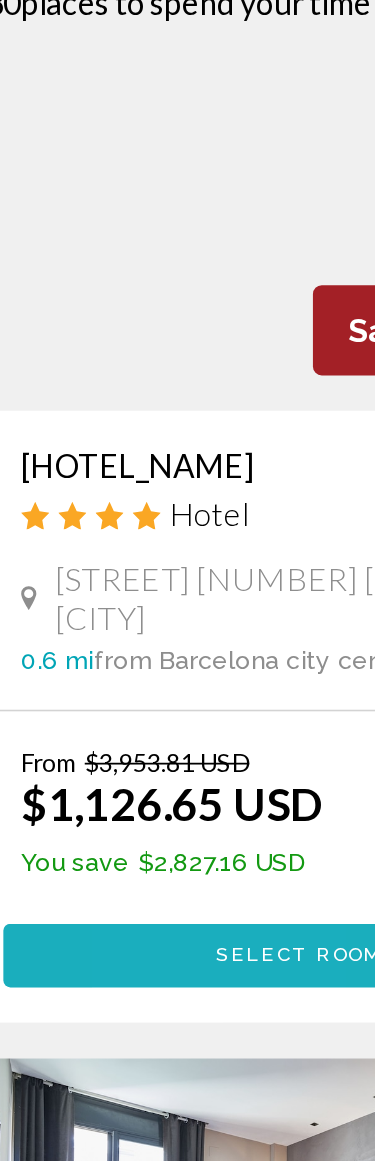 click on "Select Room" at bounding box center [187, 771] 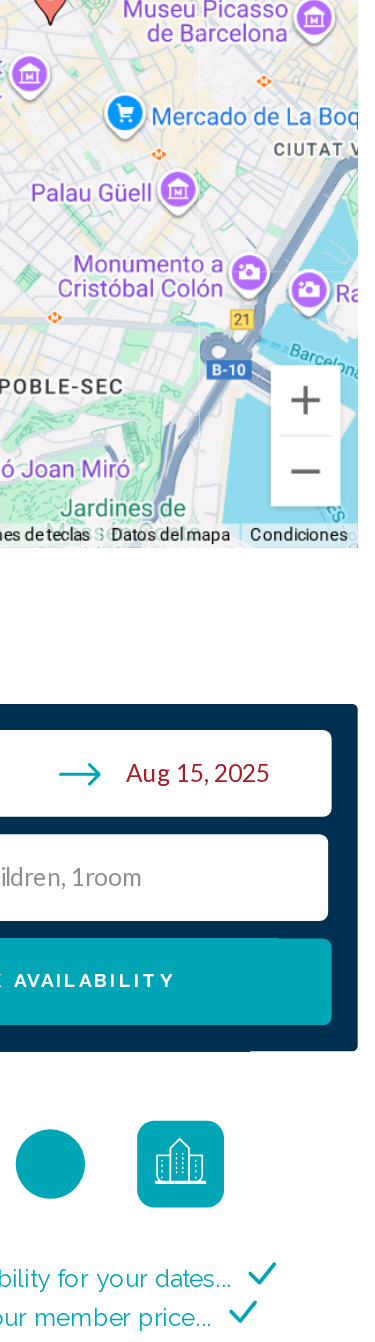 scroll, scrollTop: 1675, scrollLeft: 0, axis: vertical 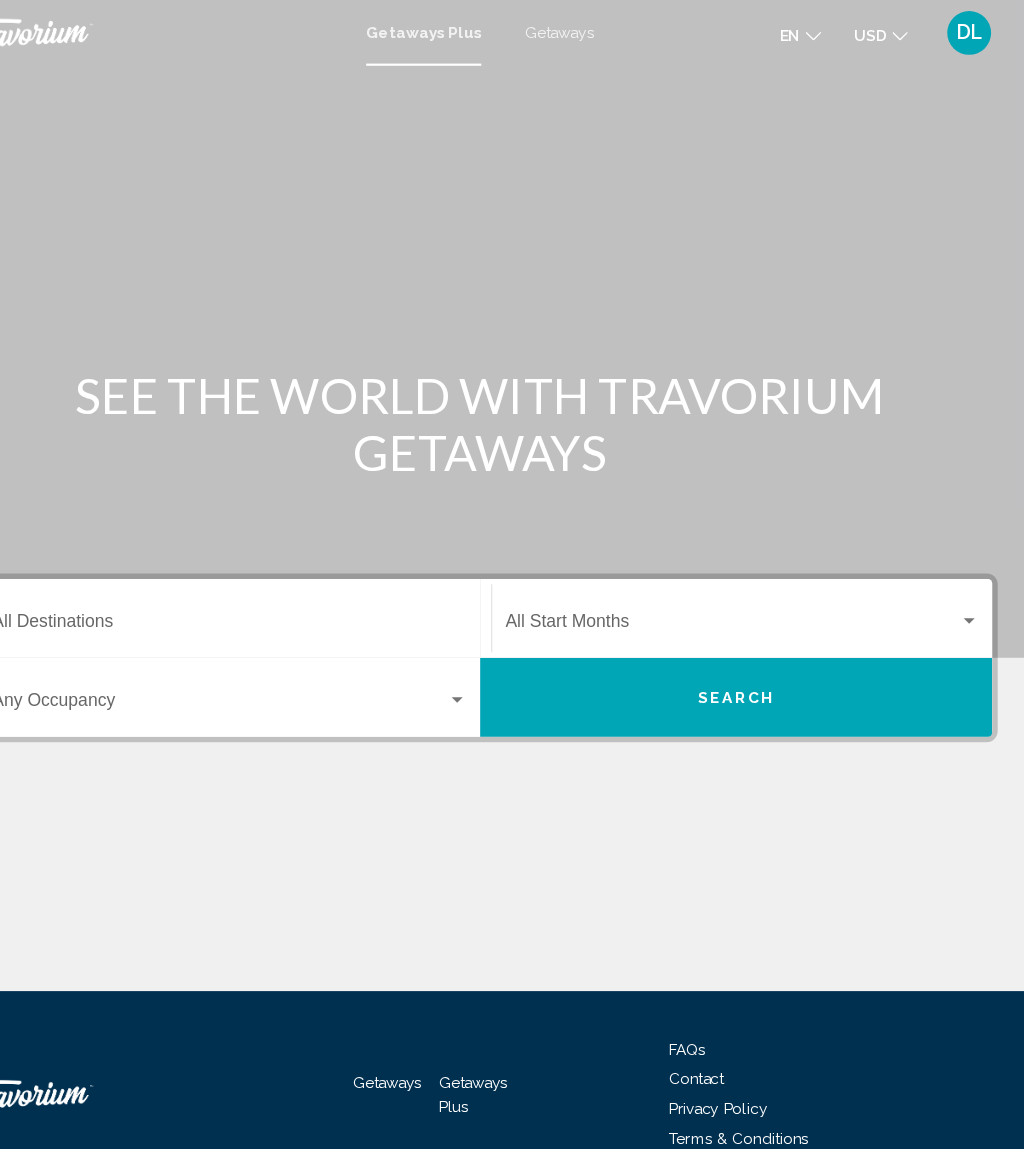 click on "Getaways" at bounding box center (584, 30) 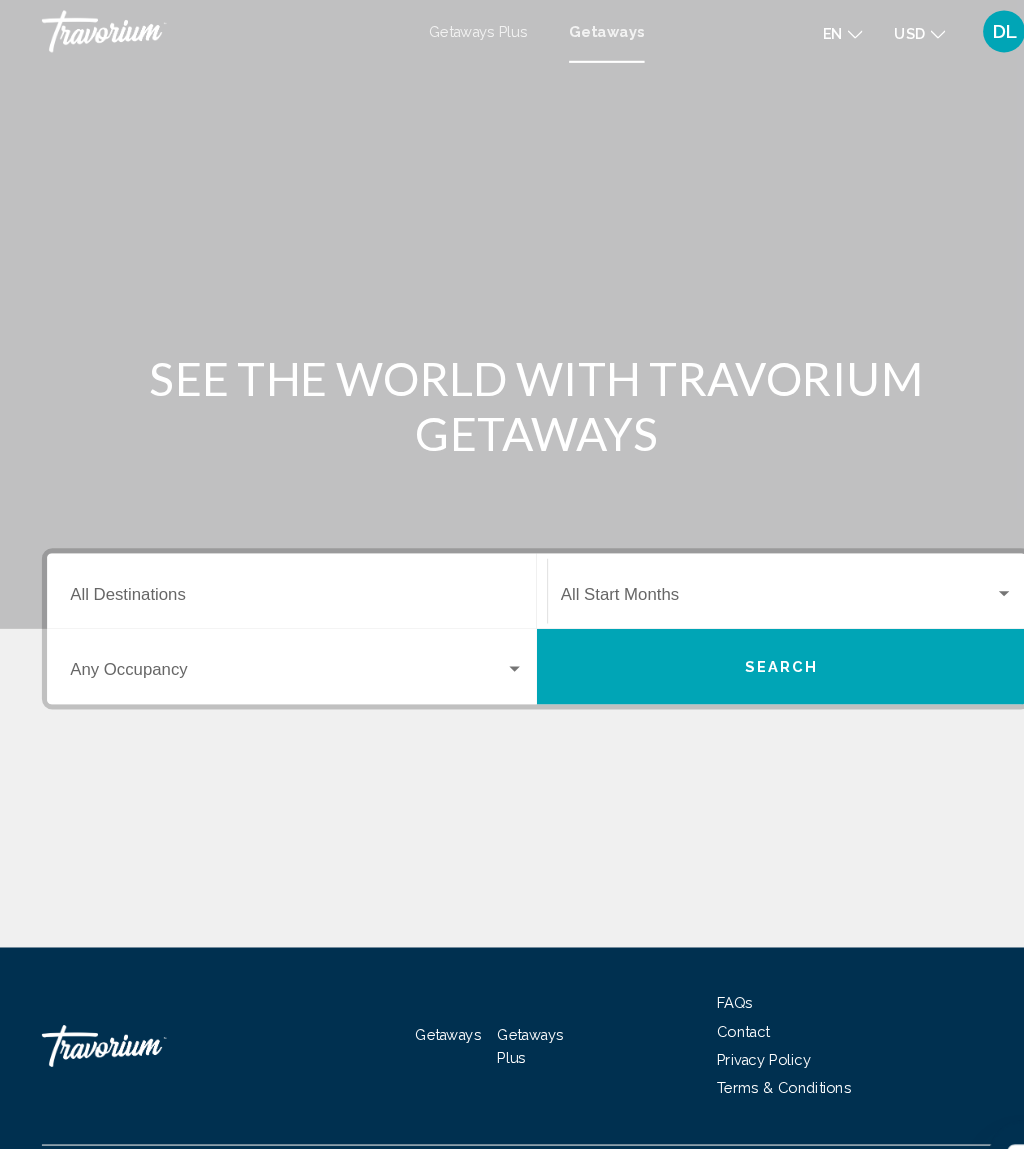 click on "Destination All Destinations" at bounding box center [283, 564] 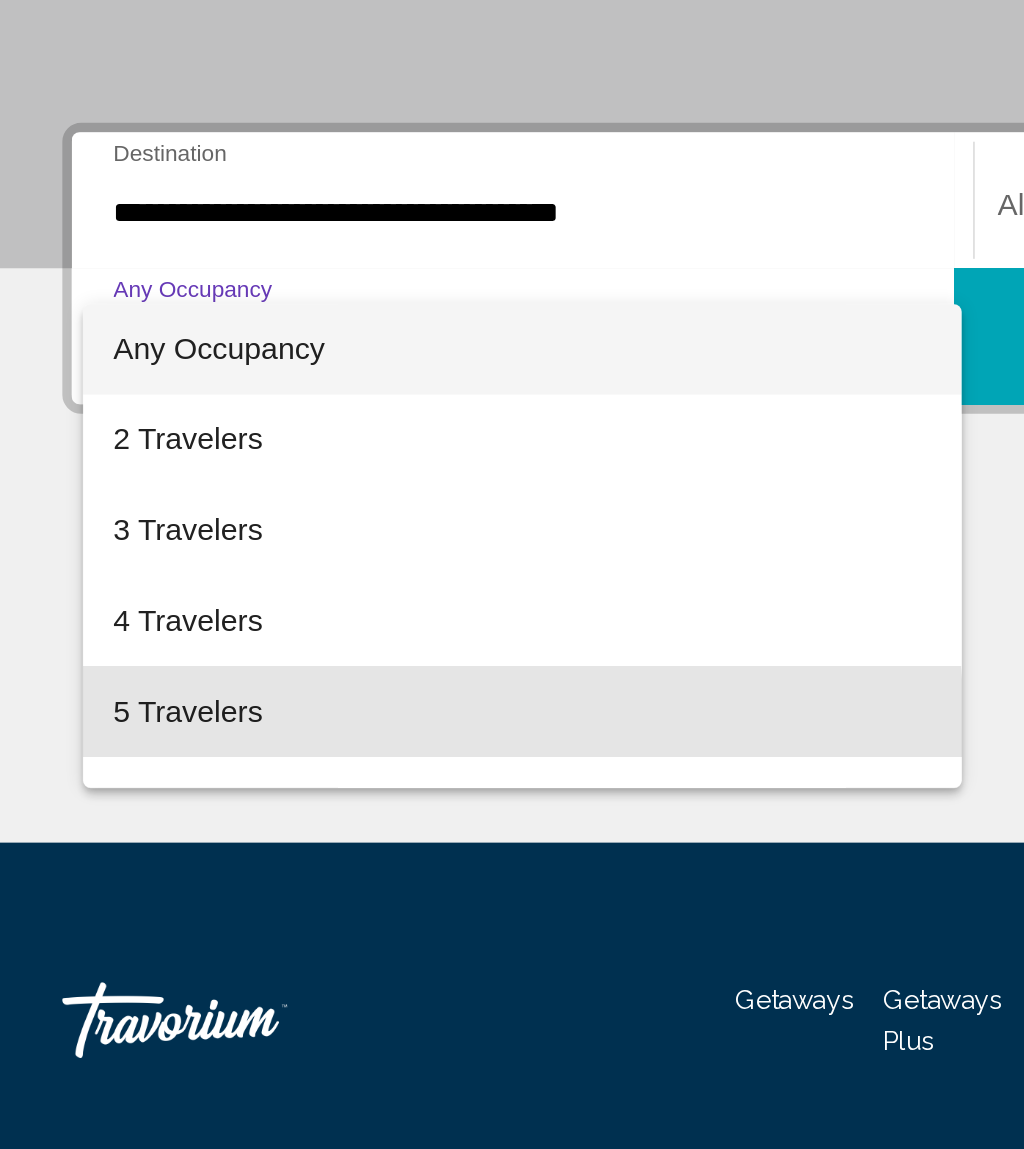 click on "5 Travelers" at bounding box center (283, 835) 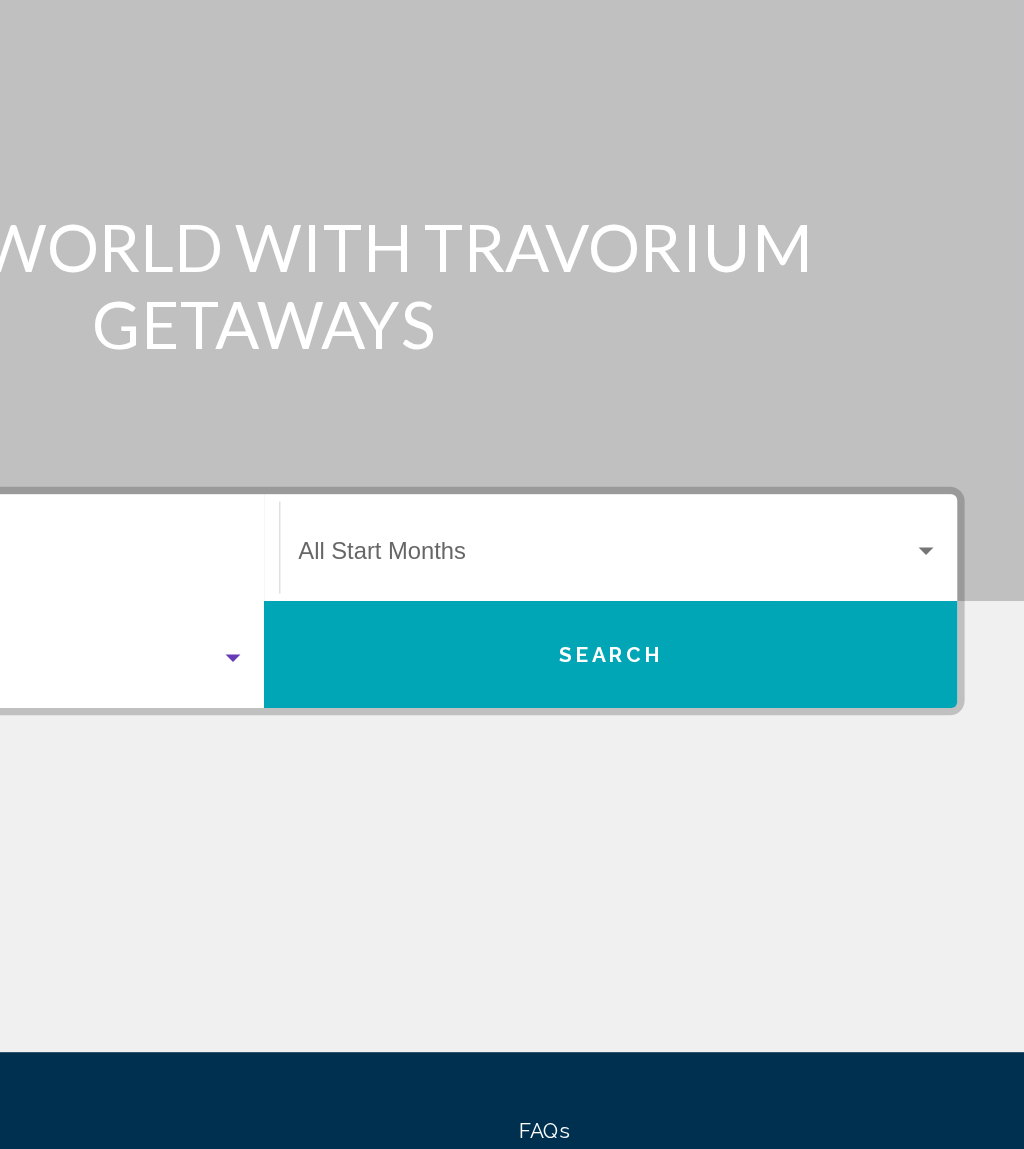 click on "Start Month All Start Months" at bounding box center [751, 564] 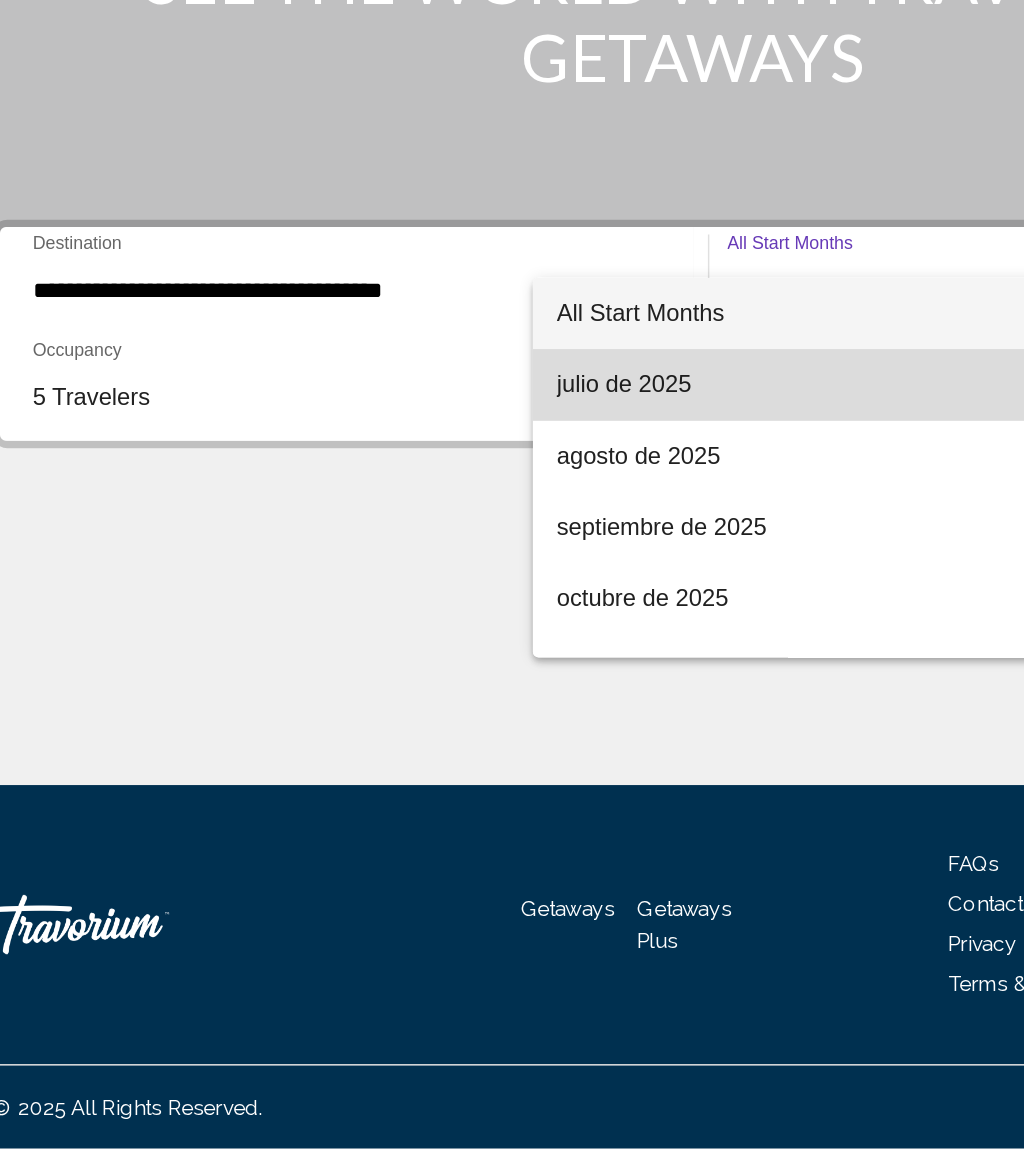 click on "julio de 2025" at bounding box center [636, 634] 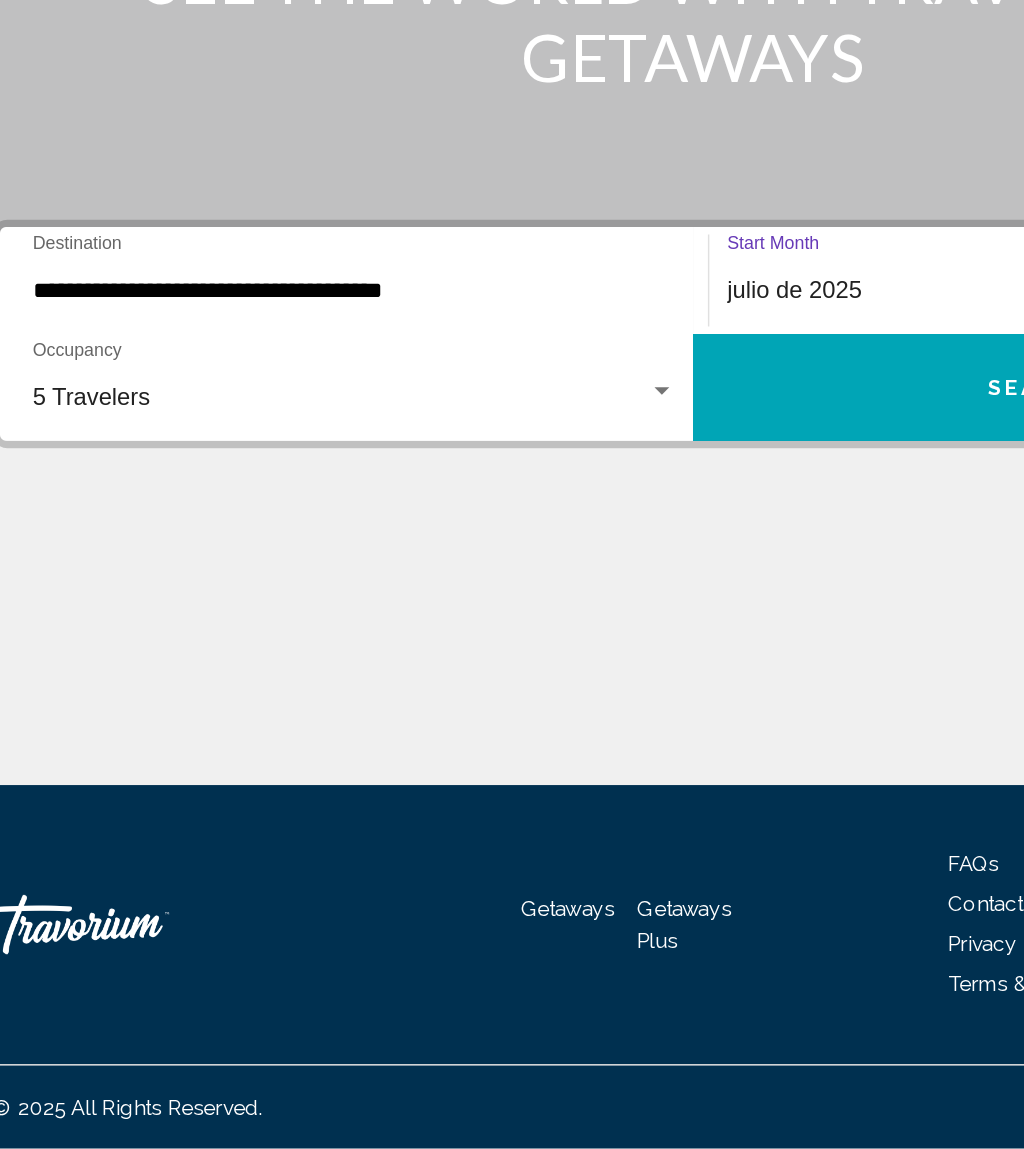 click on "Search" at bounding box center (745, 636) 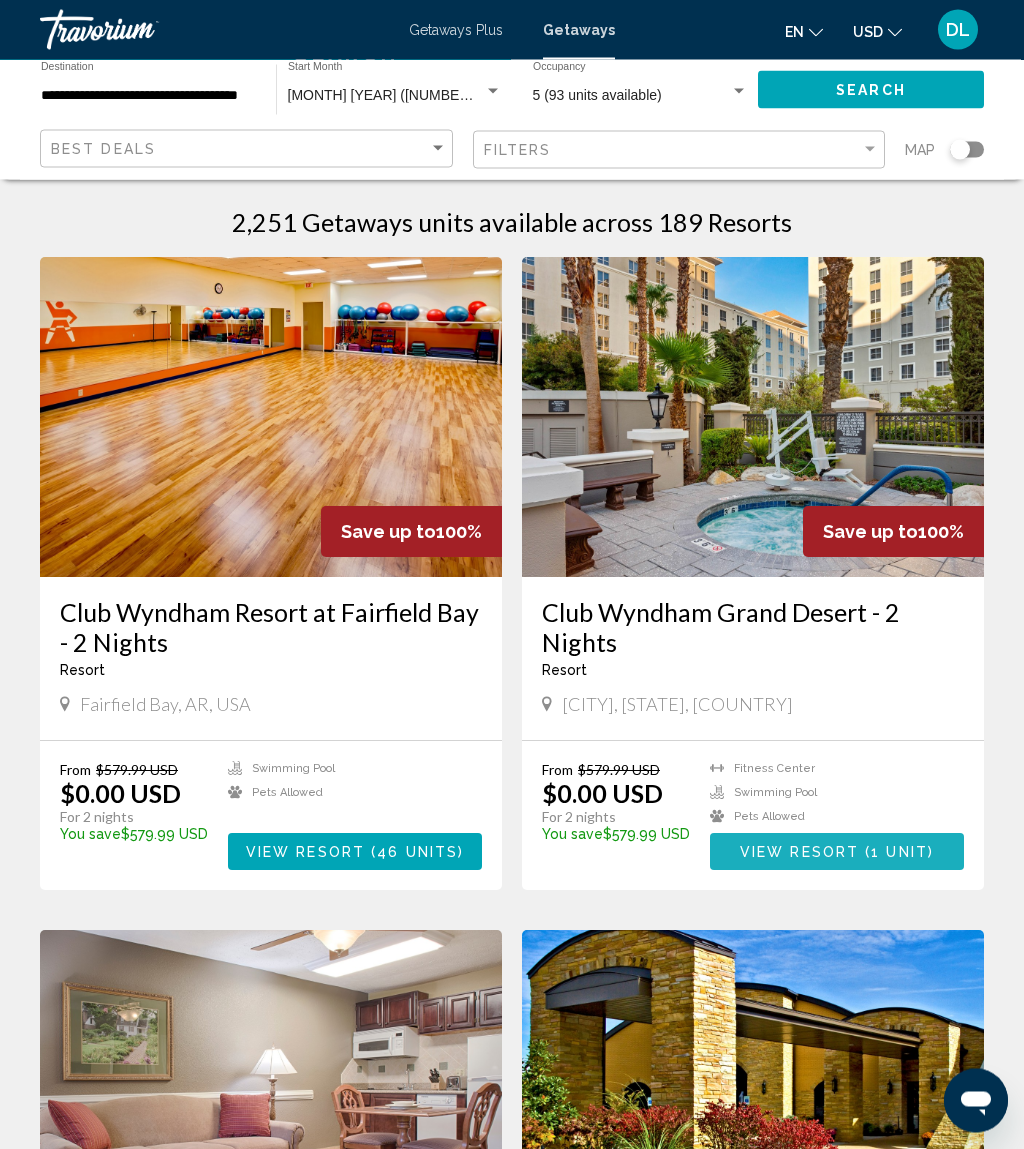 scroll, scrollTop: 0, scrollLeft: 0, axis: both 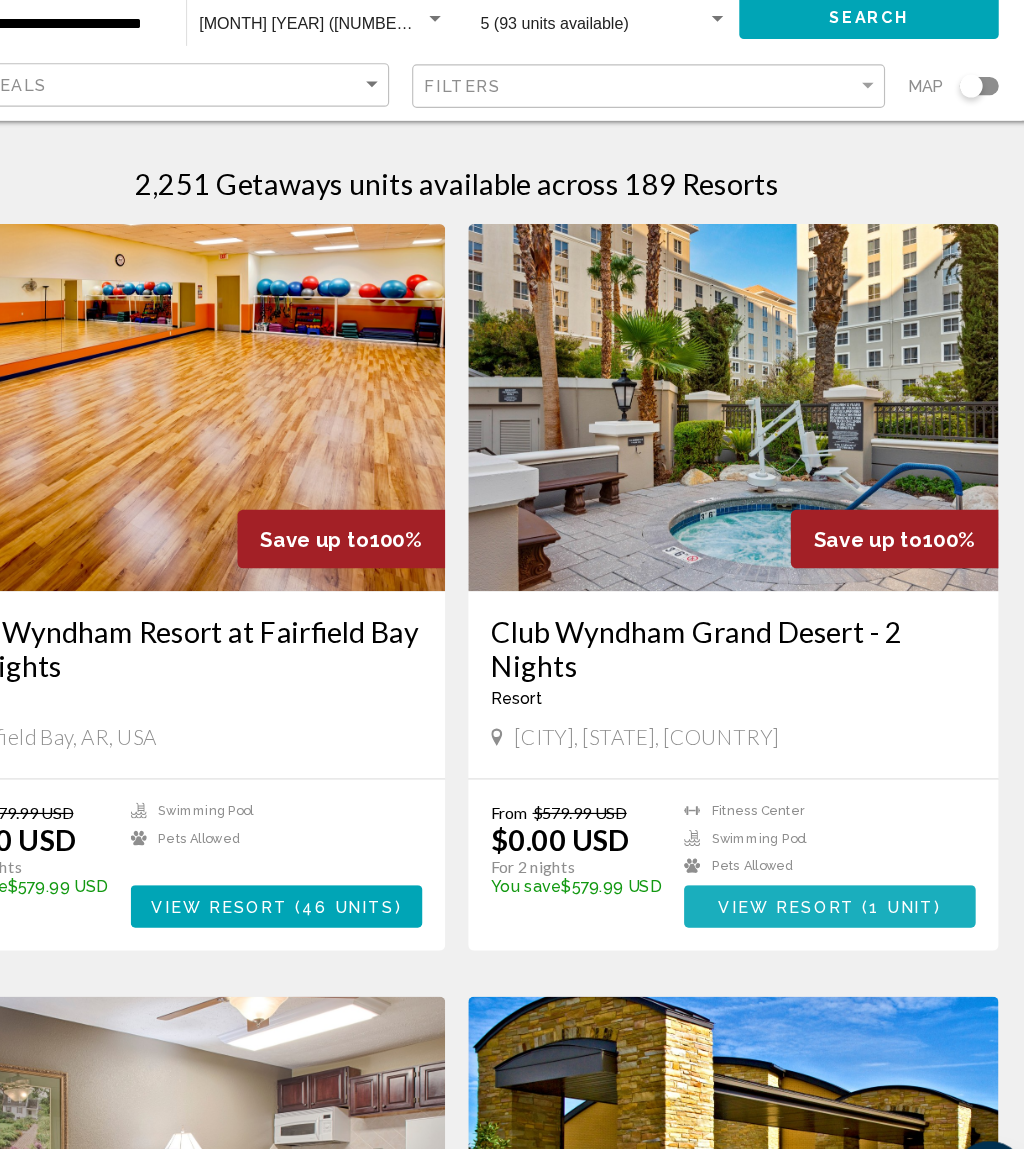 click on "View Resort    ( 1 unit )" at bounding box center (837, 864) 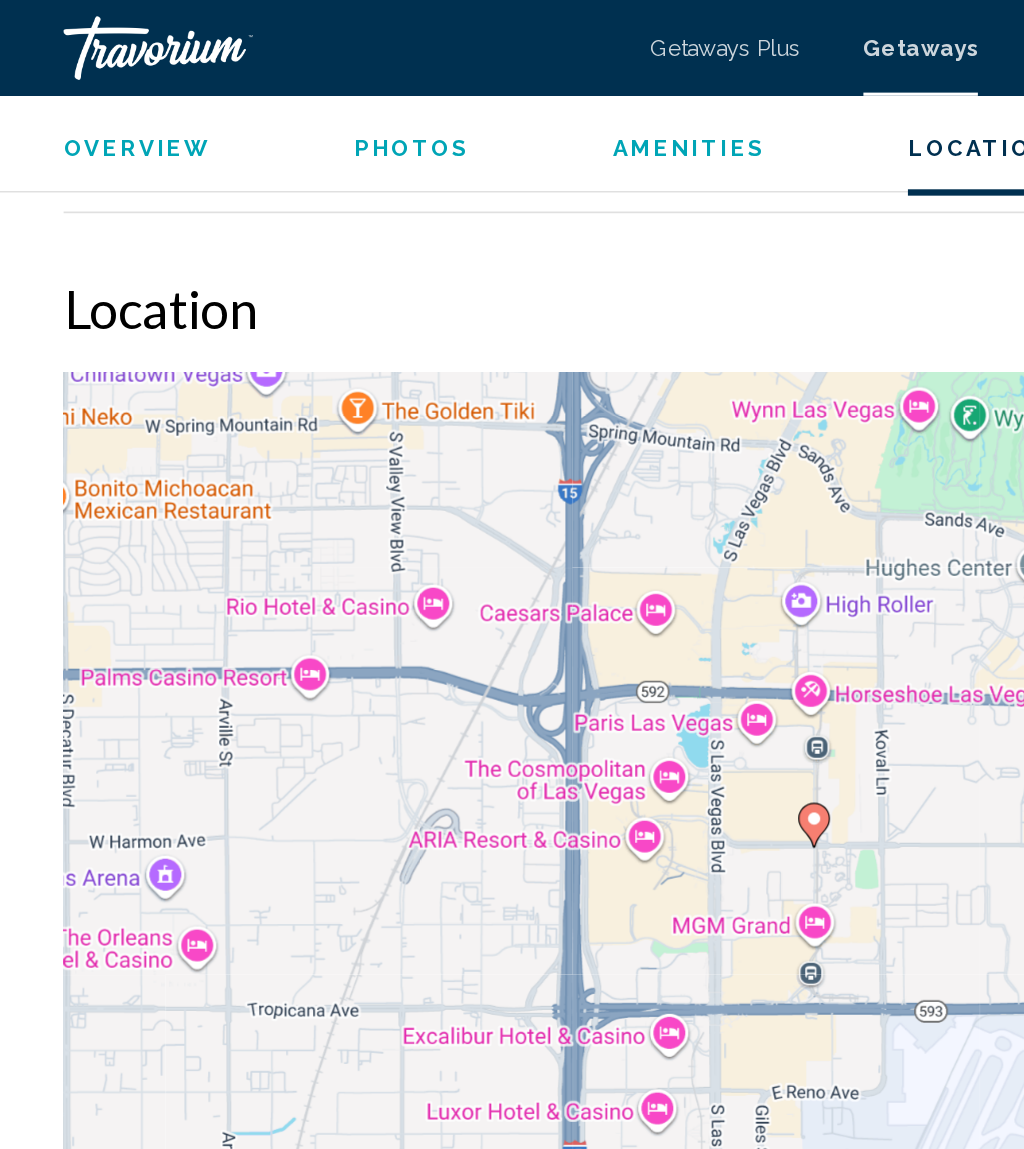 scroll, scrollTop: 3141, scrollLeft: 0, axis: vertical 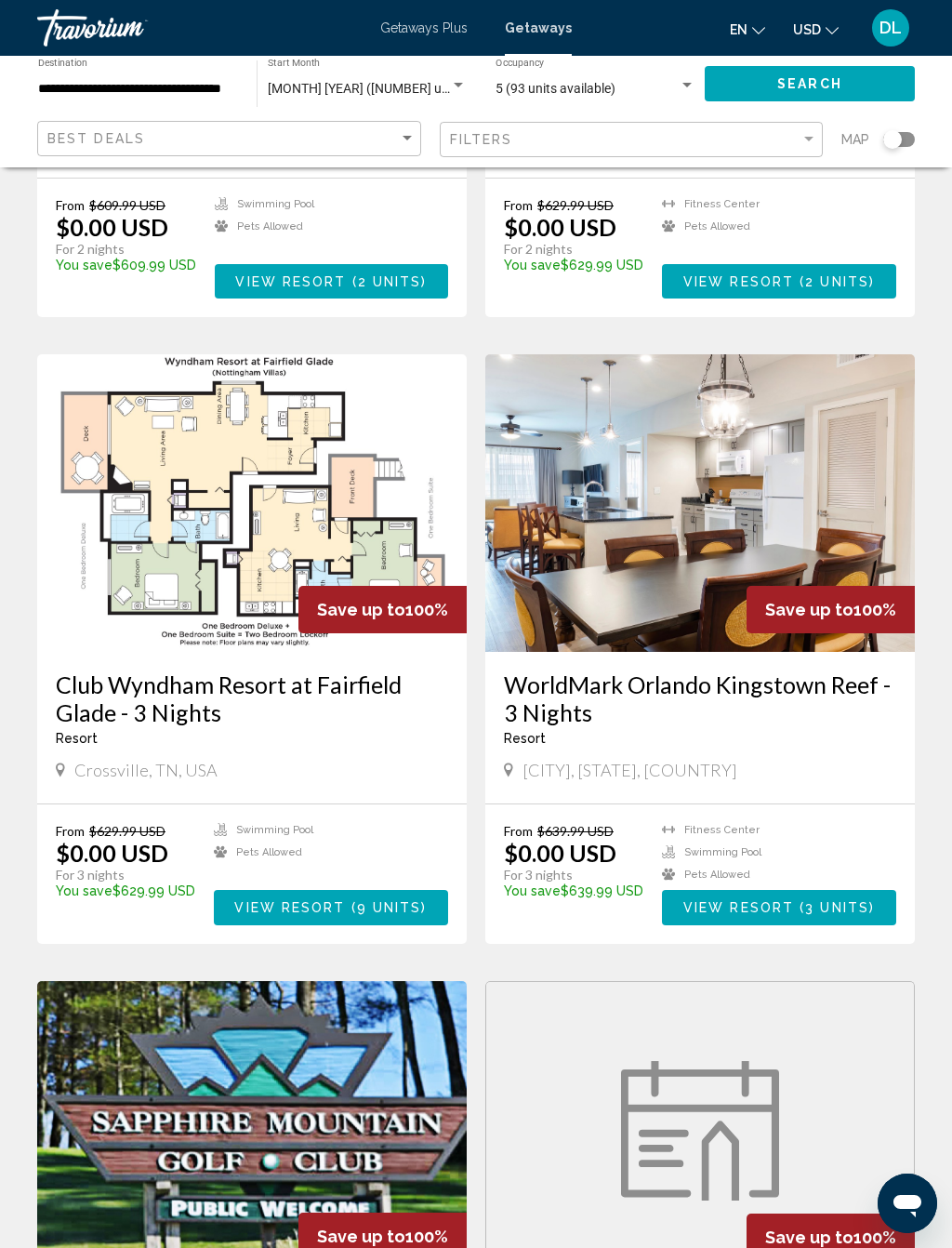 click on "View Resort    ( 3 units )" at bounding box center (779, 907) 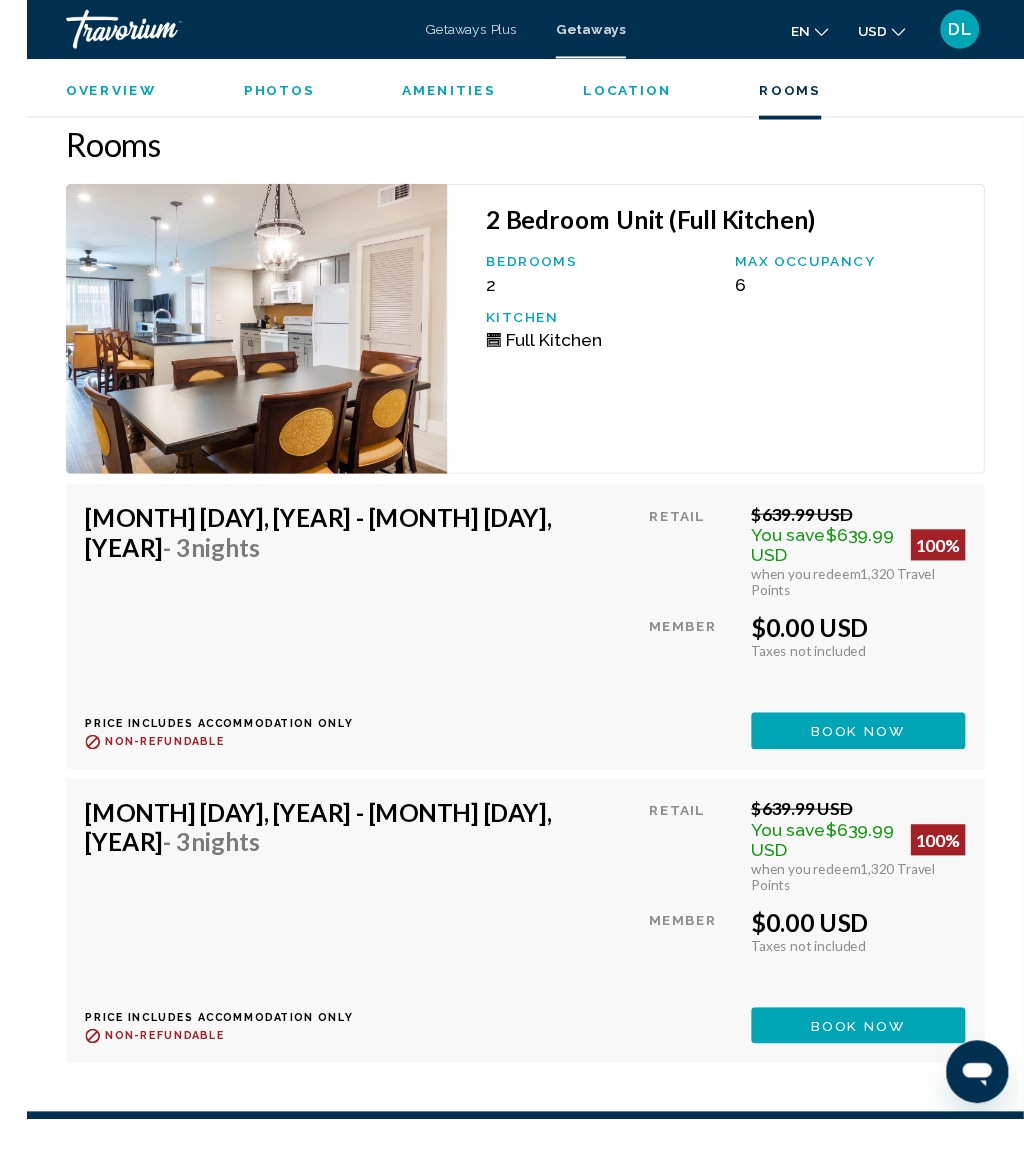 scroll, scrollTop: 4226, scrollLeft: 0, axis: vertical 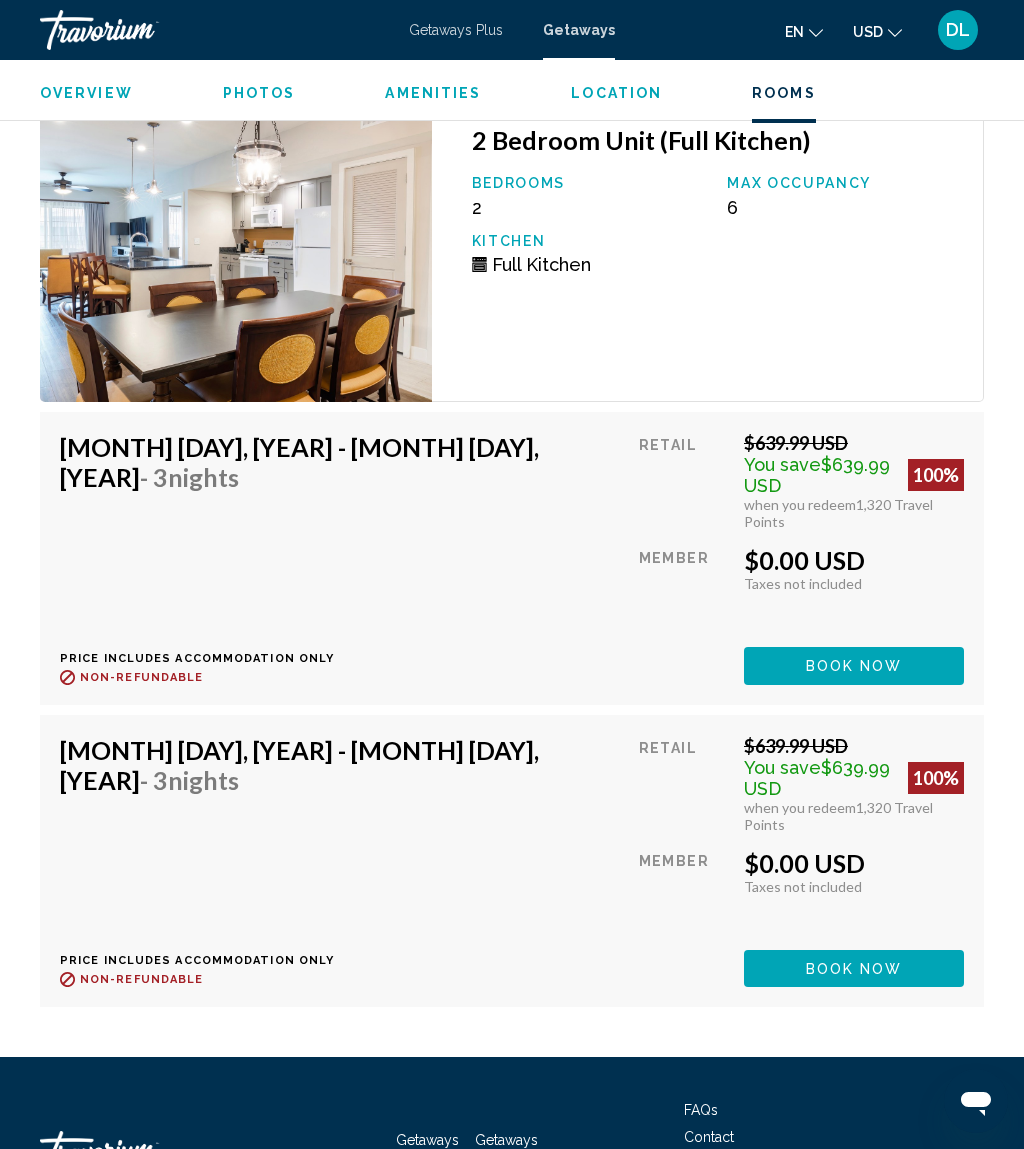 click on "Book now" at bounding box center [854, 667] 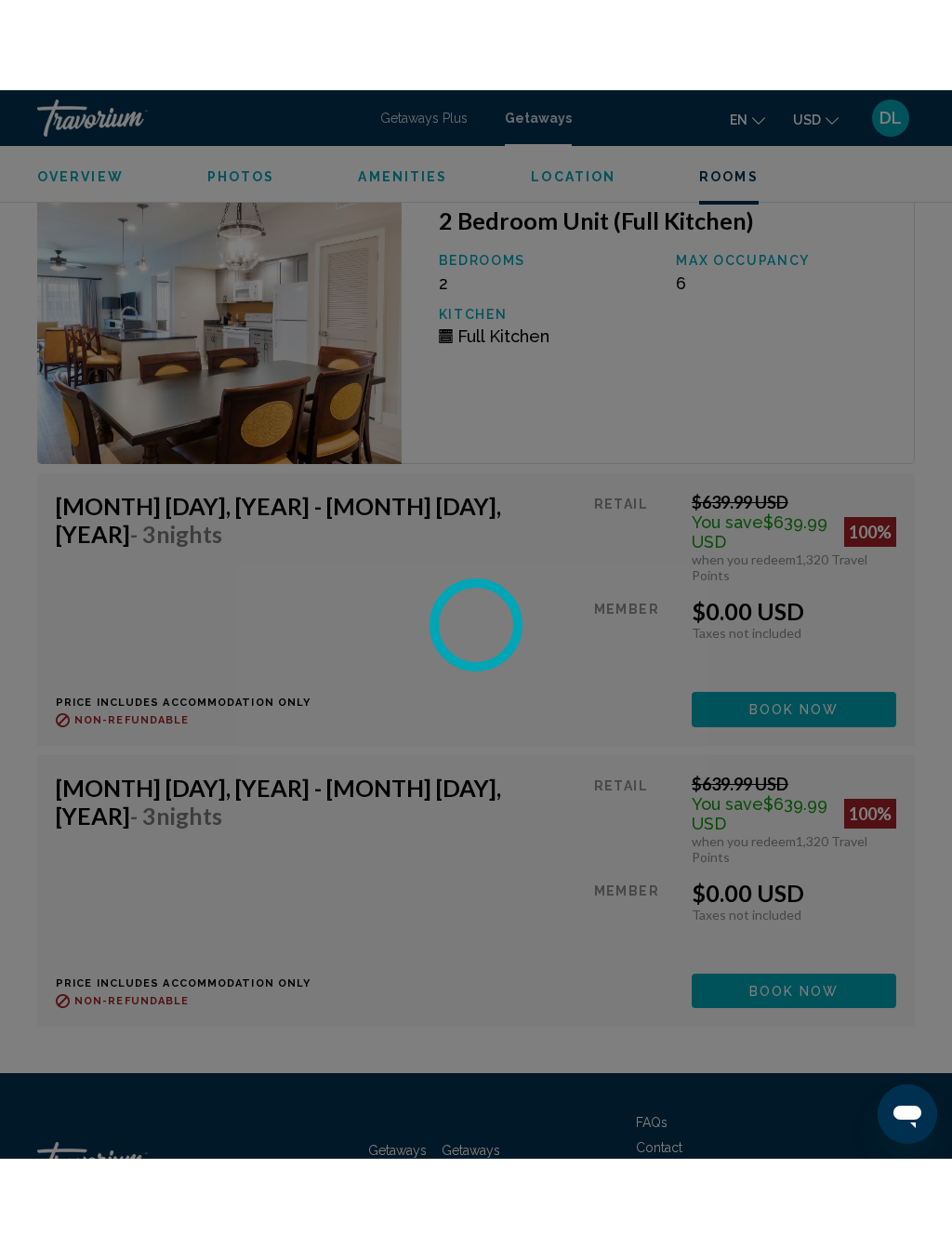scroll, scrollTop: 0, scrollLeft: 0, axis: both 